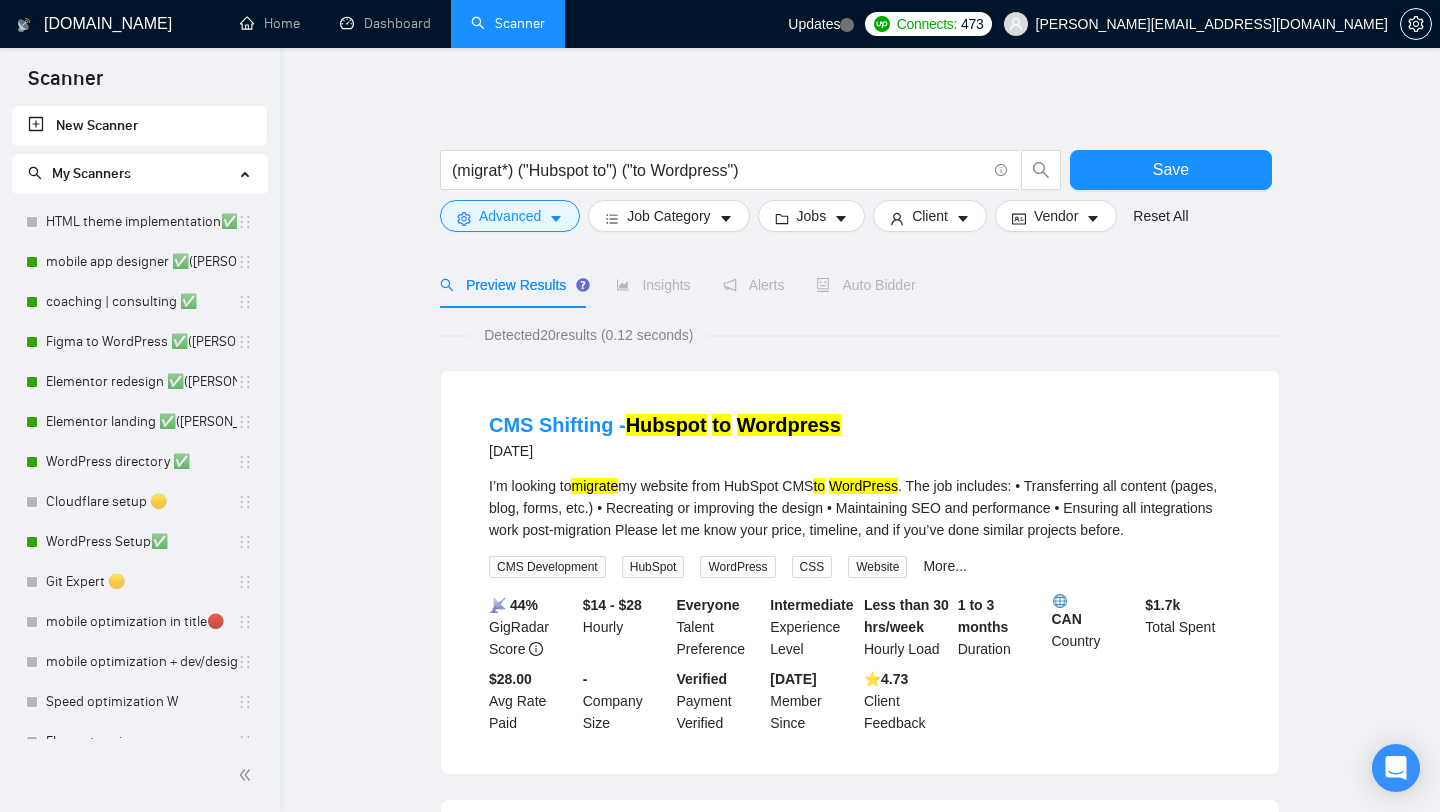 scroll, scrollTop: 0, scrollLeft: 0, axis: both 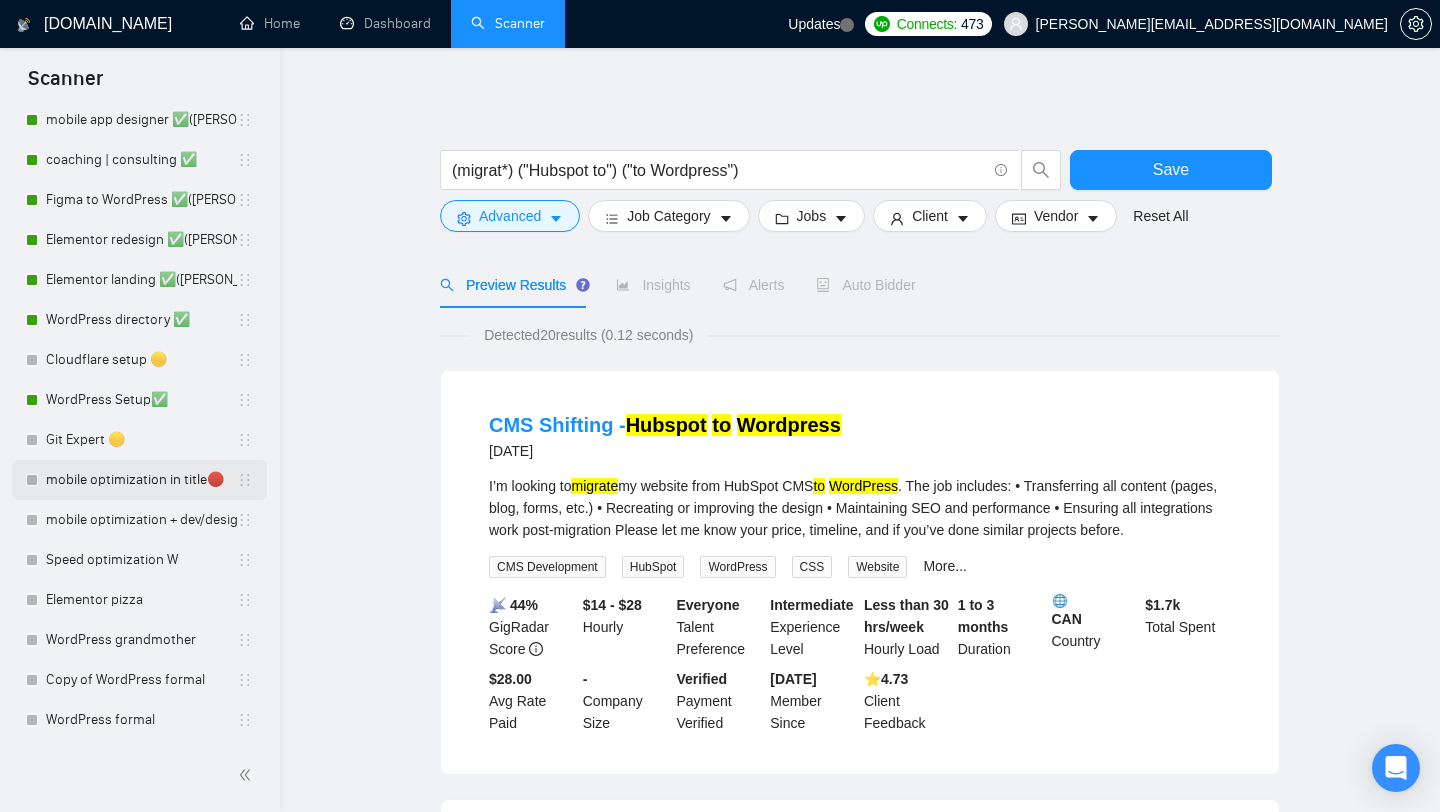 click on "mobile optimization in title🔴" at bounding box center [141, 480] 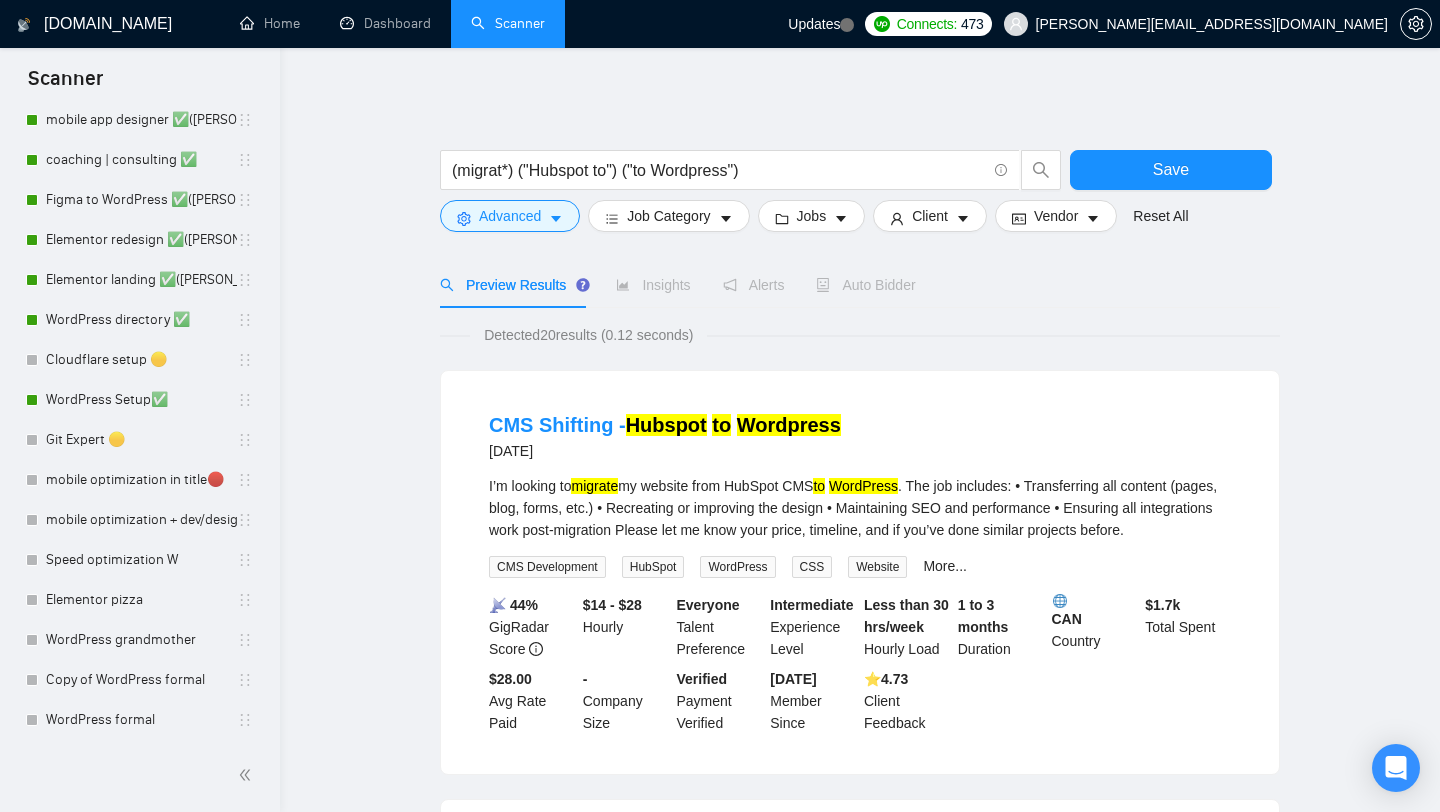 click at bounding box center [860, 140] 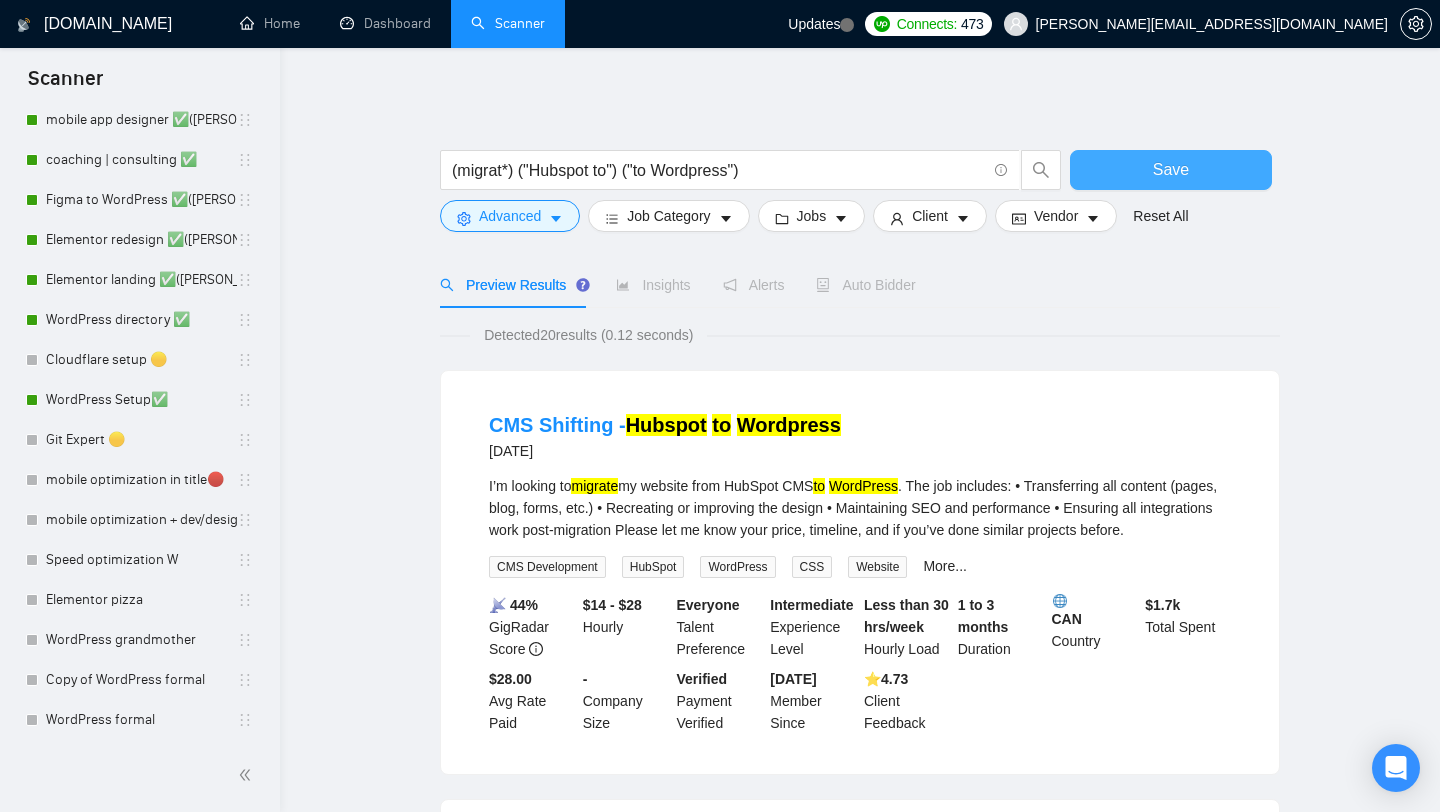 click on "Save" at bounding box center [1171, 170] 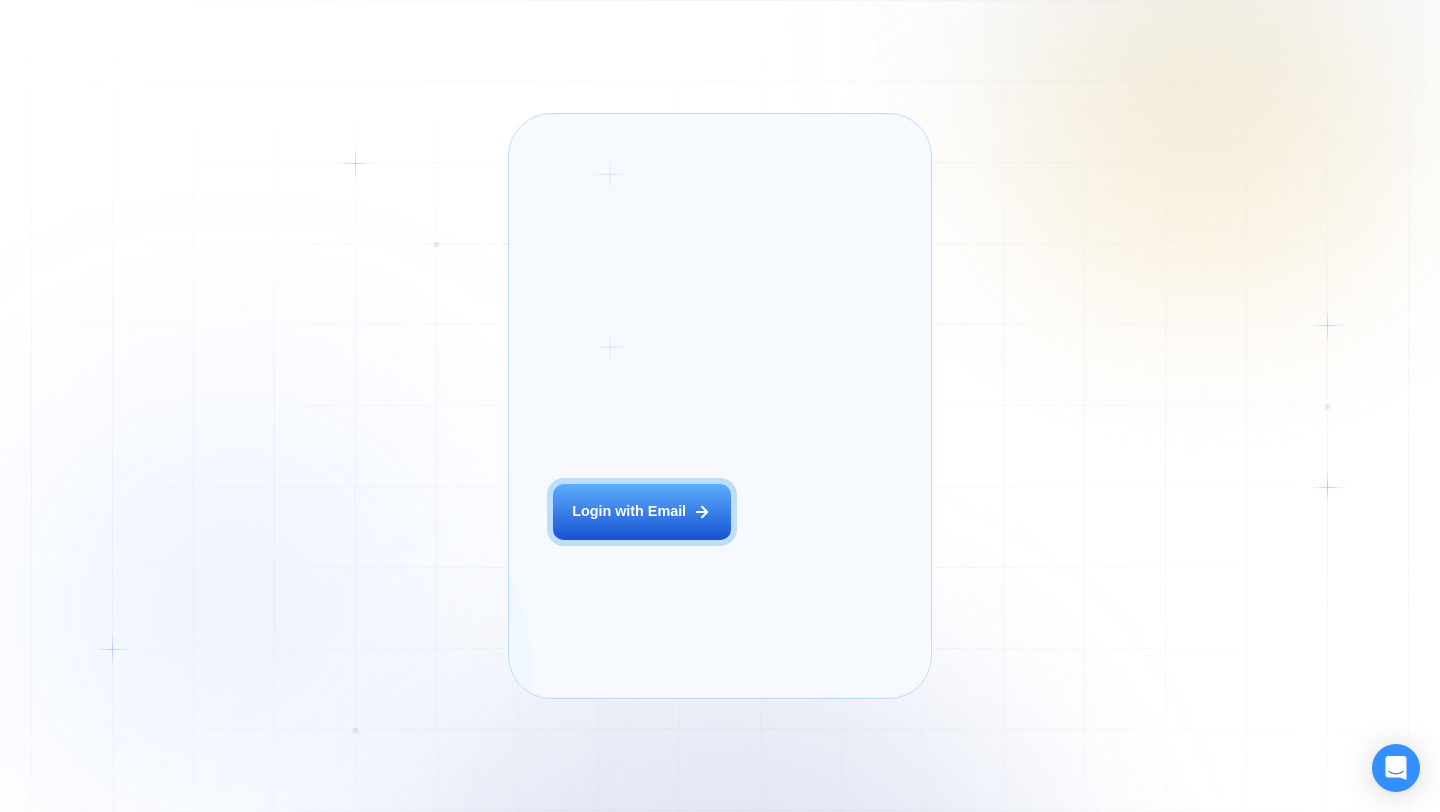 scroll, scrollTop: 0, scrollLeft: 0, axis: both 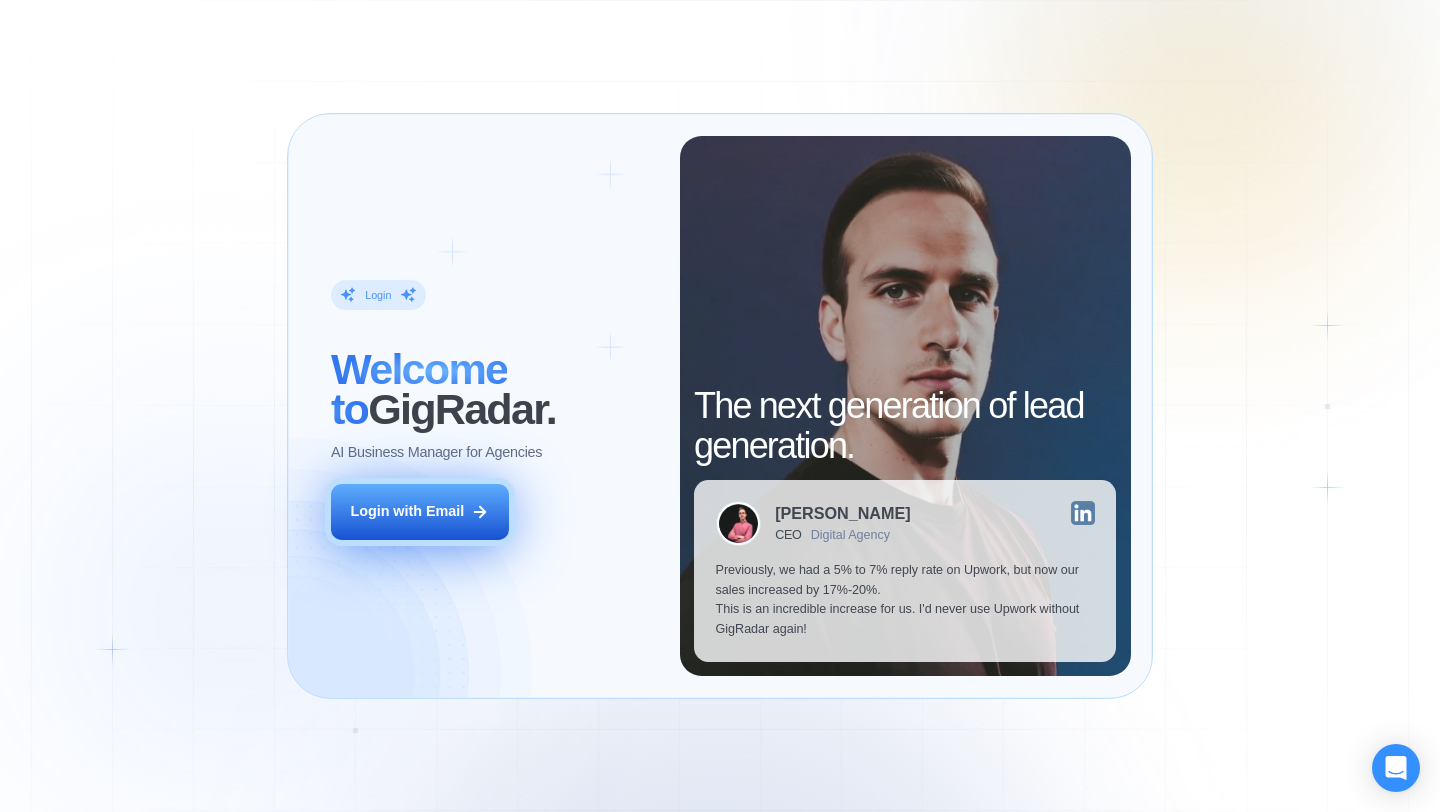click on "Login with Email" at bounding box center [407, 512] 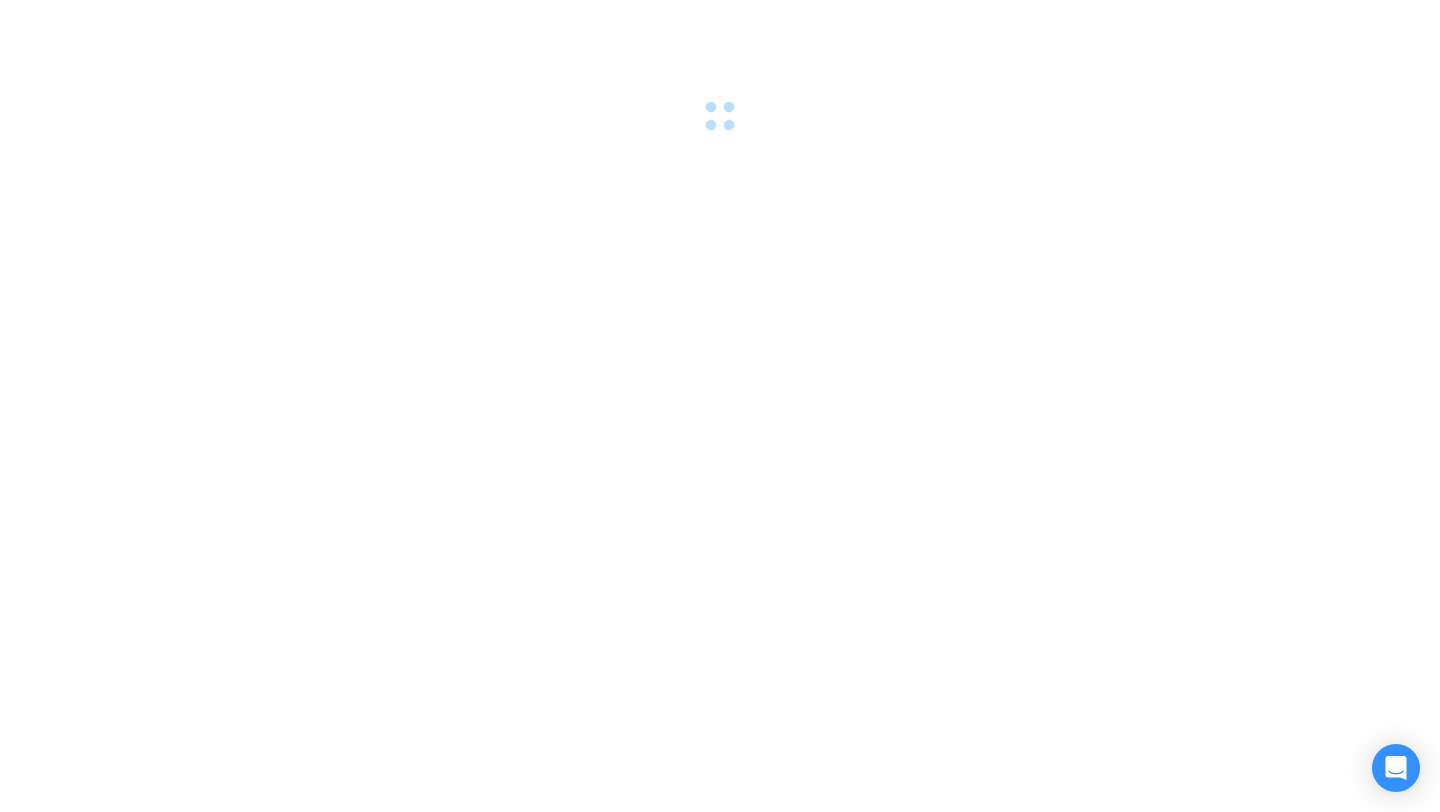 scroll, scrollTop: 0, scrollLeft: 0, axis: both 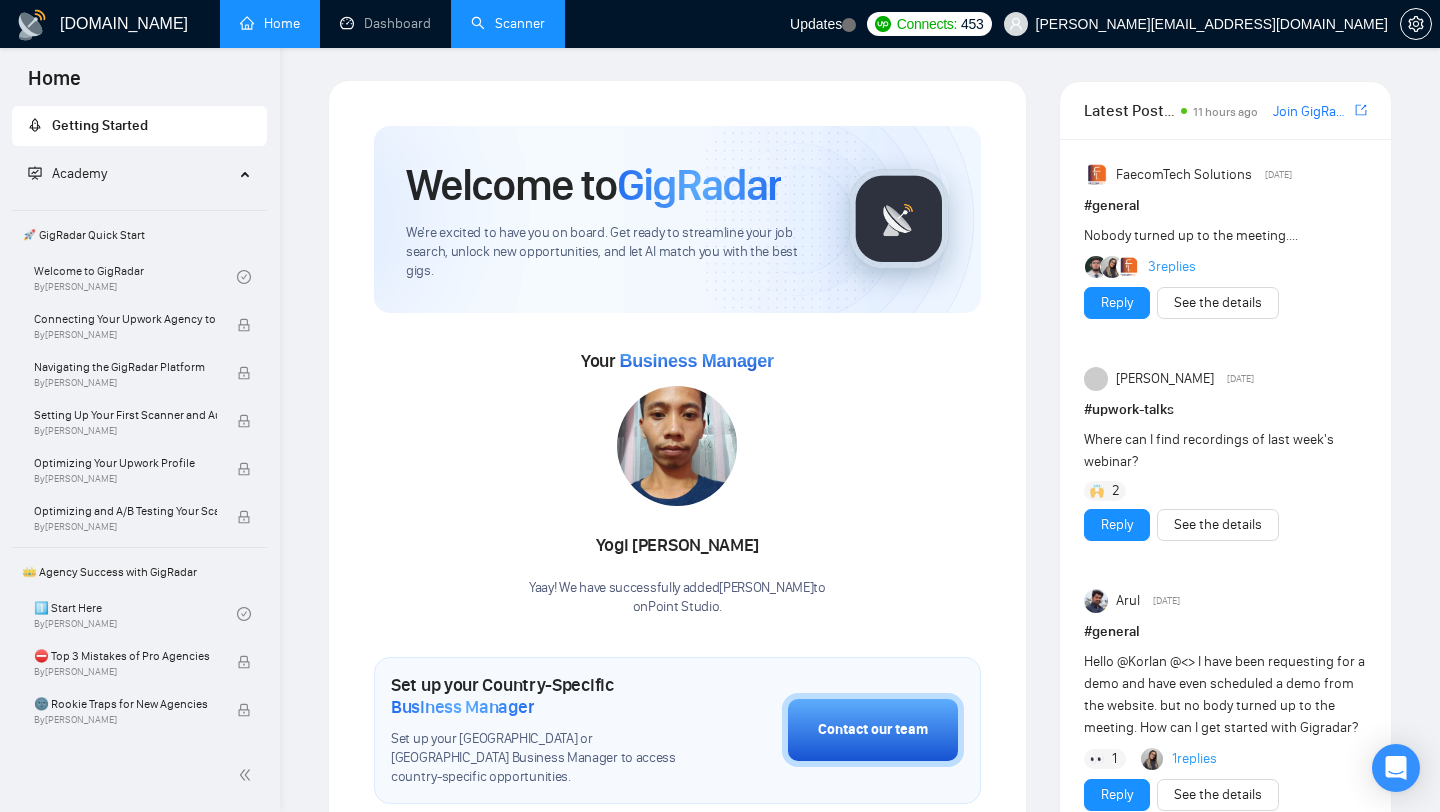 click on "Scanner" at bounding box center [508, 23] 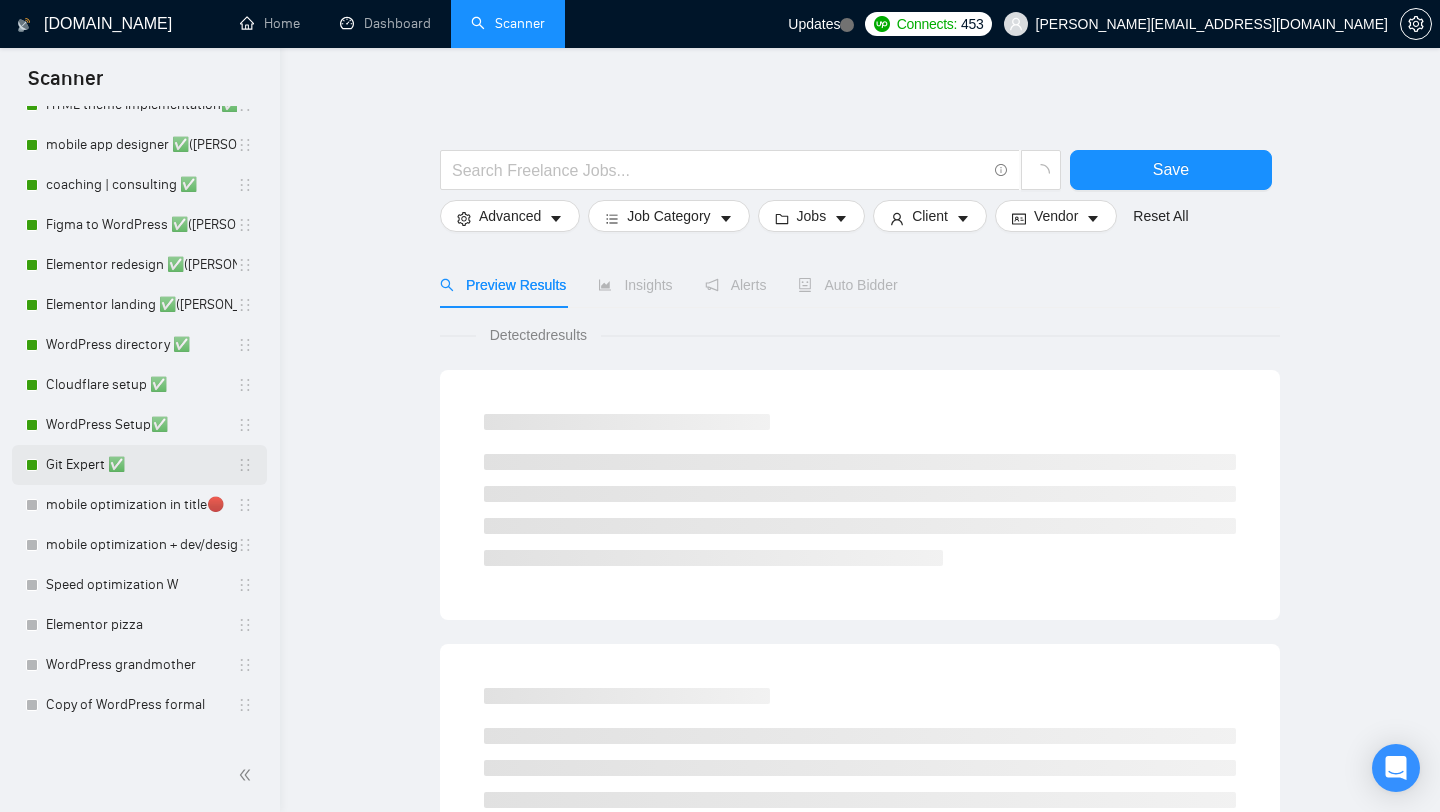 scroll, scrollTop: 121, scrollLeft: 0, axis: vertical 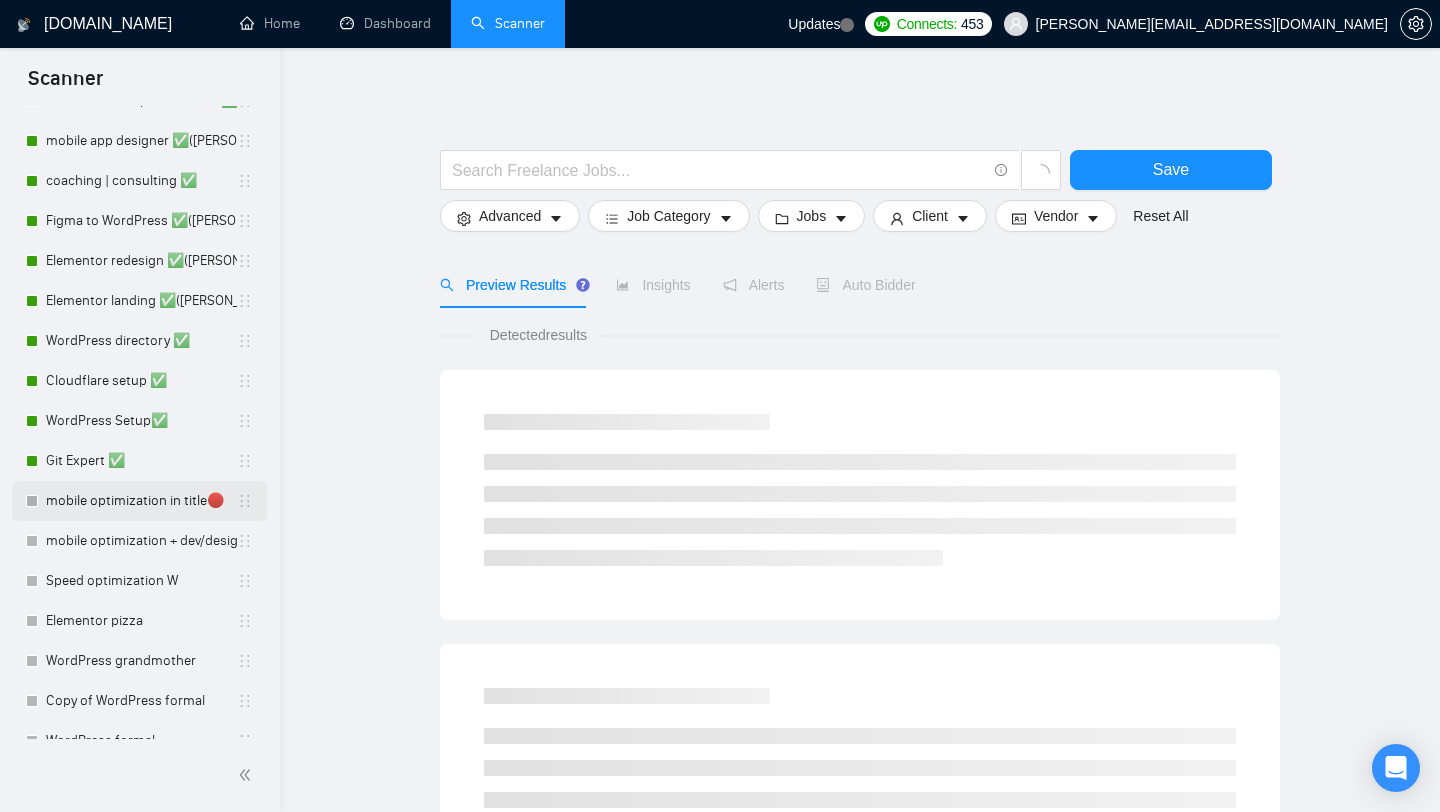 click on "mobile optimization in title🔴" at bounding box center [141, 501] 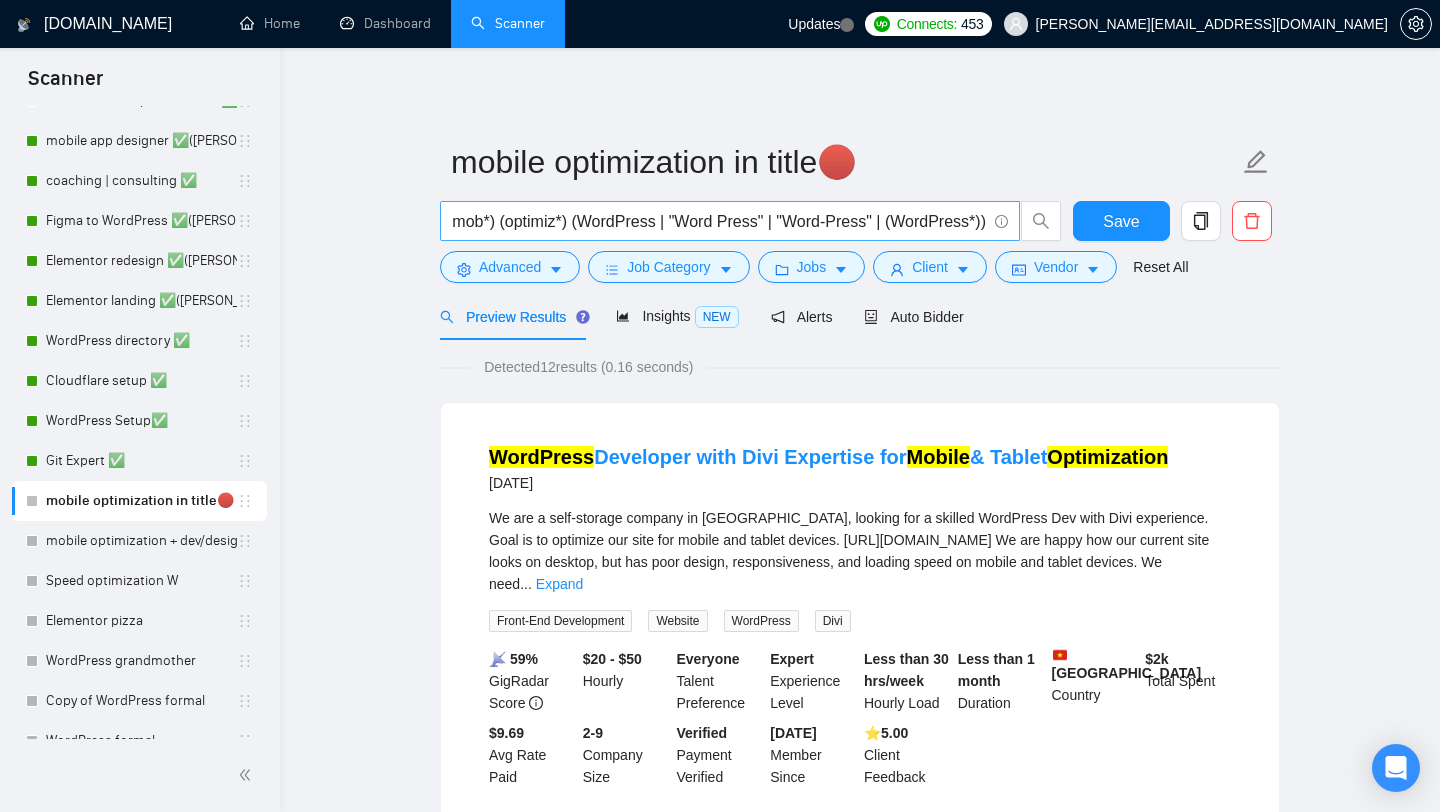 scroll, scrollTop: 0, scrollLeft: 0, axis: both 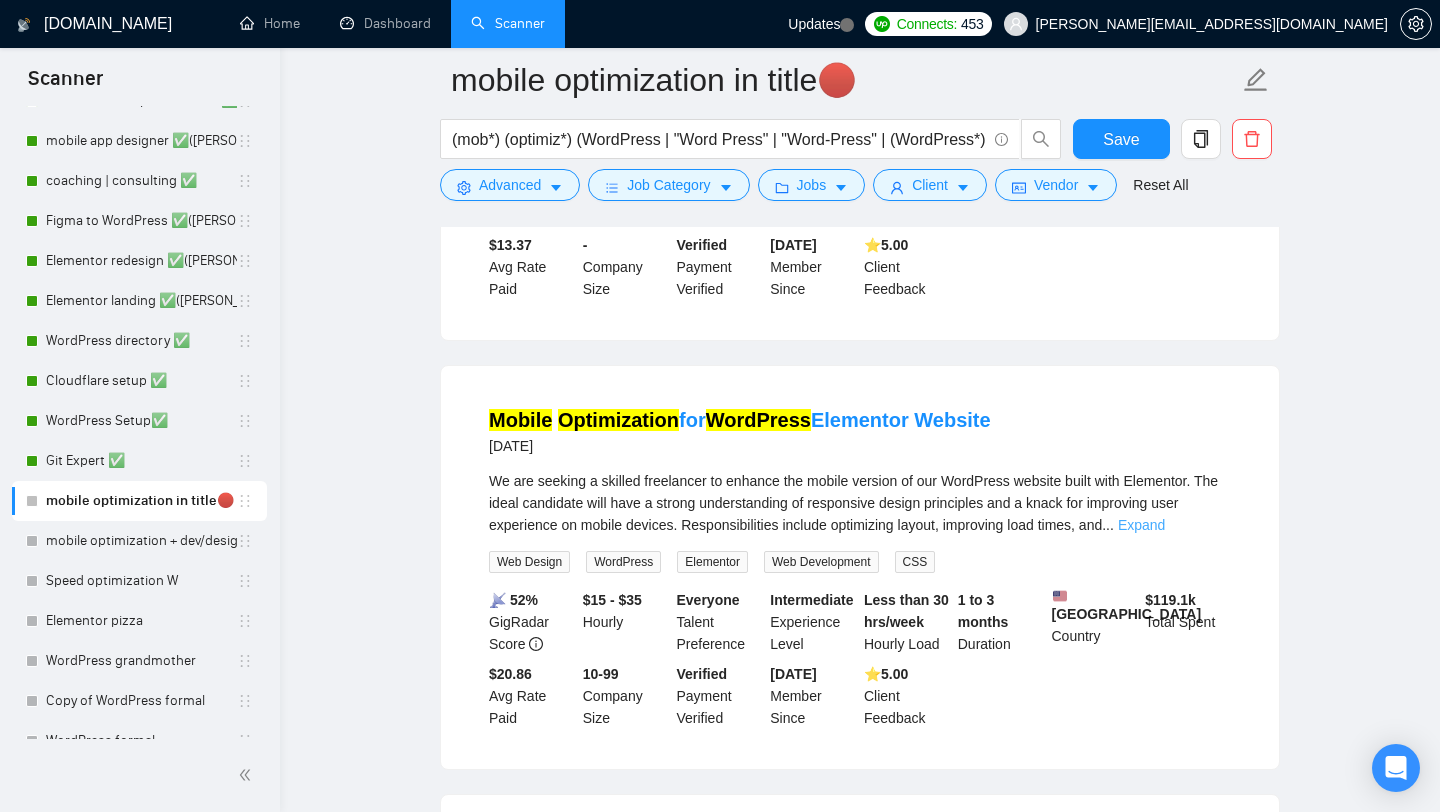click on "Expand" at bounding box center [1141, 525] 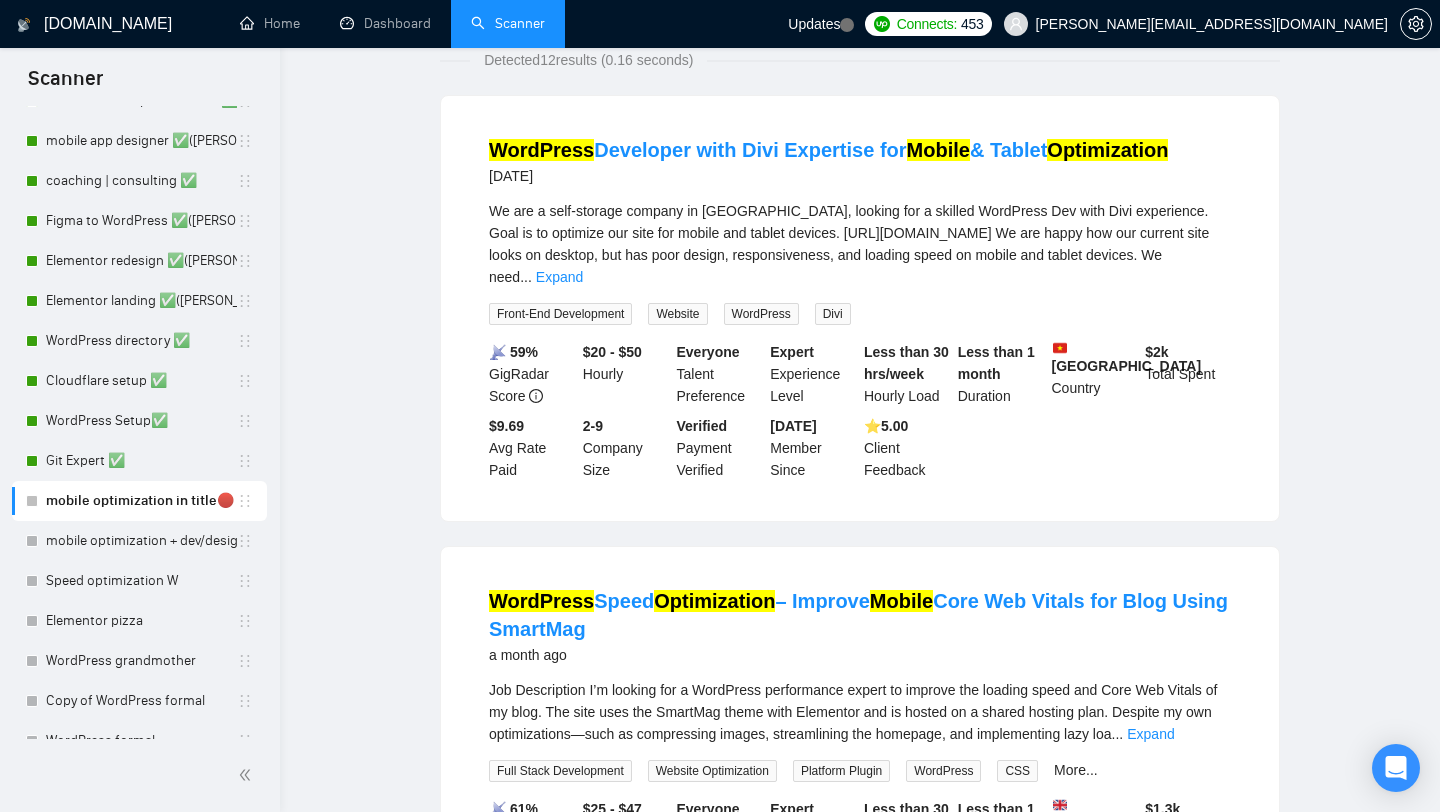 scroll, scrollTop: 0, scrollLeft: 0, axis: both 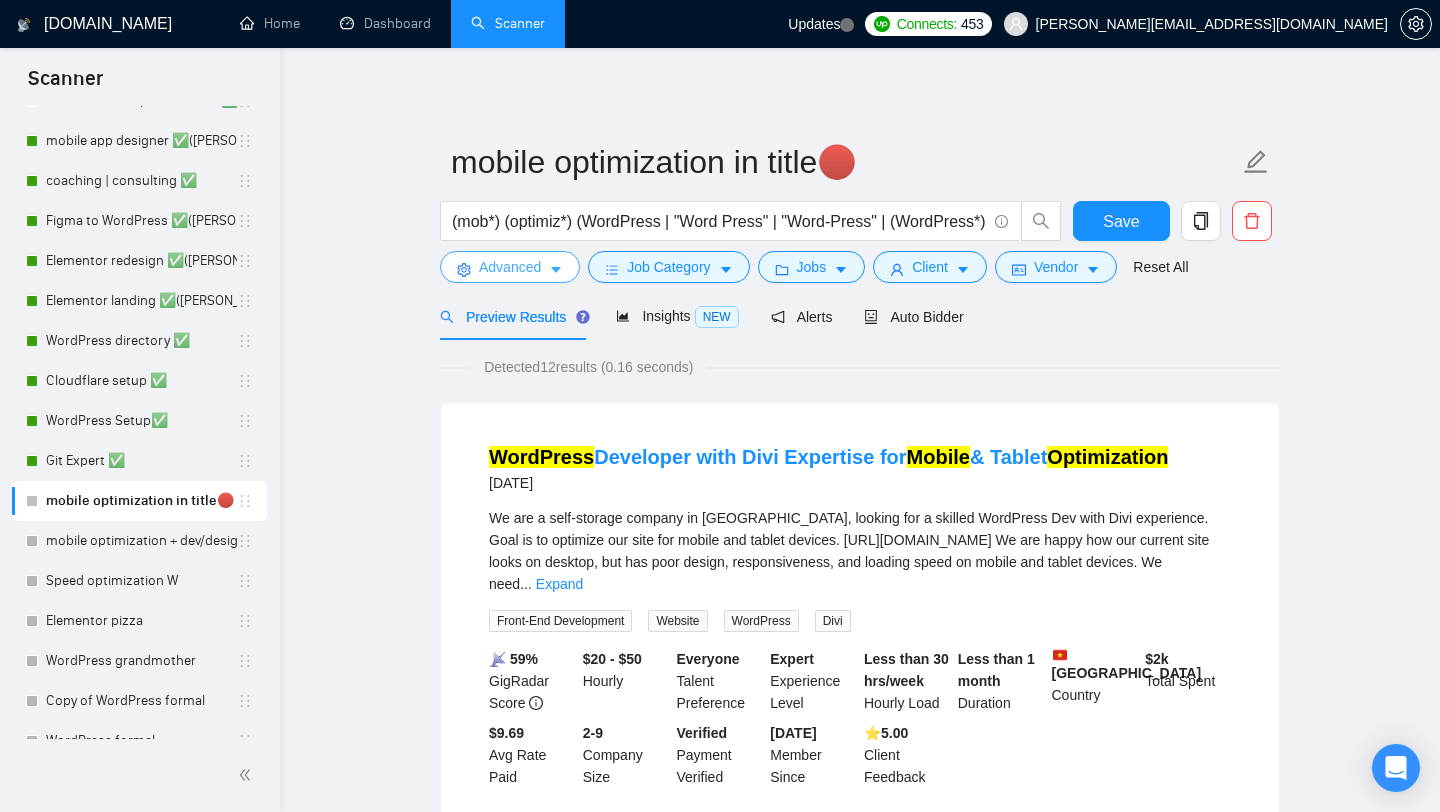 click on "Advanced" at bounding box center [510, 267] 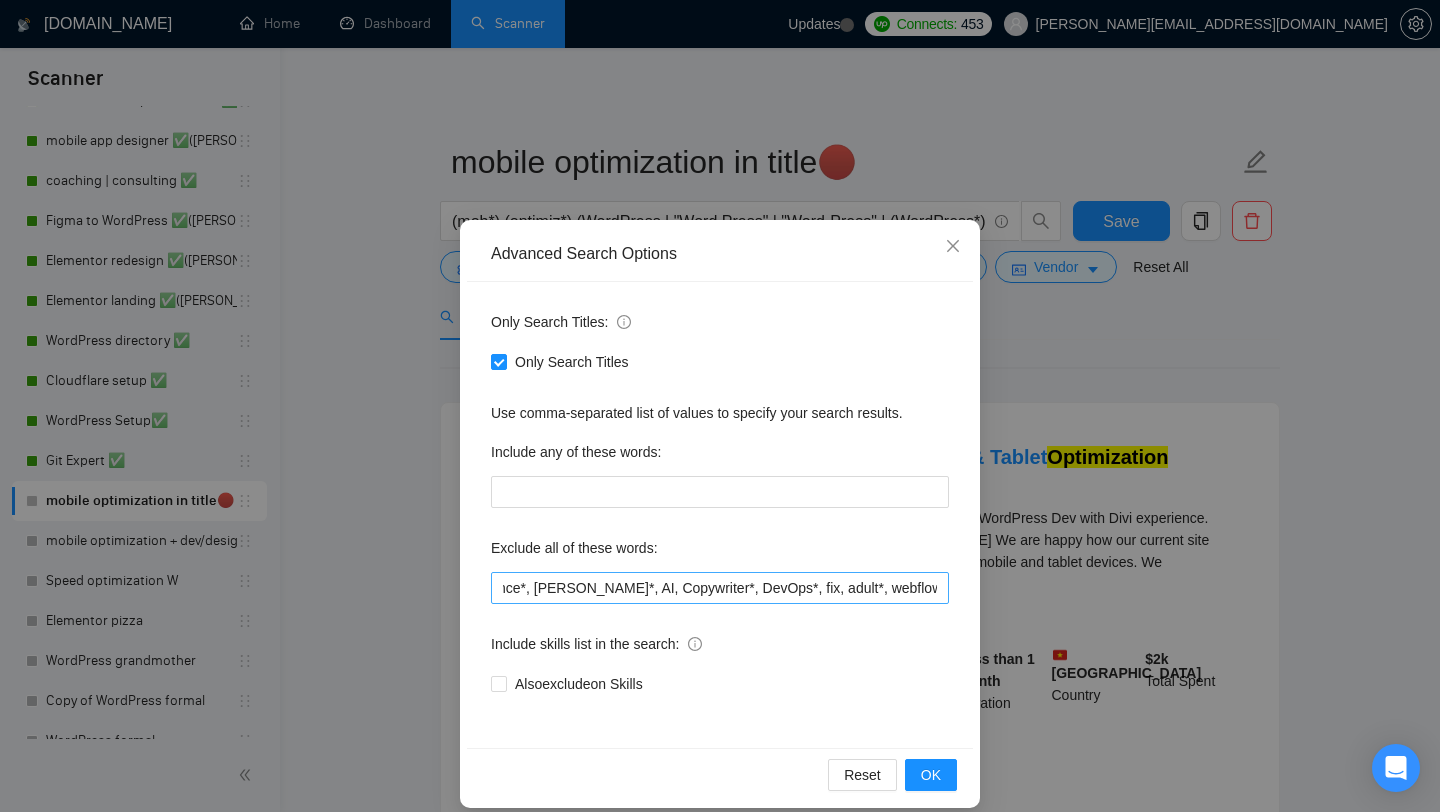 scroll, scrollTop: 0, scrollLeft: 0, axis: both 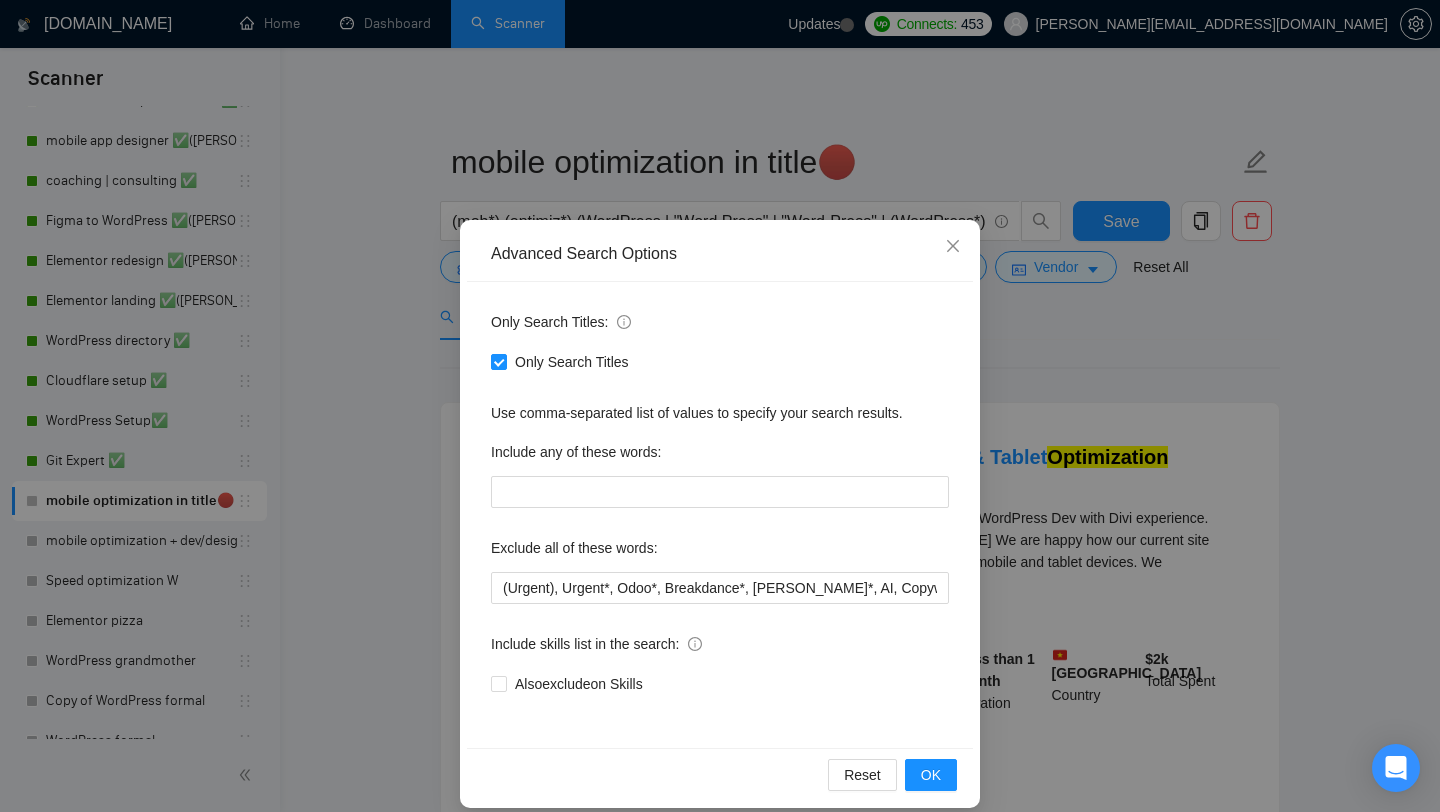 click on "Advanced Search Options Only Search Titles:   Only Search Titles Use comma-separated list of values to specify your search results. Include any of these words: Exclude all of these words: (Urgent), Urgent*, Odoo*, Breakdance*, Duda*, AI, Copywriter*, DevOps*, fix, adult*, webflow*, "web flow", (Wix*), Framer*, (Shopify*), Squarespace*, wpbakery*, Kajabi*, ClickFunnels*,  "Click Funnels", "Hub Spot", HubSpot*, "Bricks Builder", GoHighLevel*, (bug*), "short term", asap*, today*, tomorrow*, tutor*, coach*, "teach me", "no agency", "BigCommerce", "Big Commerce", python*,  react*, django*, zoho*, "join our team", "Oxygen Builder", no agencies, Funnelish*, und, die,Custom illustration, "Progressive Web App", (PWA), PWA*, Angular*,  Facebook ad,  Facebook ads Include skills list in the search:   Also  exclude  on Skills Reset OK" at bounding box center (720, 406) 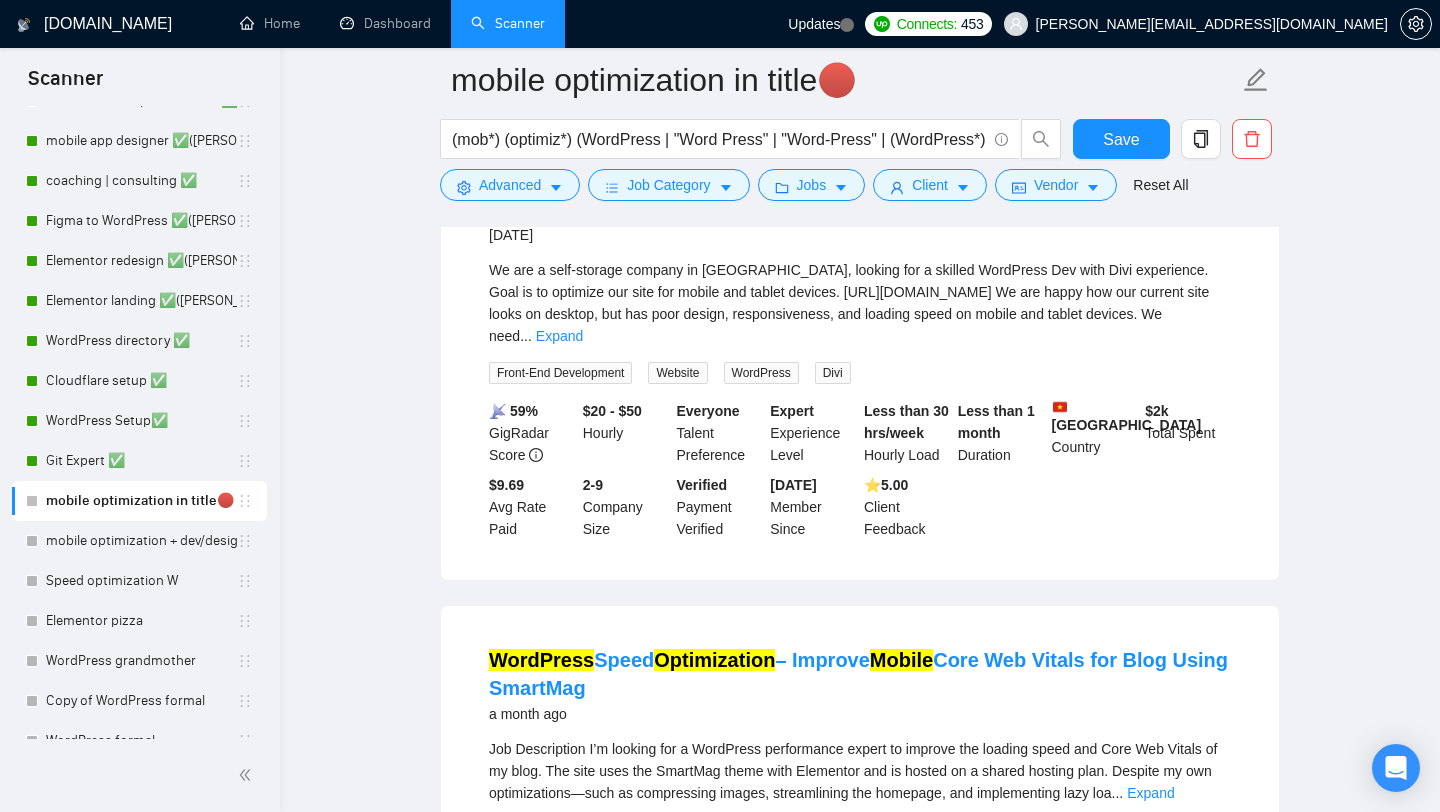 scroll, scrollTop: 0, scrollLeft: 0, axis: both 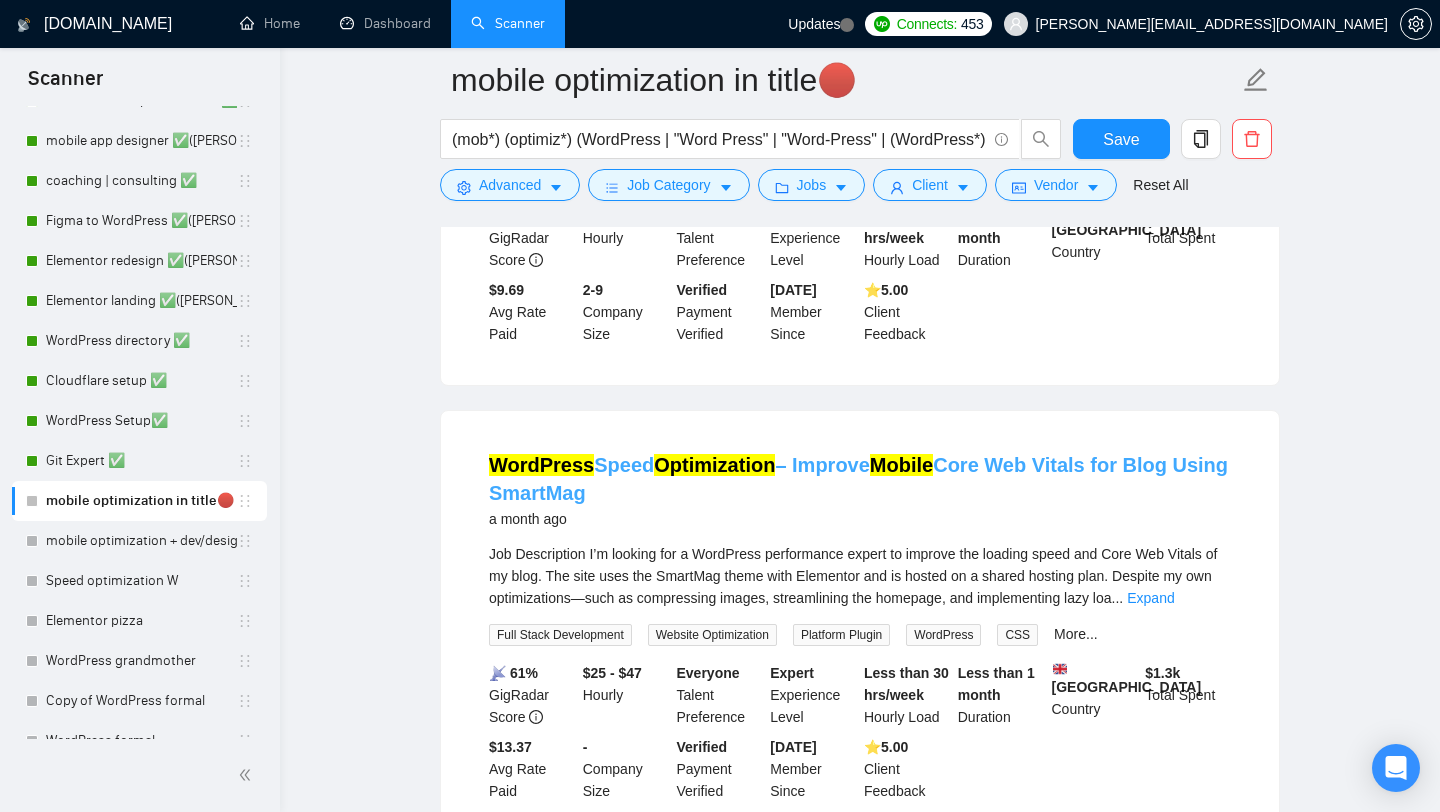 drag, startPoint x: 595, startPoint y: 426, endPoint x: 653, endPoint y: 438, distance: 59.22837 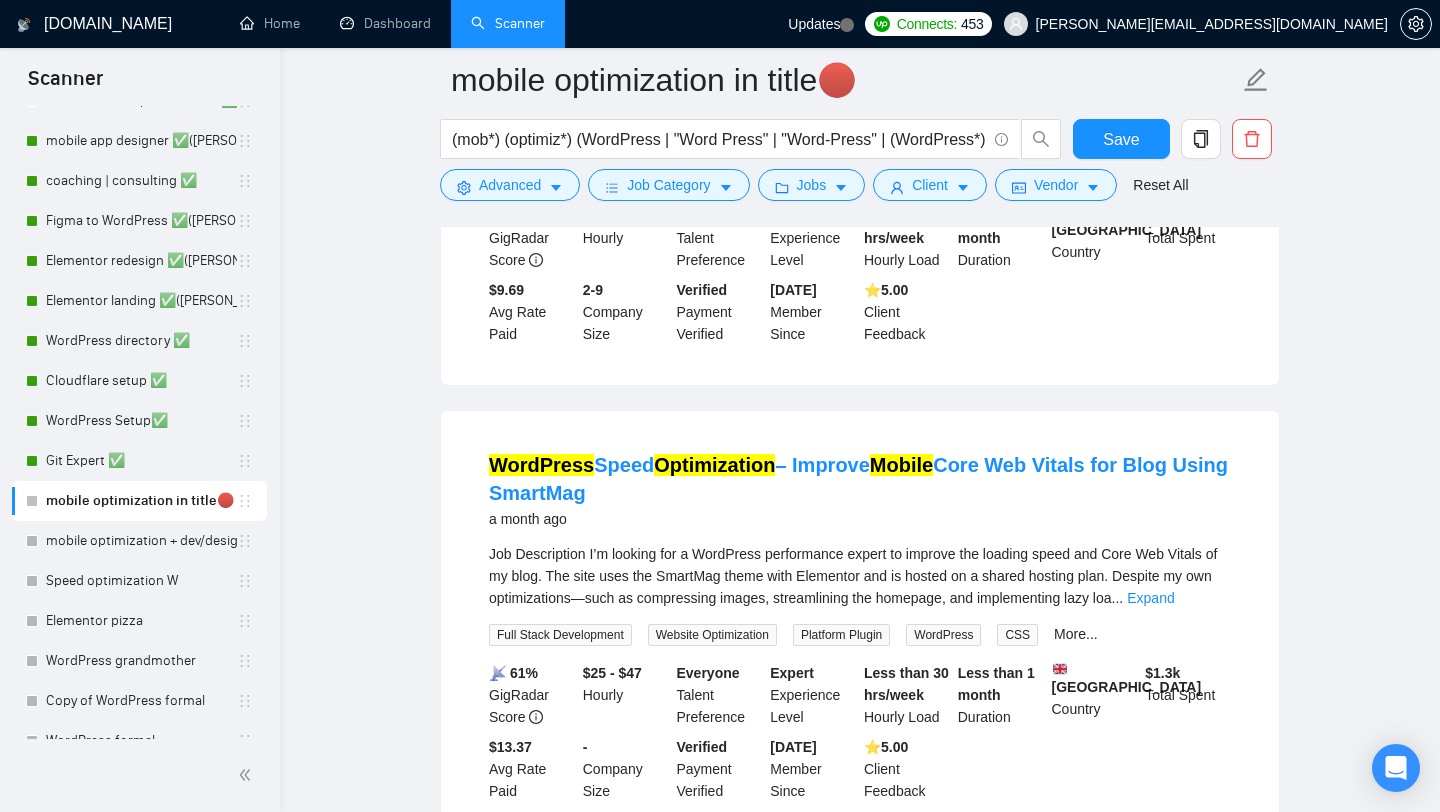 click on "WordPress  Speed  Optimization  – Improve  Mobile  Core Web Vitals for Blog Using SmartMag a month ago Job Description
I’m looking for a WordPress performance expert to improve the loading speed and Core Web Vitals of my blog. The site uses the SmartMag theme with Elementor and is hosted on a shared hosting plan.
Despite my own optimizations—such as compressing images, streamlining the homepage, and implementing lazy loa ... Expand Full Stack Development Website Optimization Platform Plugin WordPress CSS More... 📡   61% GigRadar Score   $25 - $47 Hourly Everyone Talent Preference Expert Experience Level Less than 30 hrs/week Hourly Load Less than 1 month Duration   United Kingdom Country $ 1.3k Total Spent $13.37 Avg Rate Paid - Company Size Verified Payment Verified Mar, 2016 Member Since ⭐️  5.00 Client Feedback" at bounding box center [860, 626] 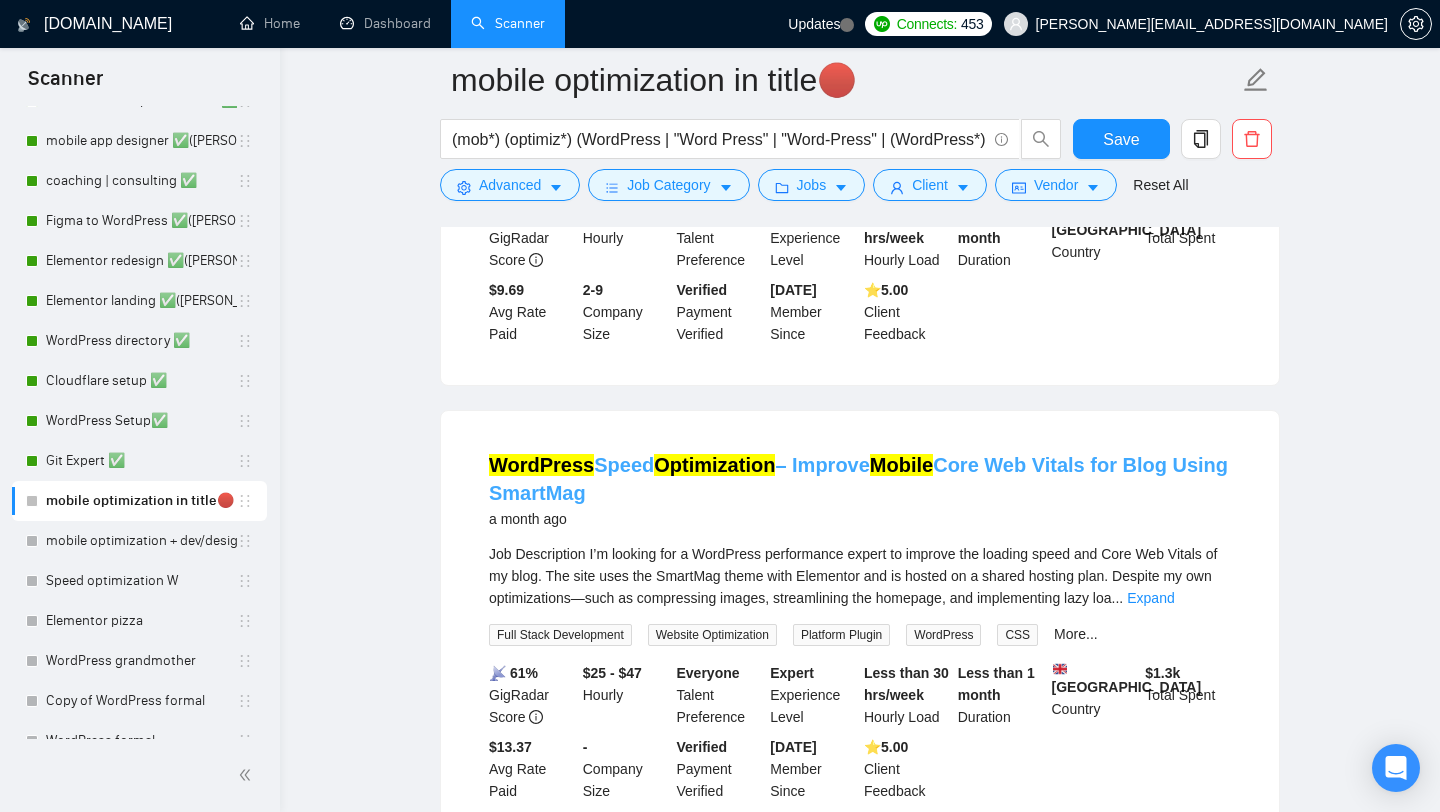 drag, startPoint x: 595, startPoint y: 429, endPoint x: 653, endPoint y: 435, distance: 58.30952 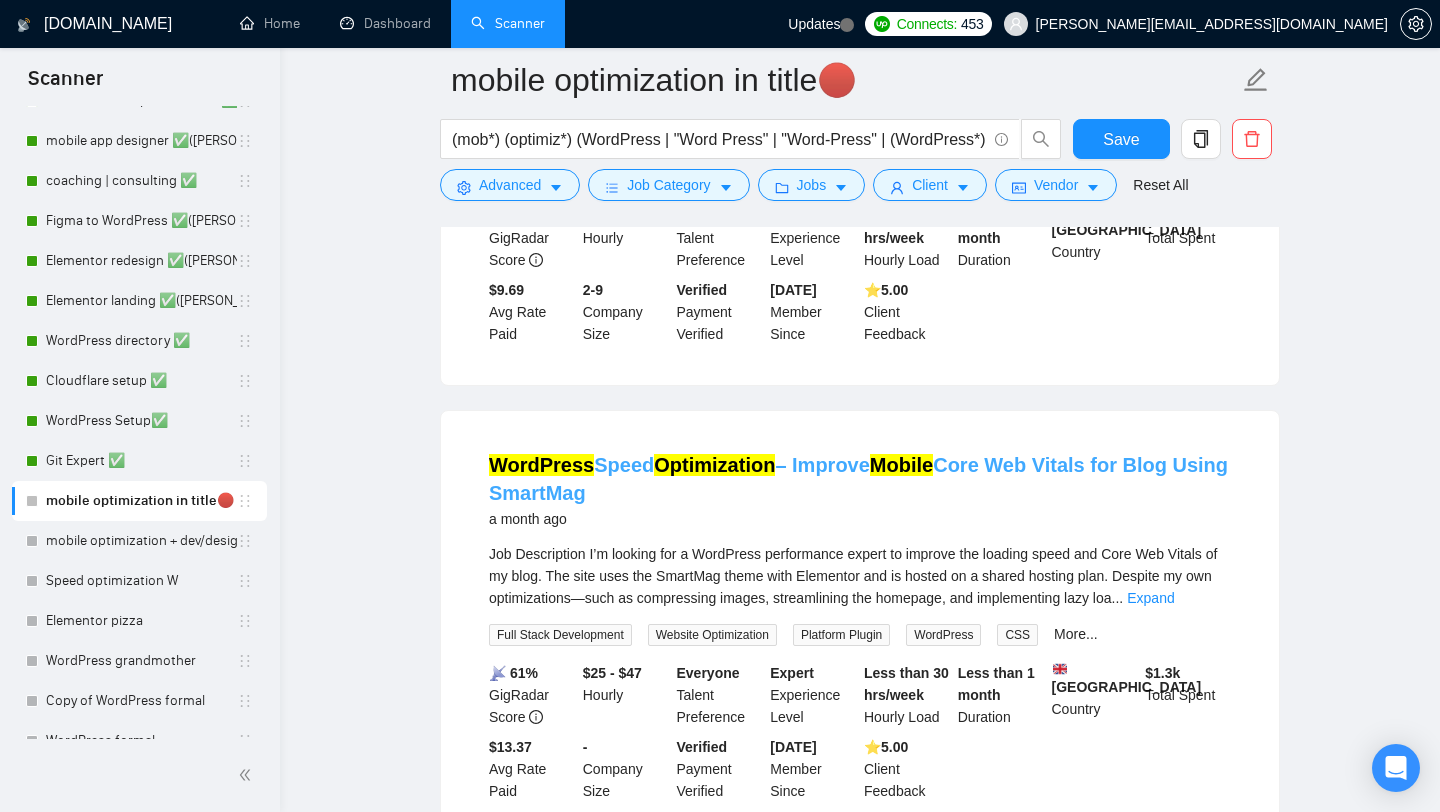 copy on "Speed" 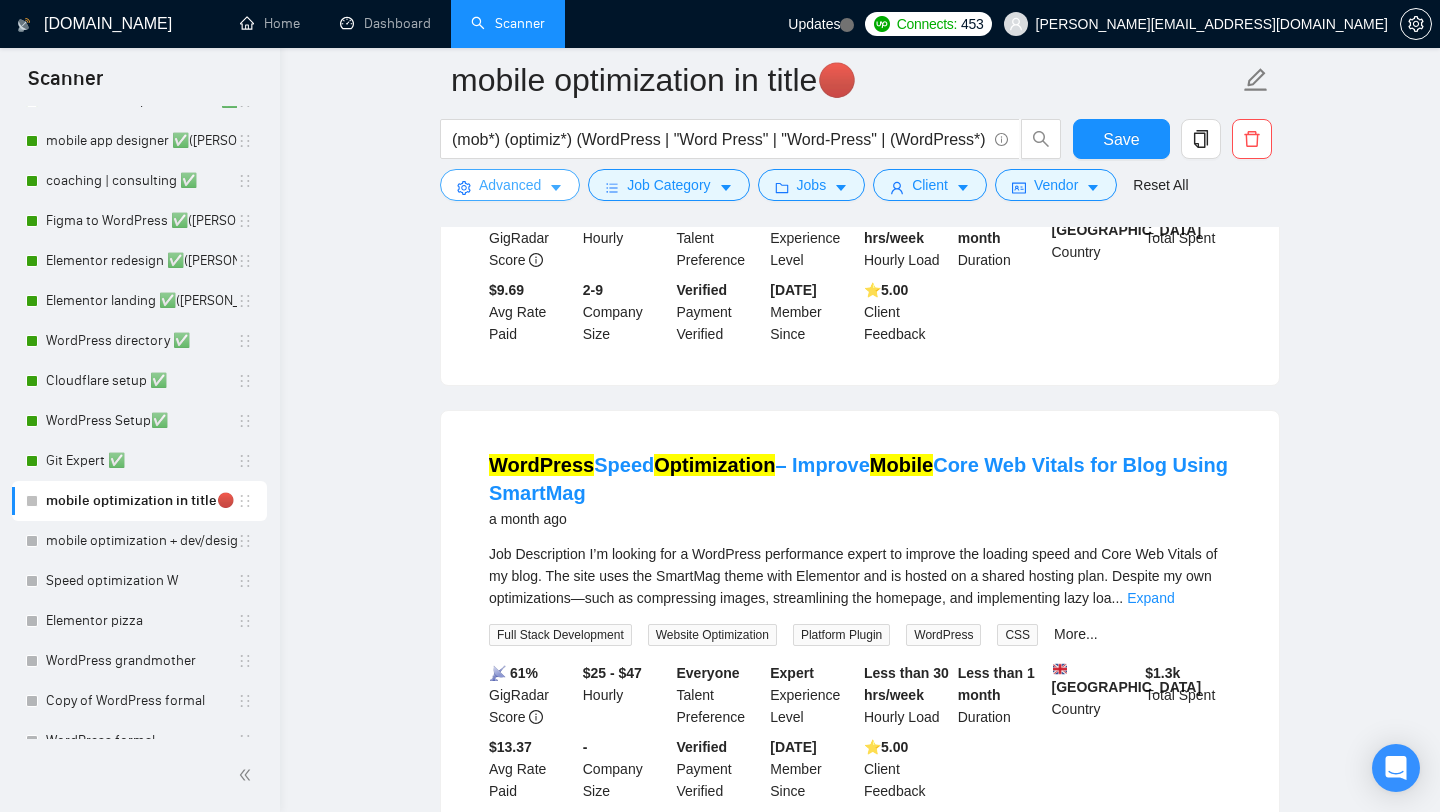 click on "Advanced" at bounding box center (510, 185) 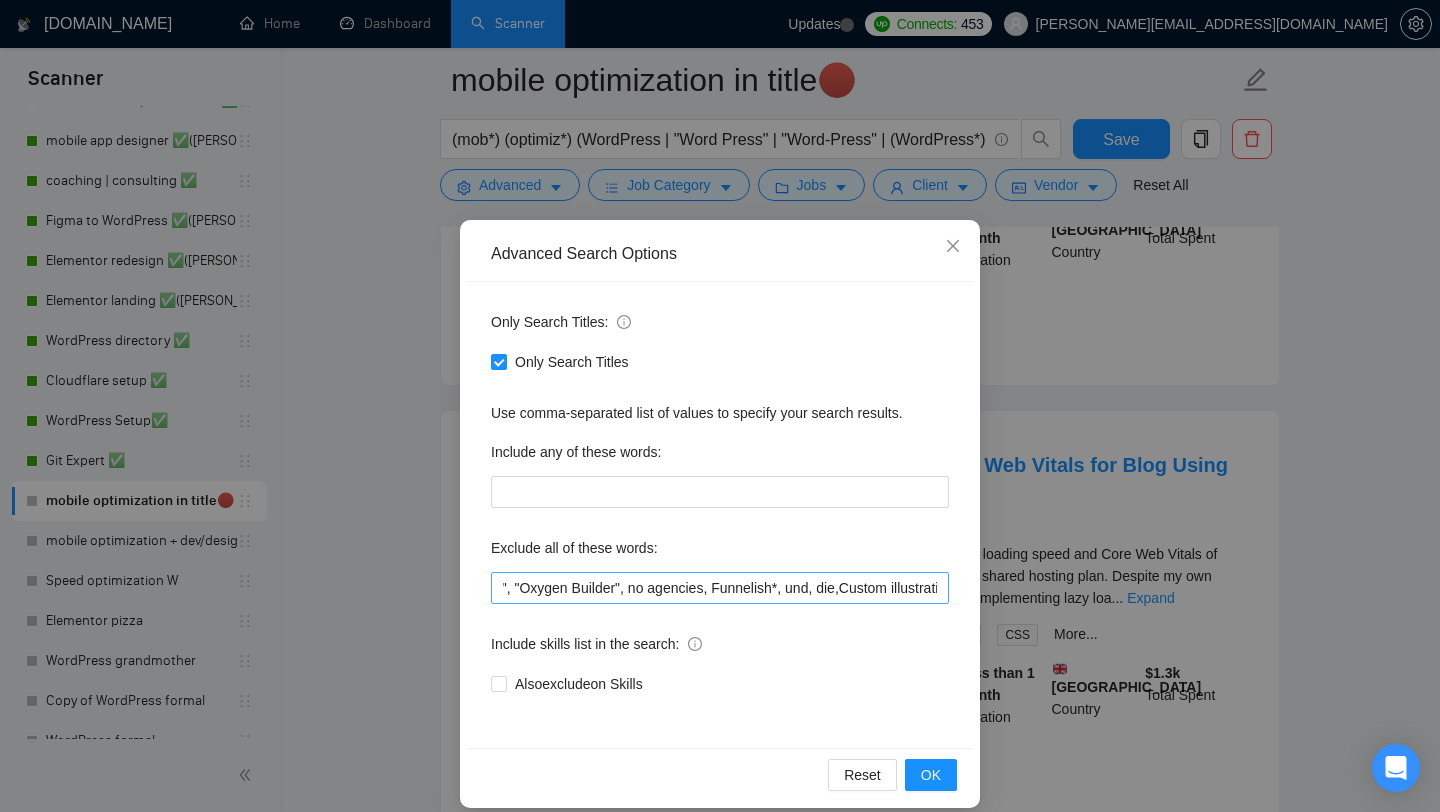 scroll, scrollTop: 0, scrollLeft: 3262, axis: horizontal 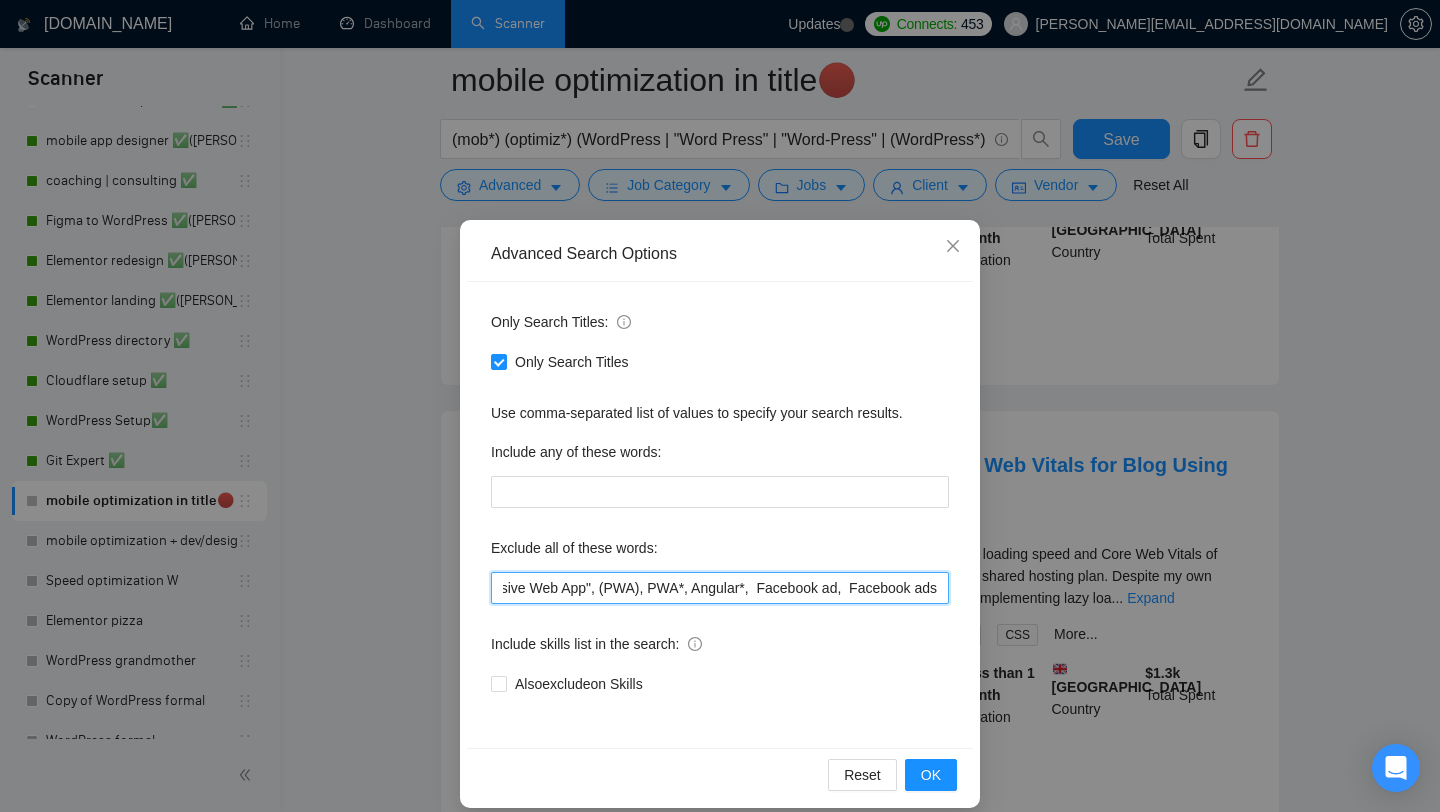 click on "(Urgent), Urgent*, Odoo*, Breakdance*, Duda*, AI, Copywriter*, DevOps*, fix, adult*, webflow*, "web flow", (Wix*), Framer*, (Shopify*), Squarespace*, wpbakery*, Kajabi*, ClickFunnels*,  "Click Funnels", "Hub Spot", HubSpot*, "Bricks Builder", GoHighLevel*, (bug*), "short term", asap*, today*, tomorrow*, tutor*, coach*, "teach me", "no agency", "BigCommerce", "Big Commerce", python*,  react*, django*, zoho*, "join our team", "Oxygen Builder", no agencies, Funnelish*, und, die,Custom illustration, "Progressive Web App", (PWA), PWA*, Angular*,  Facebook ad,  Facebook ads" at bounding box center [720, 588] 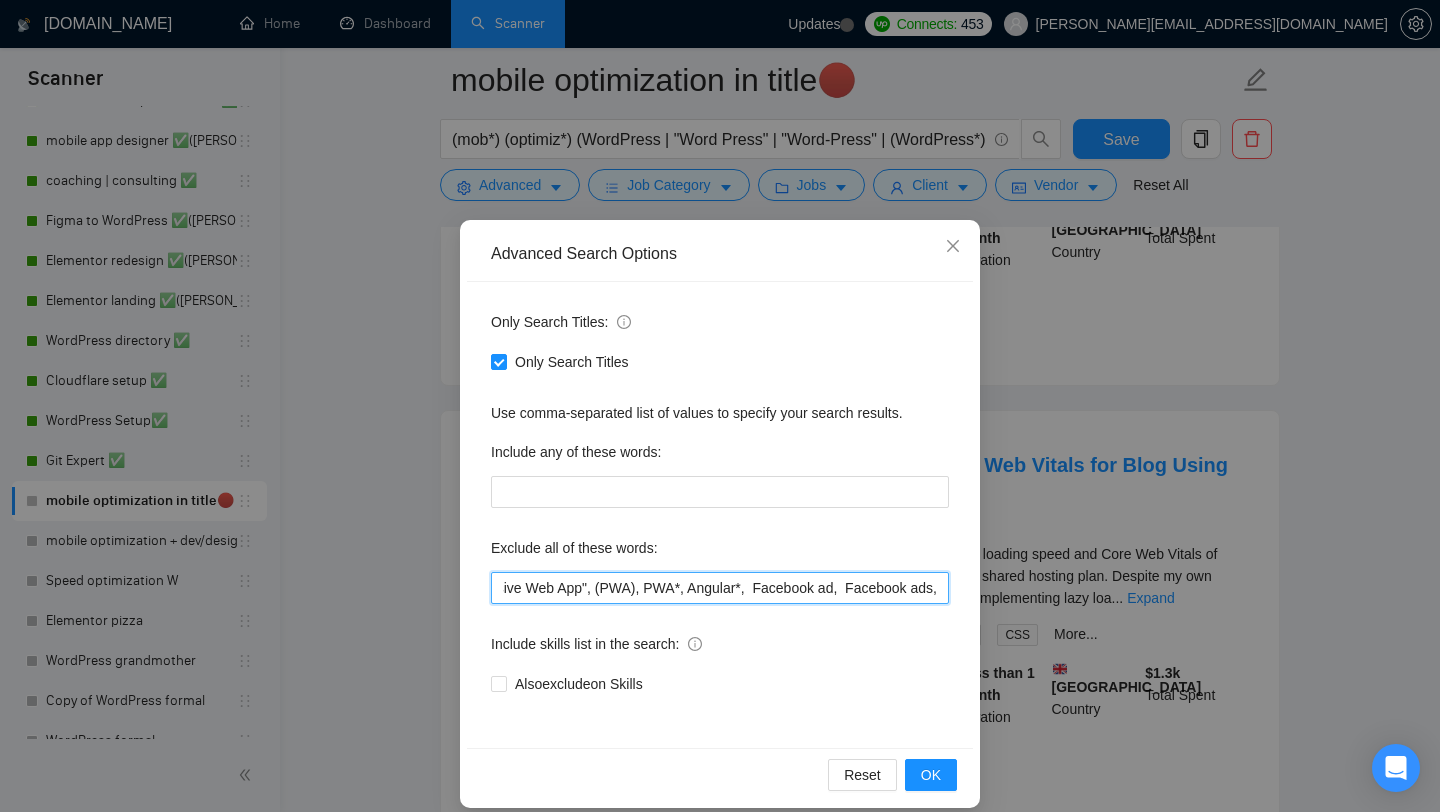 paste on "Speed" 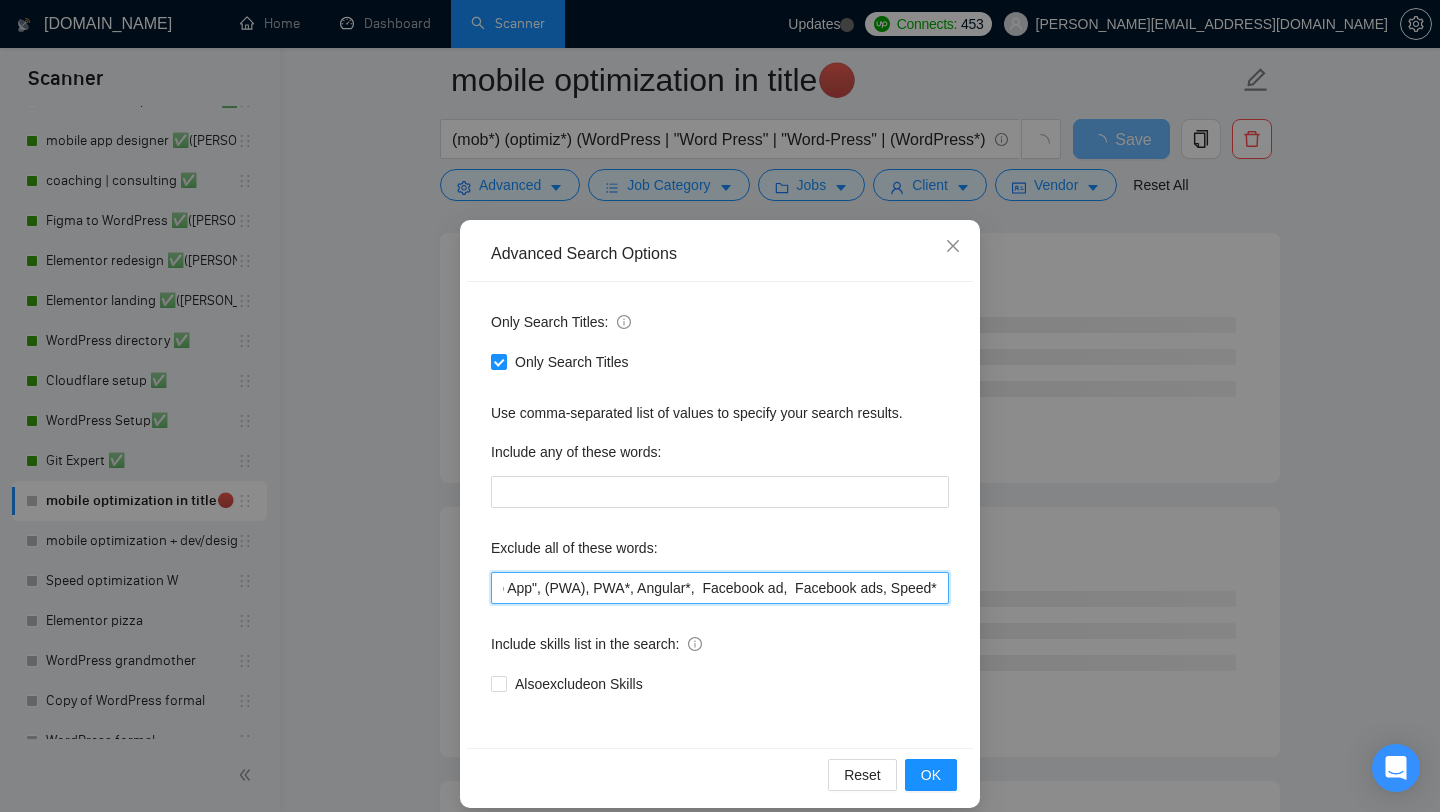 scroll, scrollTop: 0, scrollLeft: 3317, axis: horizontal 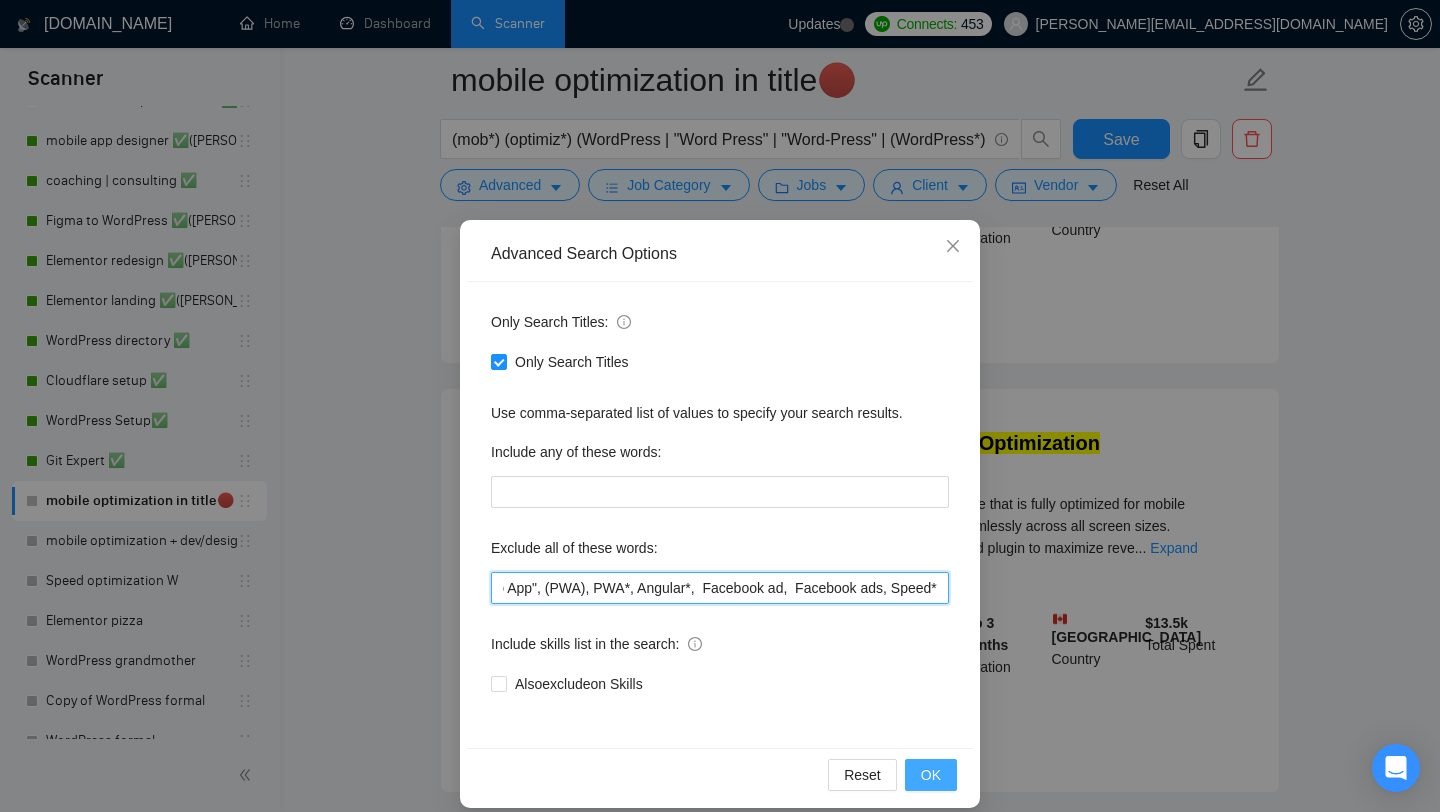 type on "(Urgent), Urgent*, Odoo*, Breakdance*, Duda*, AI, Copywriter*, DevOps*, fix, adult*, webflow*, "web flow", (Wix*), Framer*, (Shopify*), Squarespace*, wpbakery*, Kajabi*, ClickFunnels*,  "Click Funnels", "Hub Spot", HubSpot*, "Bricks Builder", GoHighLevel*, (bug*), "short term", asap*, today*, tomorrow*, tutor*, coach*, "teach me", "no agency", "BigCommerce", "Big Commerce", python*,  react*, django*, zoho*, "join our team", "Oxygen Builder", no agencies, Funnelish*, und, die,Custom illustration, "Progressive Web App", (PWA), PWA*, Angular*,  Facebook ad,  Facebook ads, Speed*" 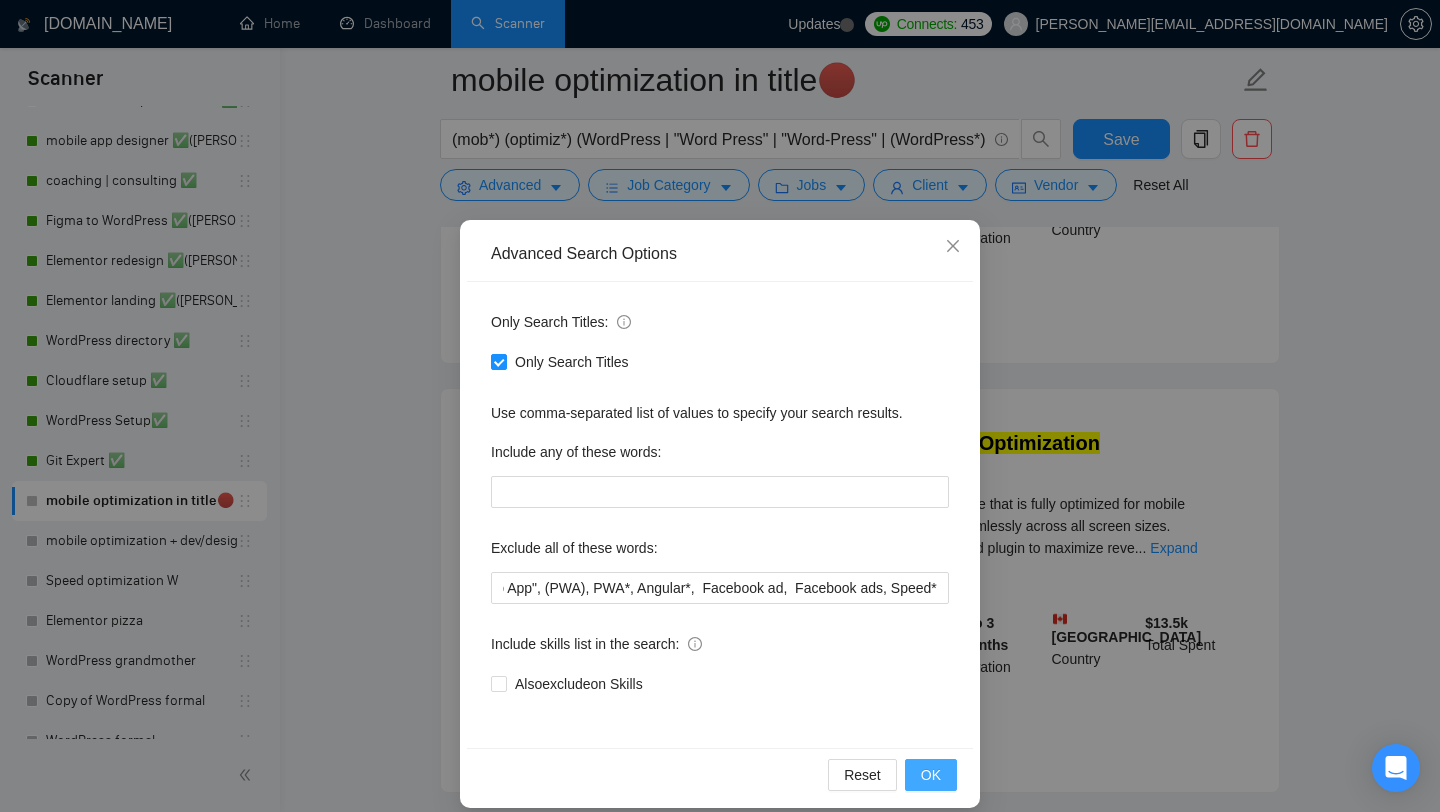 click on "OK" at bounding box center (931, 775) 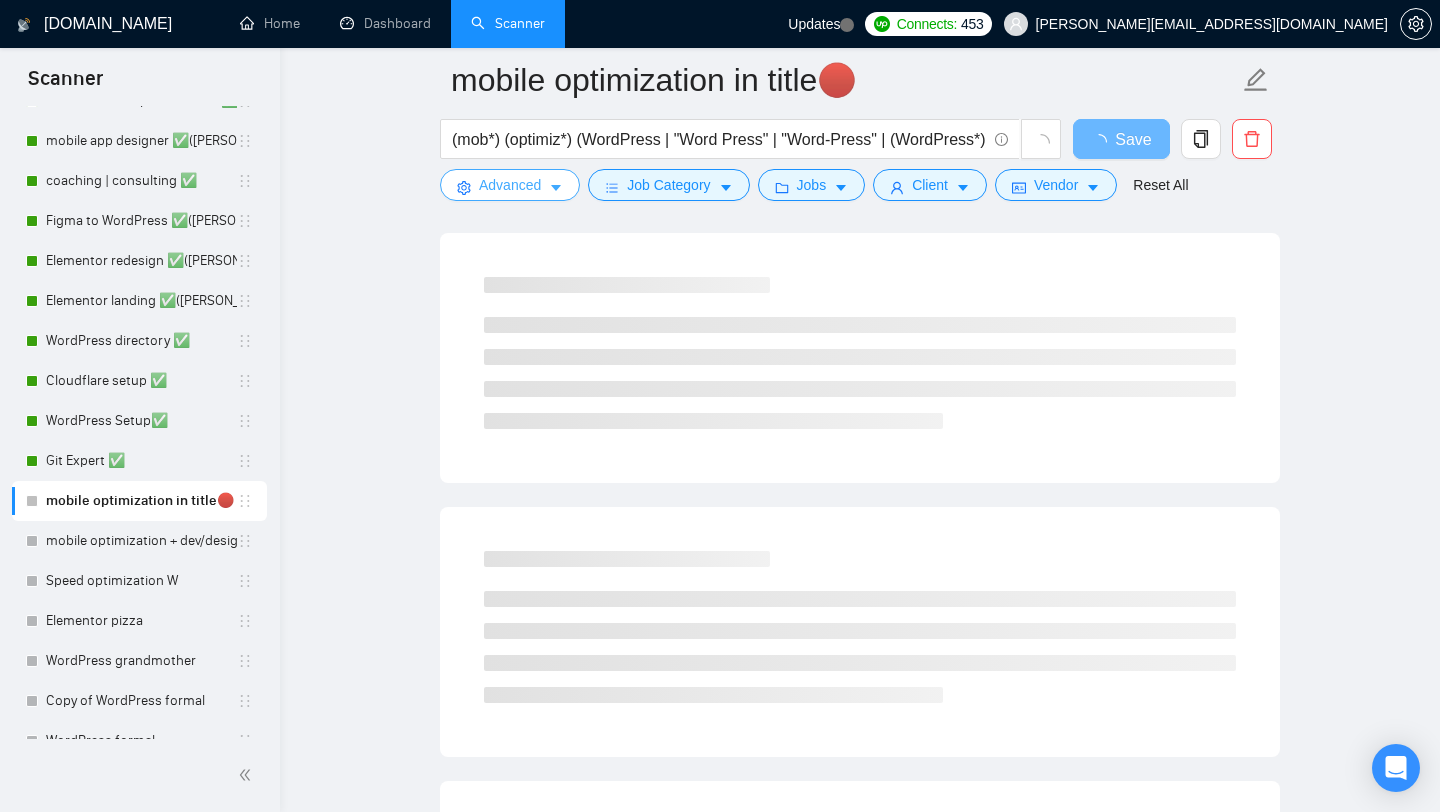 scroll, scrollTop: 0, scrollLeft: 0, axis: both 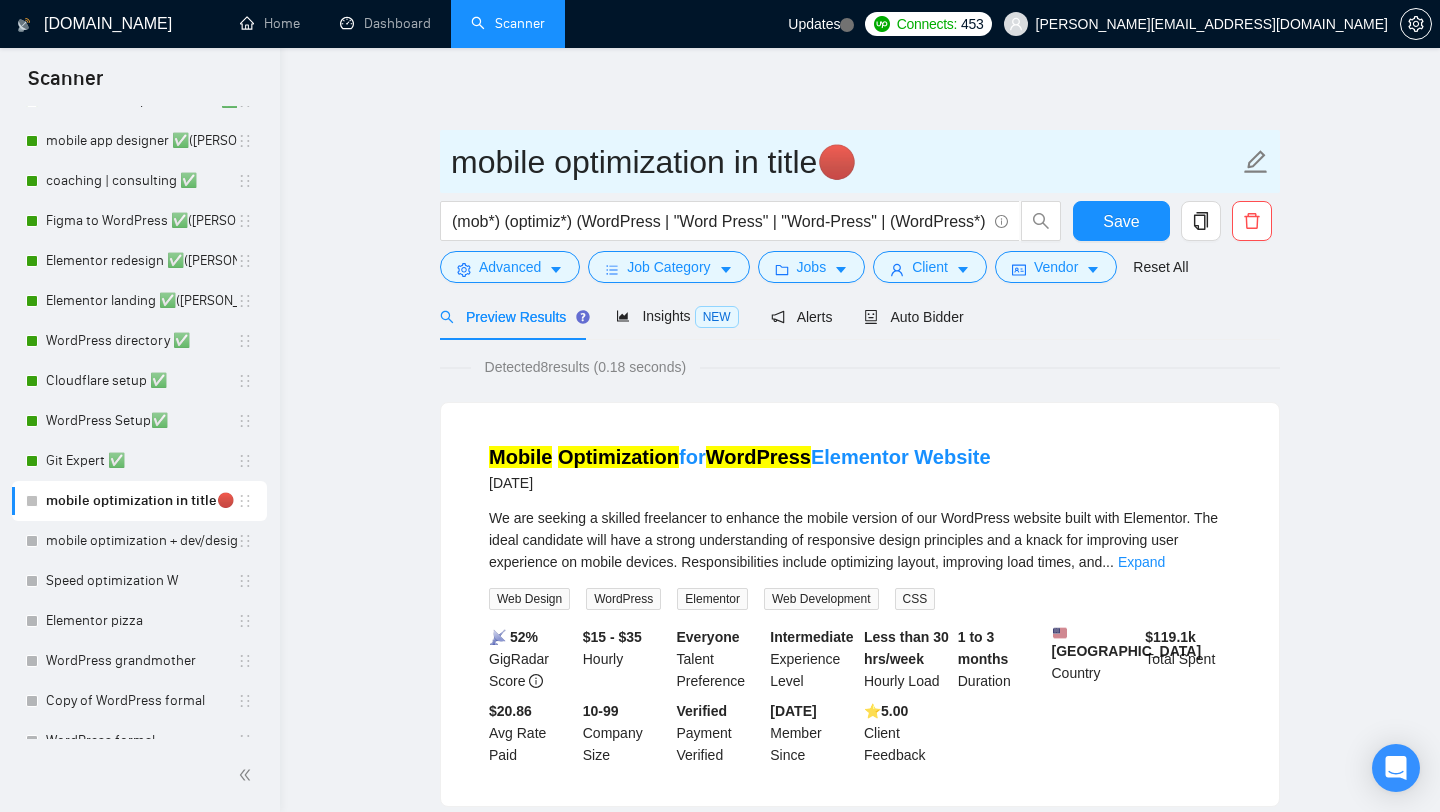 drag, startPoint x: 726, startPoint y: 168, endPoint x: 349, endPoint y: 171, distance: 377.01193 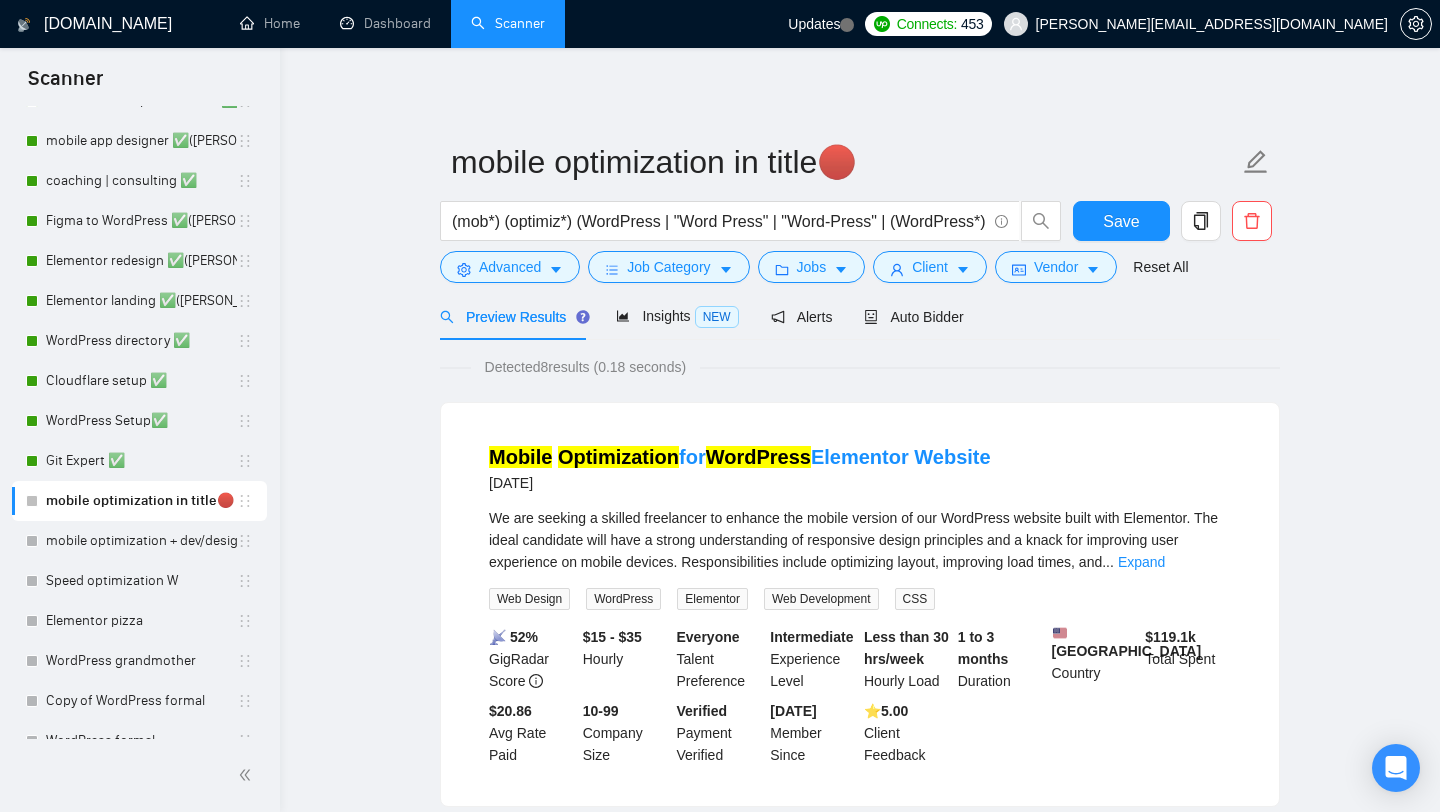 click on "mobile optimization in title🔴 (mob*) (optimiz*) (WordPress | "Word Press" | "Word-Press" | (WordPress*)) Save Advanced   Job Category   Jobs   Client   Vendor   Reset All Preview Results Insights NEW Alerts Auto Bidder Detected   8  results   (0.18 seconds) Mobile   Optimization  for  WordPress  Elementor Website 3 months ago We are seeking a skilled freelancer to enhance the mobile version of our WordPress website built with Elementor. The ideal candidate will have a strong understanding of responsive design principles and a knack for improving user experience on mobile devices. Responsibilities include optimizing layout, improving load times, and  ... Expand Web Design WordPress Elementor Web Development CSS 📡   52% GigRadar Score   $15 - $35 Hourly Everyone Talent Preference Intermediate Experience Level Less than 30 hrs/week Hourly Load 1 to 3 months Duration   United States Country $ 119.1k Total Spent $20.86 Avg Rate Paid 10-99 Company Size Verified Payment Verified Mar, 2020 Member Since ⭐️" at bounding box center [860, 1938] 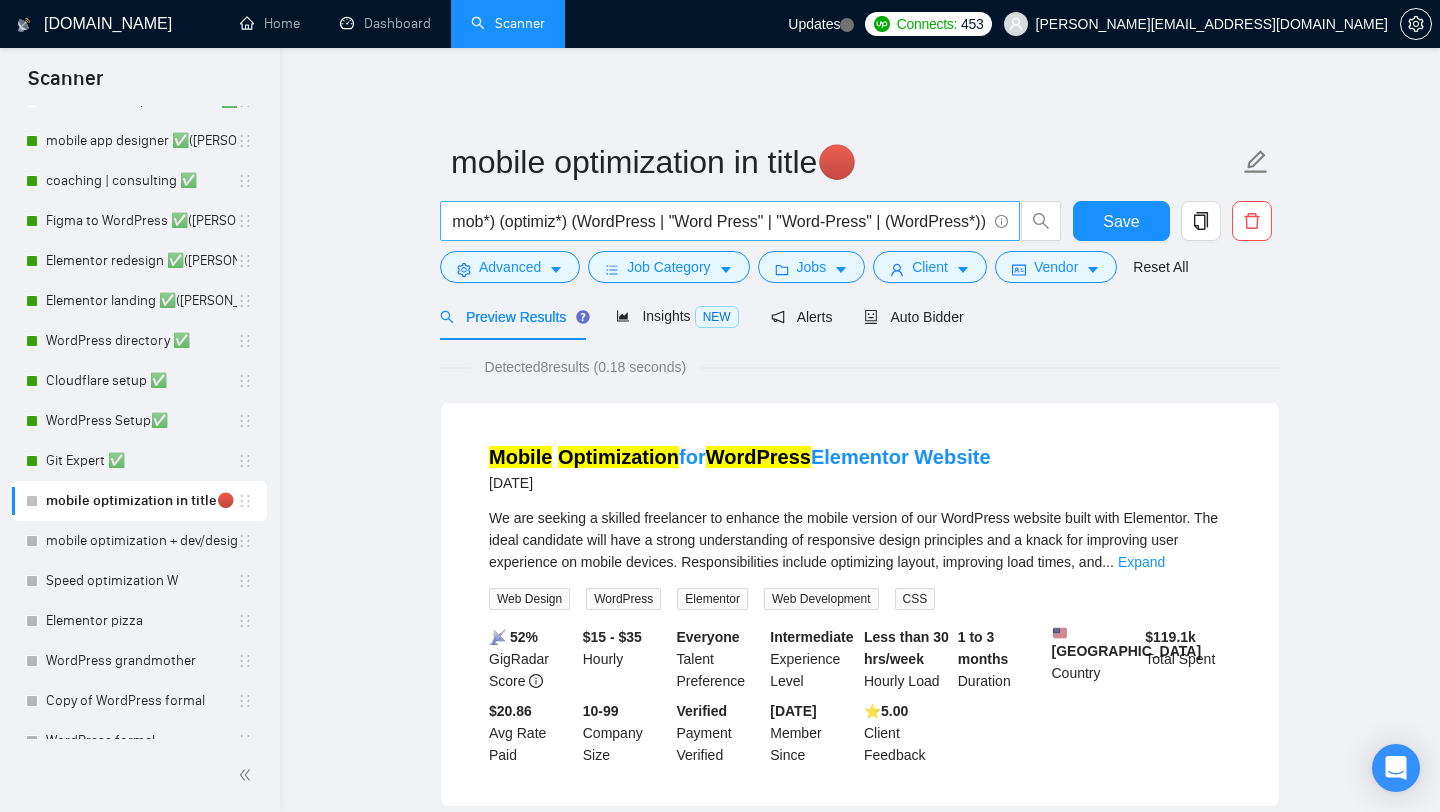 scroll, scrollTop: 0, scrollLeft: 0, axis: both 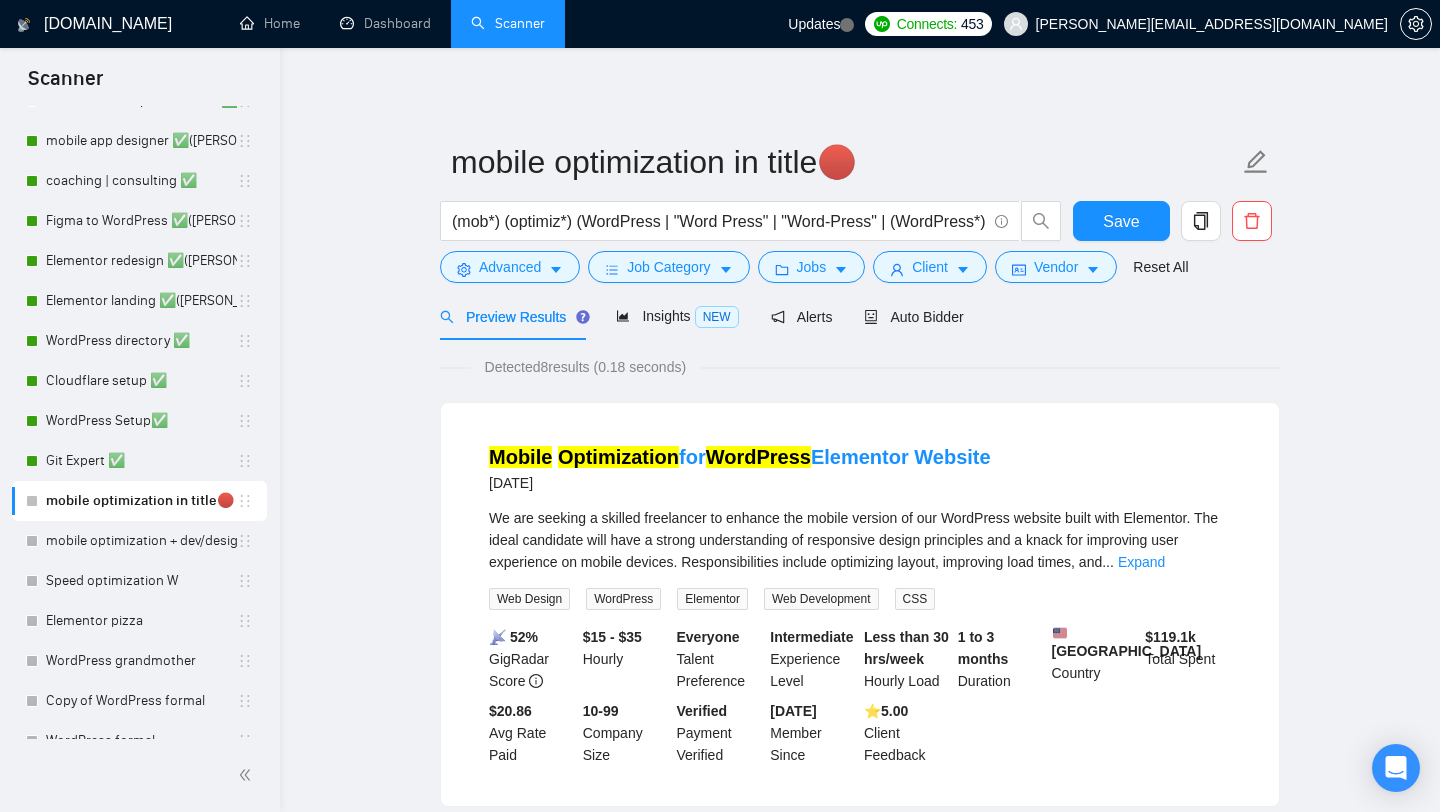click on "mobile optimization in title🔴 (mob*) (optimiz*) (WordPress | "Word Press" | "Word-Press" | (WordPress*)) Save Advanced   Job Category   Jobs   Client   Vendor   Reset All Preview Results Insights NEW Alerts Auto Bidder Detected   8  results   (0.18 seconds) Mobile   Optimization  for  WordPress  Elementor Website 3 months ago We are seeking a skilled freelancer to enhance the mobile version of our WordPress website built with Elementor. The ideal candidate will have a strong understanding of responsive design principles and a knack for improving user experience on mobile devices. Responsibilities include optimizing layout, improving load times, and  ... Expand Web Design WordPress Elementor Web Development CSS 📡   52% GigRadar Score   $15 - $35 Hourly Everyone Talent Preference Intermediate Experience Level Less than 30 hrs/week Hourly Load 1 to 3 months Duration   United States Country $ 119.1k Total Spent $20.86 Avg Rate Paid 10-99 Company Size Verified Payment Verified Mar, 2020 Member Since ⭐️" at bounding box center [860, 1938] 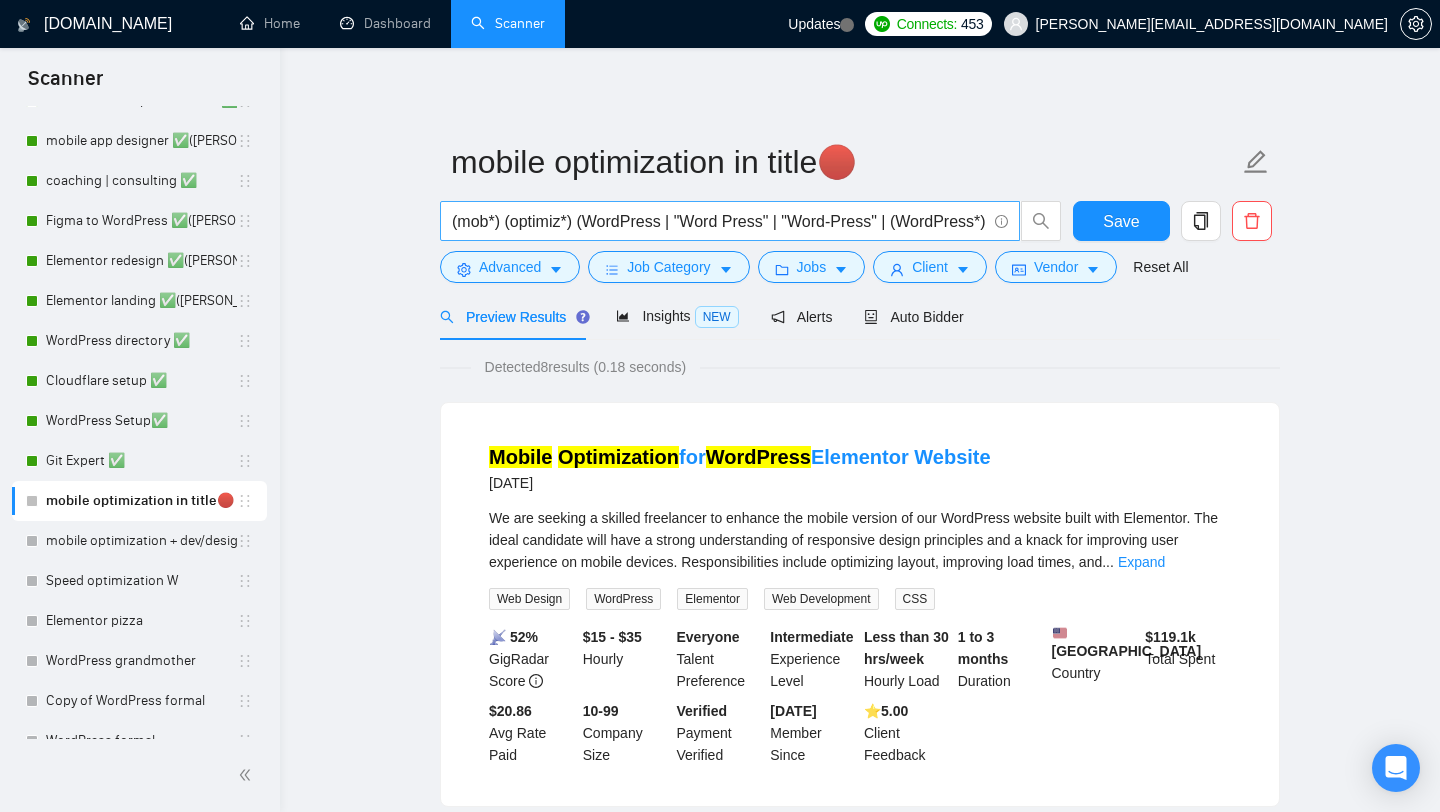 scroll, scrollTop: 0, scrollLeft: 20, axis: horizontal 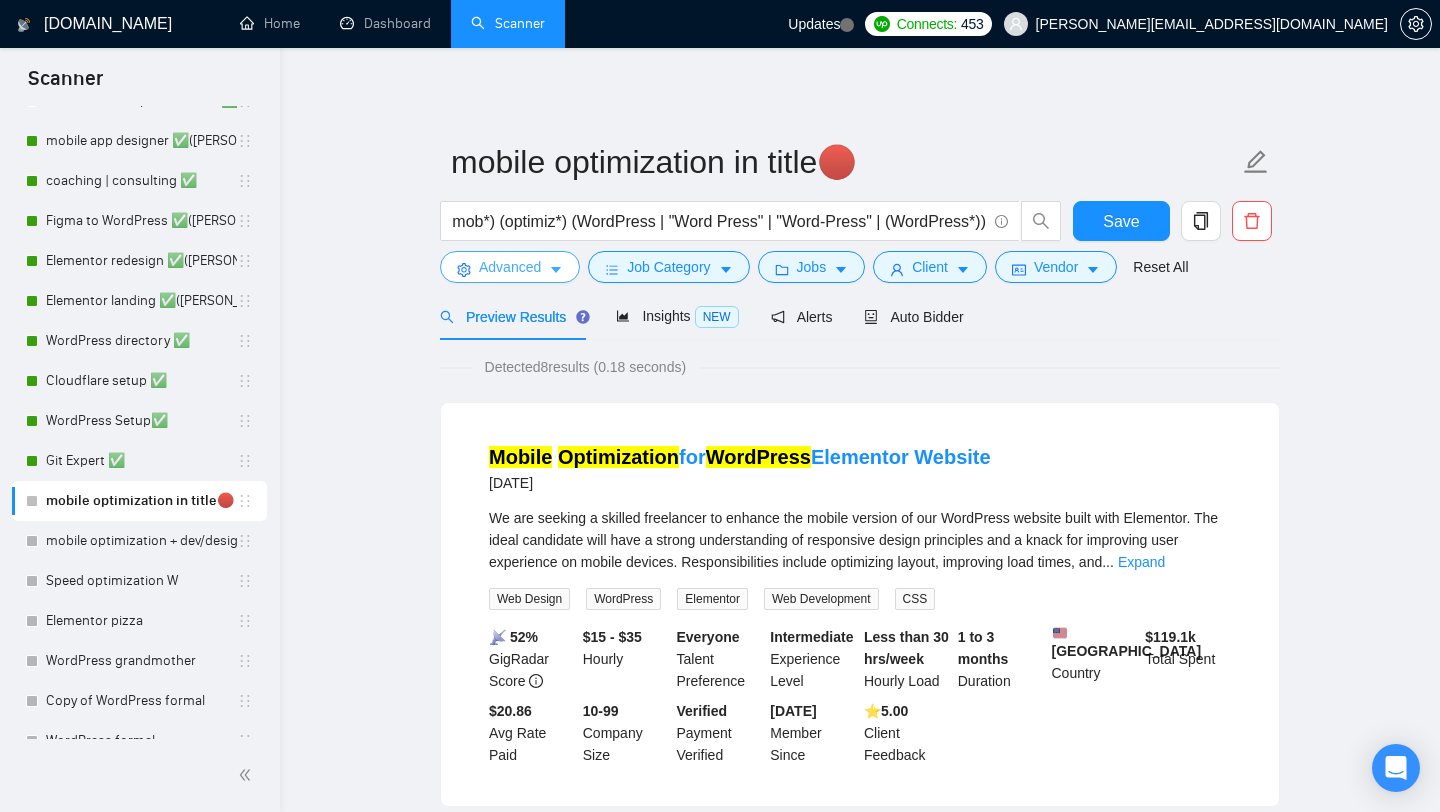 click on "Advanced" at bounding box center [510, 267] 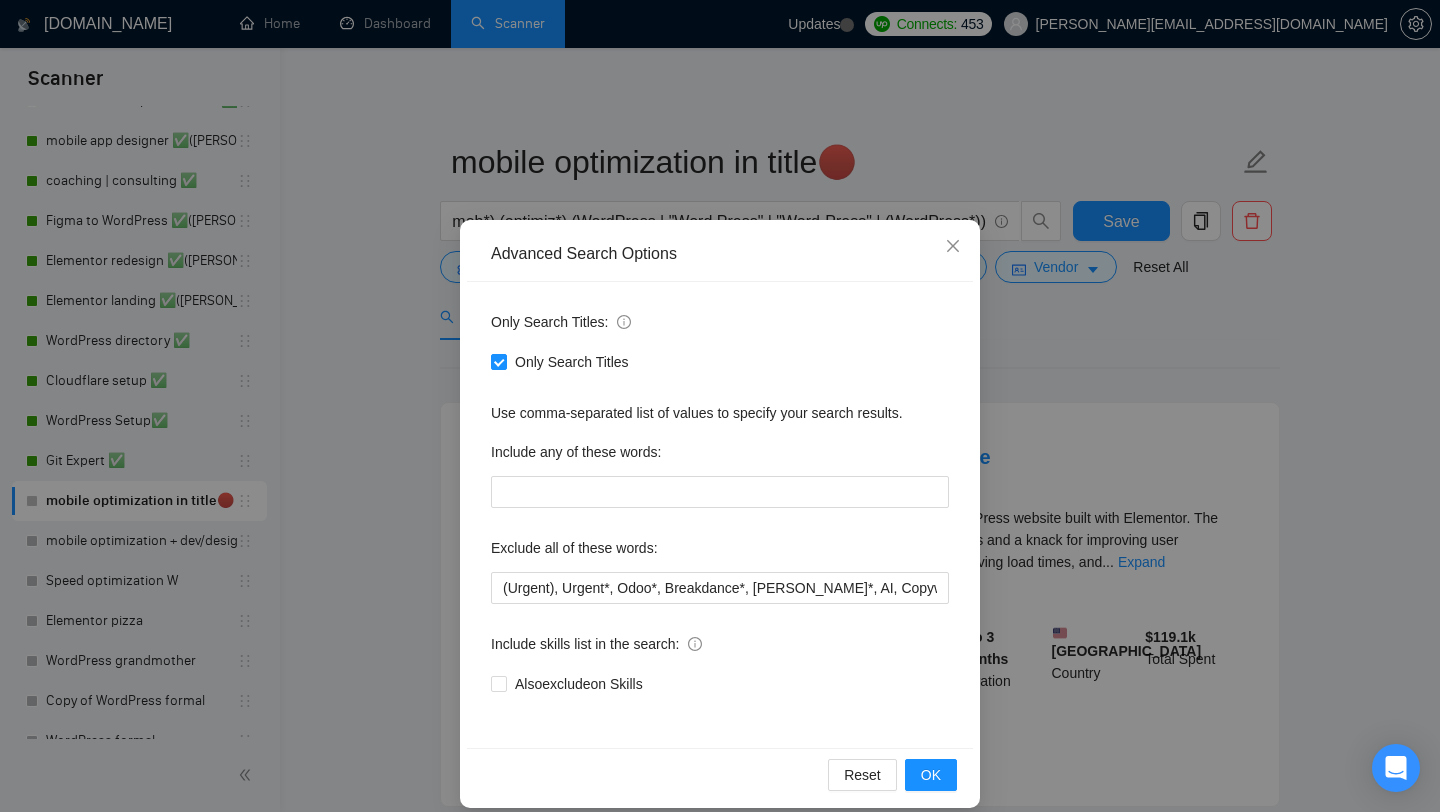 click on "Advanced Search Options Only Search Titles:   Only Search Titles Use comma-separated list of values to specify your search results. Include any of these words: Exclude all of these words: (Urgent), Urgent*, Odoo*, Breakdance*, Duda*, AI, Copywriter*, DevOps*, fix, adult*, webflow*, "web flow", (Wix*), Framer*, (Shopify*), Squarespace*, wpbakery*, Kajabi*, ClickFunnels*,  "Click Funnels", "Hub Spot", HubSpot*, "Bricks Builder", GoHighLevel*, (bug*), "short term", asap*, today*, tomorrow*, tutor*, coach*, "teach me", "no agency", "BigCommerce", "Big Commerce", python*,  react*, django*, zoho*, "join our team", "Oxygen Builder", no agencies, Funnelish*, und, die,Custom illustration, "Progressive Web App", (PWA), PWA*, Angular*,  Facebook ad,  Facebook ads, Speed* Include skills list in the search:   Also  exclude  on Skills Reset OK" at bounding box center (720, 406) 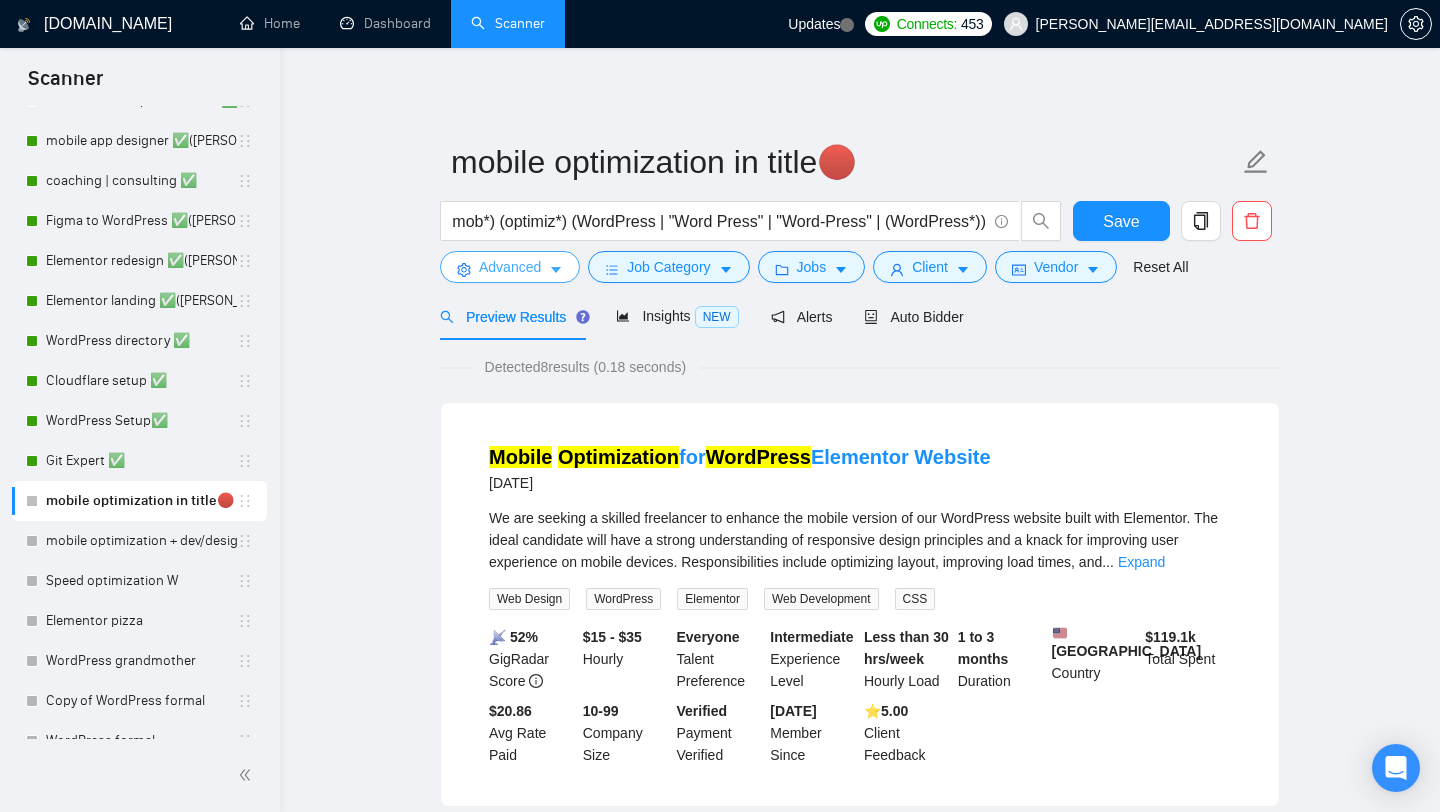 click on "Advanced" at bounding box center [510, 267] 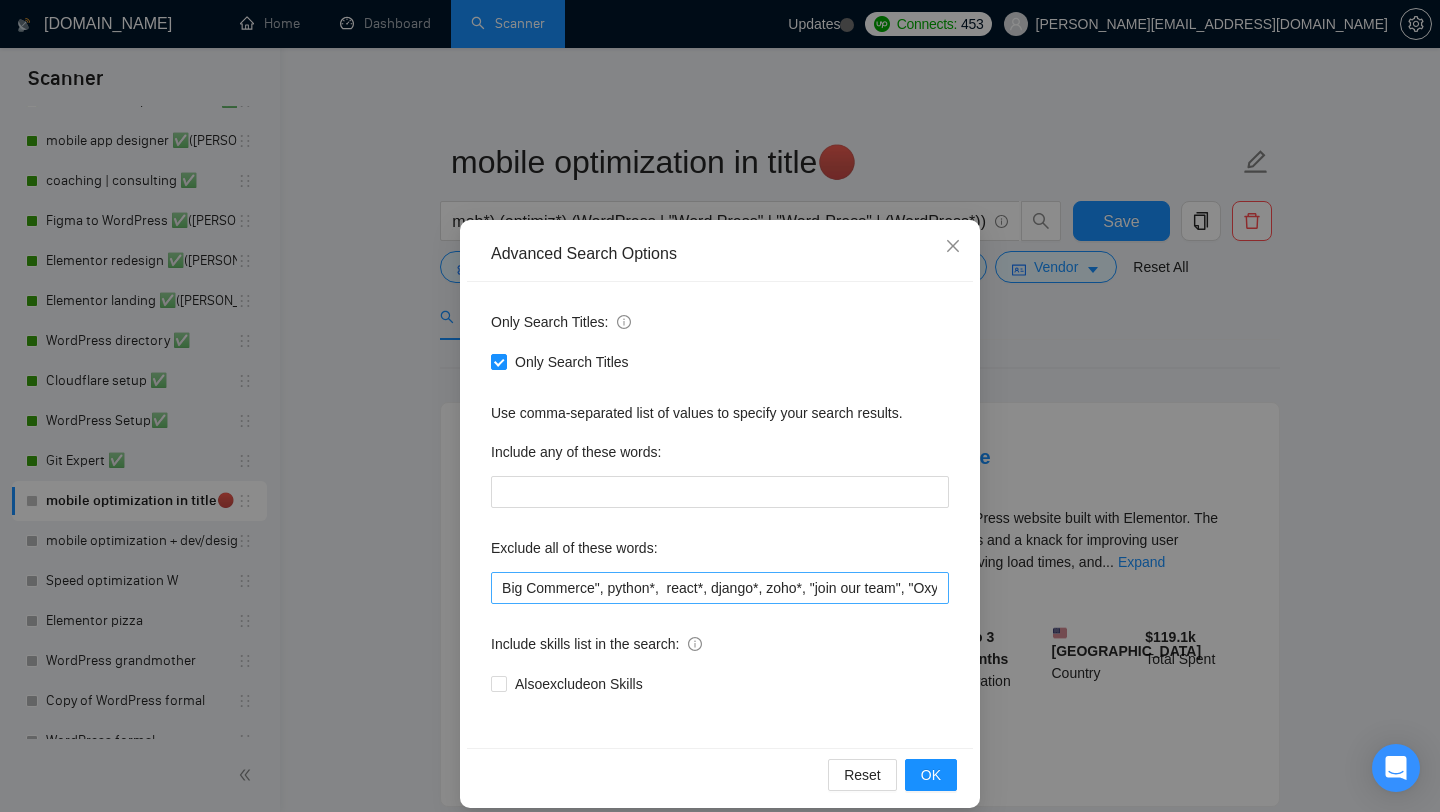 scroll, scrollTop: 0, scrollLeft: 2373, axis: horizontal 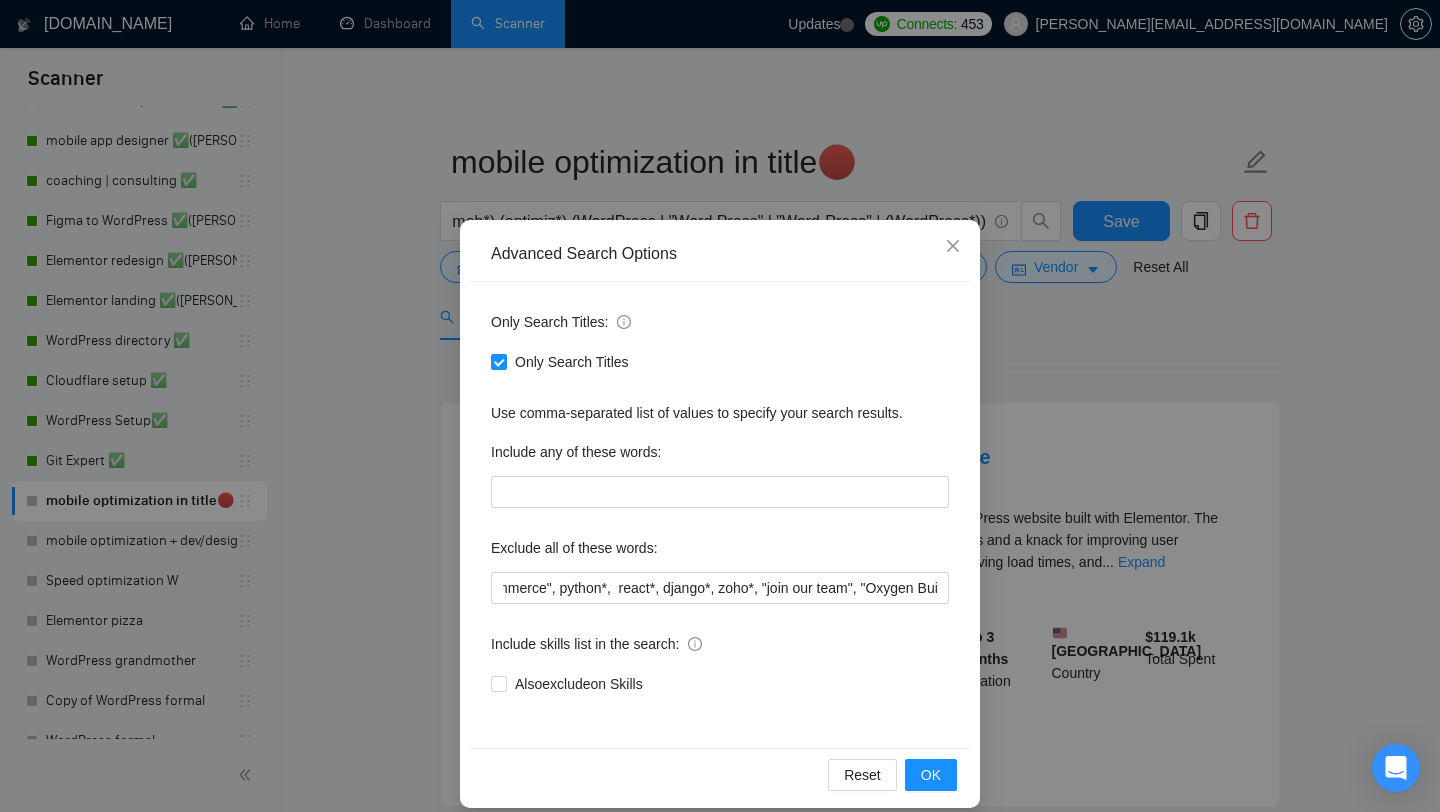click on "Advanced Search Options Only Search Titles:   Only Search Titles Use comma-separated list of values to specify your search results. Include any of these words: Exclude all of these words: (Urgent), Urgent*, Odoo*, Breakdance*, Duda*, AI, Copywriter*, DevOps*, fix, adult*, webflow*, "web flow", (Wix*), Framer*, (Shopify*), Squarespace*, wpbakery*, Kajabi*, ClickFunnels*,  "Click Funnels", "Hub Spot", HubSpot*, "Bricks Builder", GoHighLevel*, (bug*), "short term", asap*, today*, tomorrow*, tutor*, coach*, "teach me", "no agency", "BigCommerce", "Big Commerce", python*,  react*, django*, zoho*, "join our team", "Oxygen Builder", no agencies, Funnelish*, und, die,Custom illustration, "Progressive Web App", (PWA), PWA*, Angular*,  Facebook ad,  Facebook ads, Speed* Include skills list in the search:   Also  exclude  on Skills Reset OK" at bounding box center (720, 406) 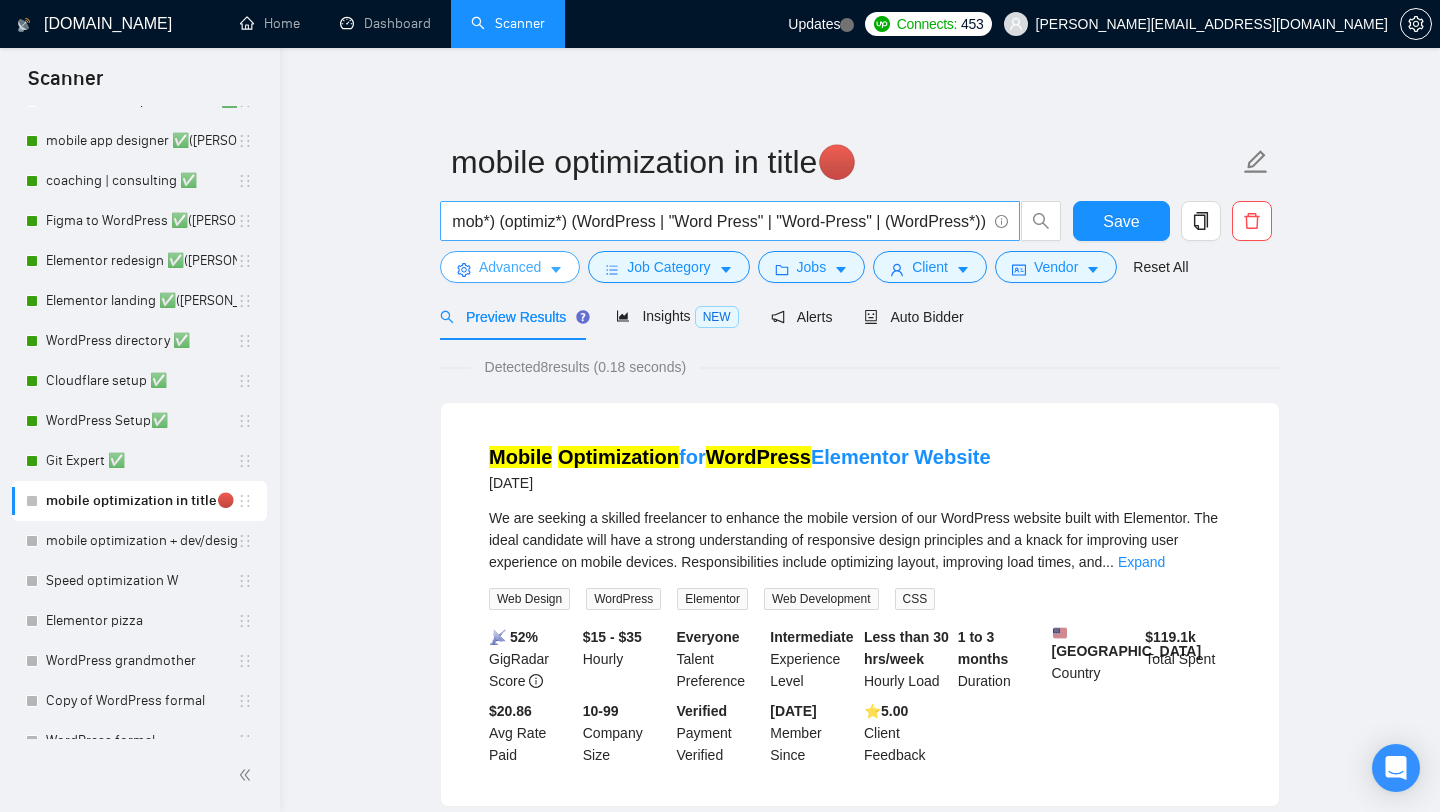 scroll, scrollTop: 0, scrollLeft: 0, axis: both 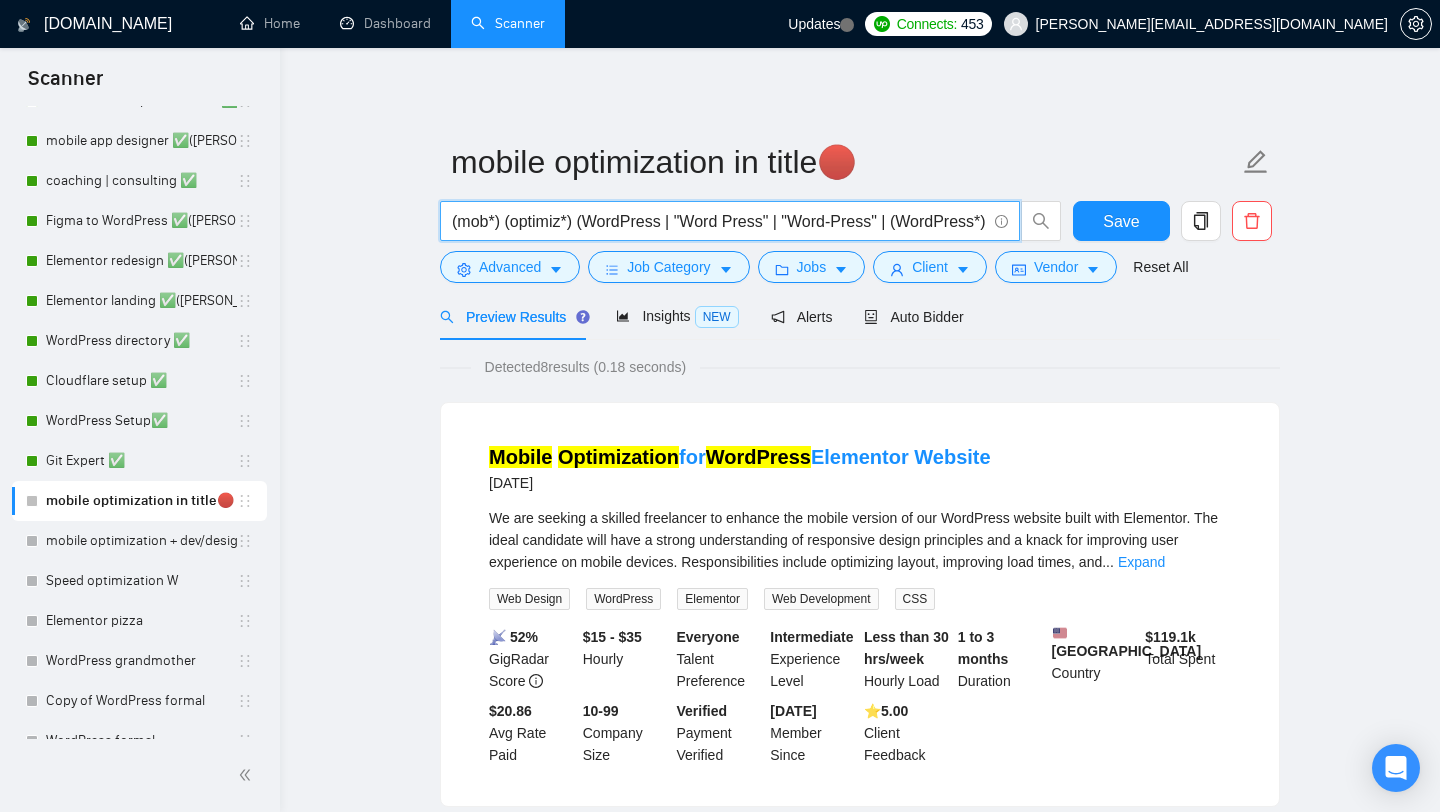 click on "(mob*) (optimiz*) (WordPress | "Word Press" | "Word-Press" | (WordPress*))" at bounding box center [719, 221] 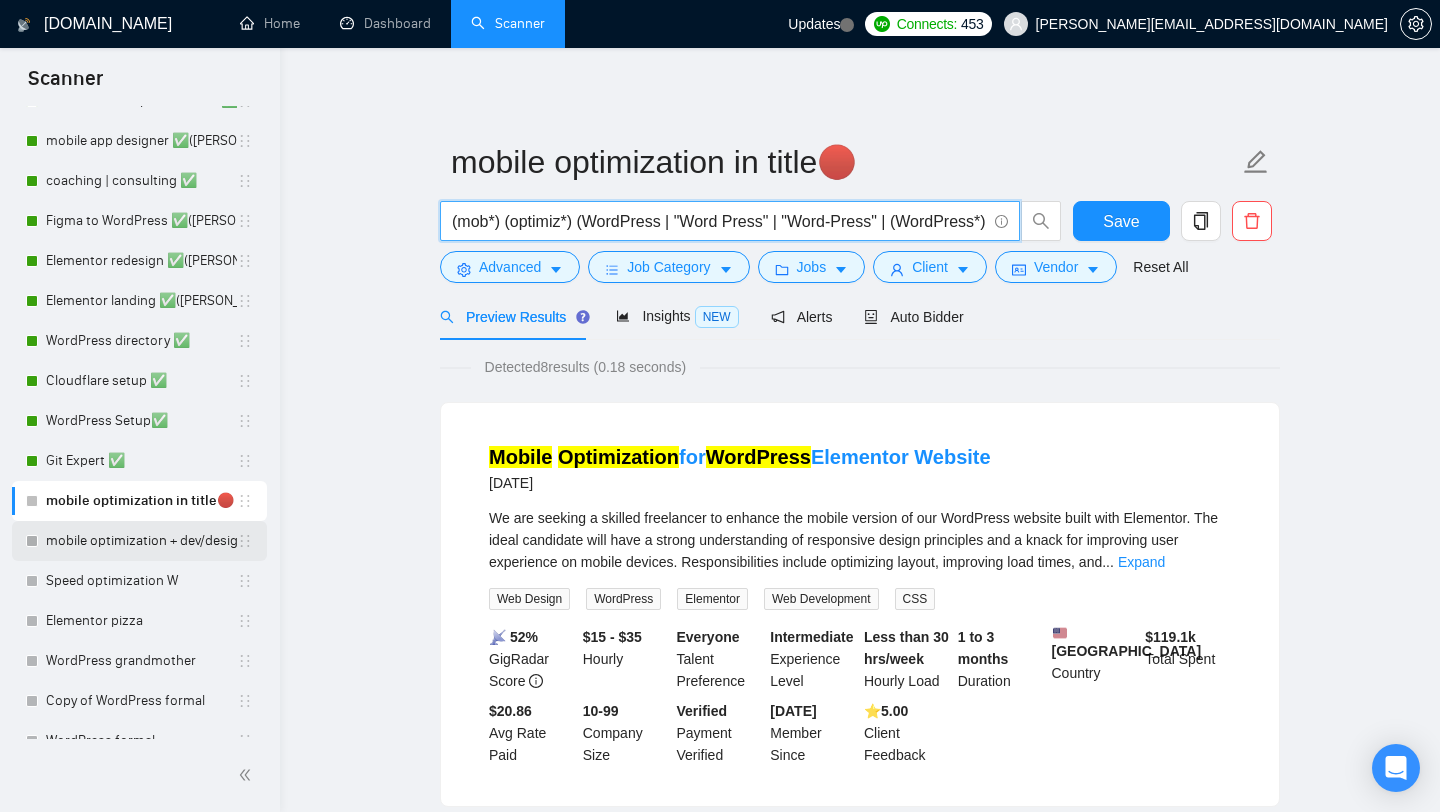 click on "mobile optimization + dev/design 🔴" at bounding box center [141, 541] 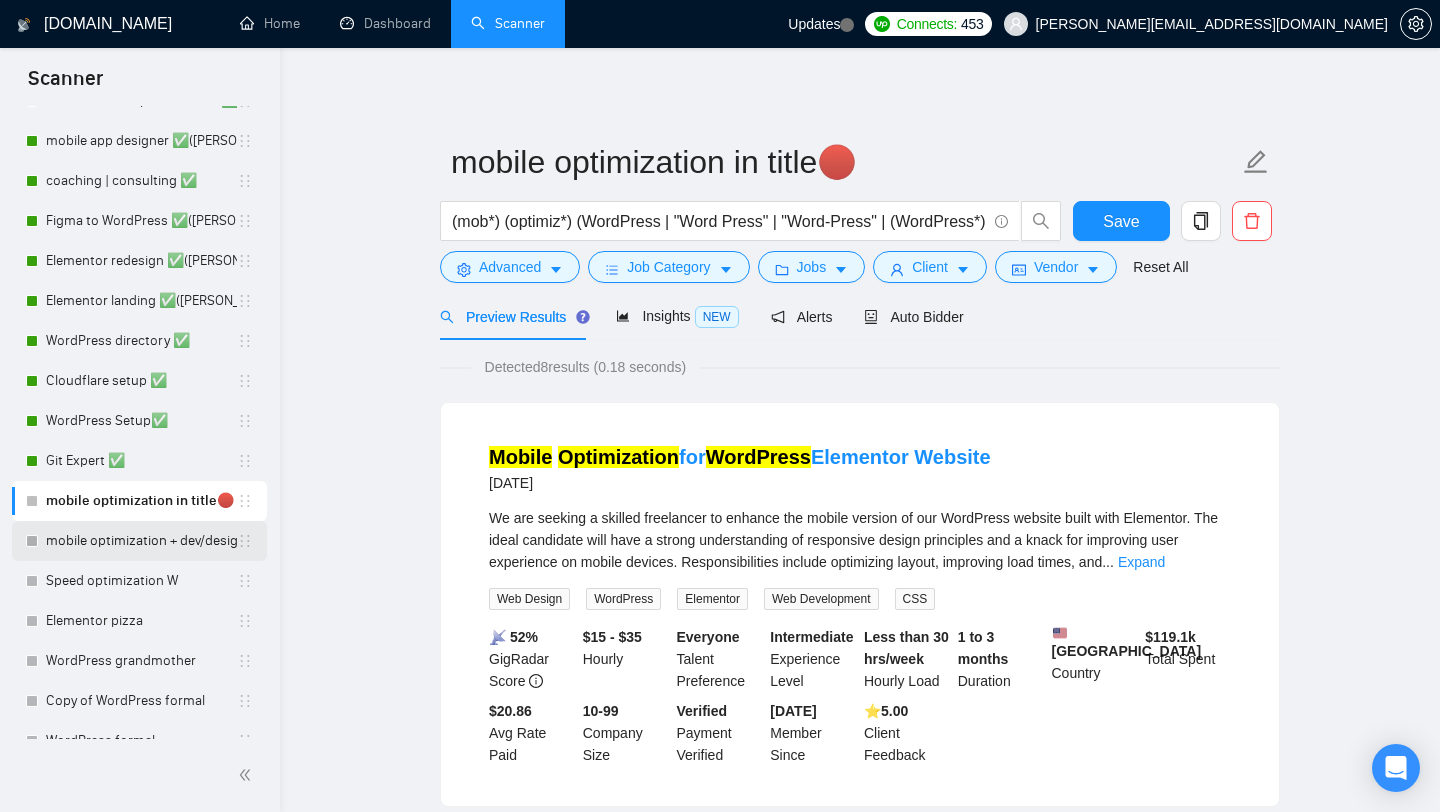 click on "mobile optimization + dev/design 🔴" at bounding box center (141, 541) 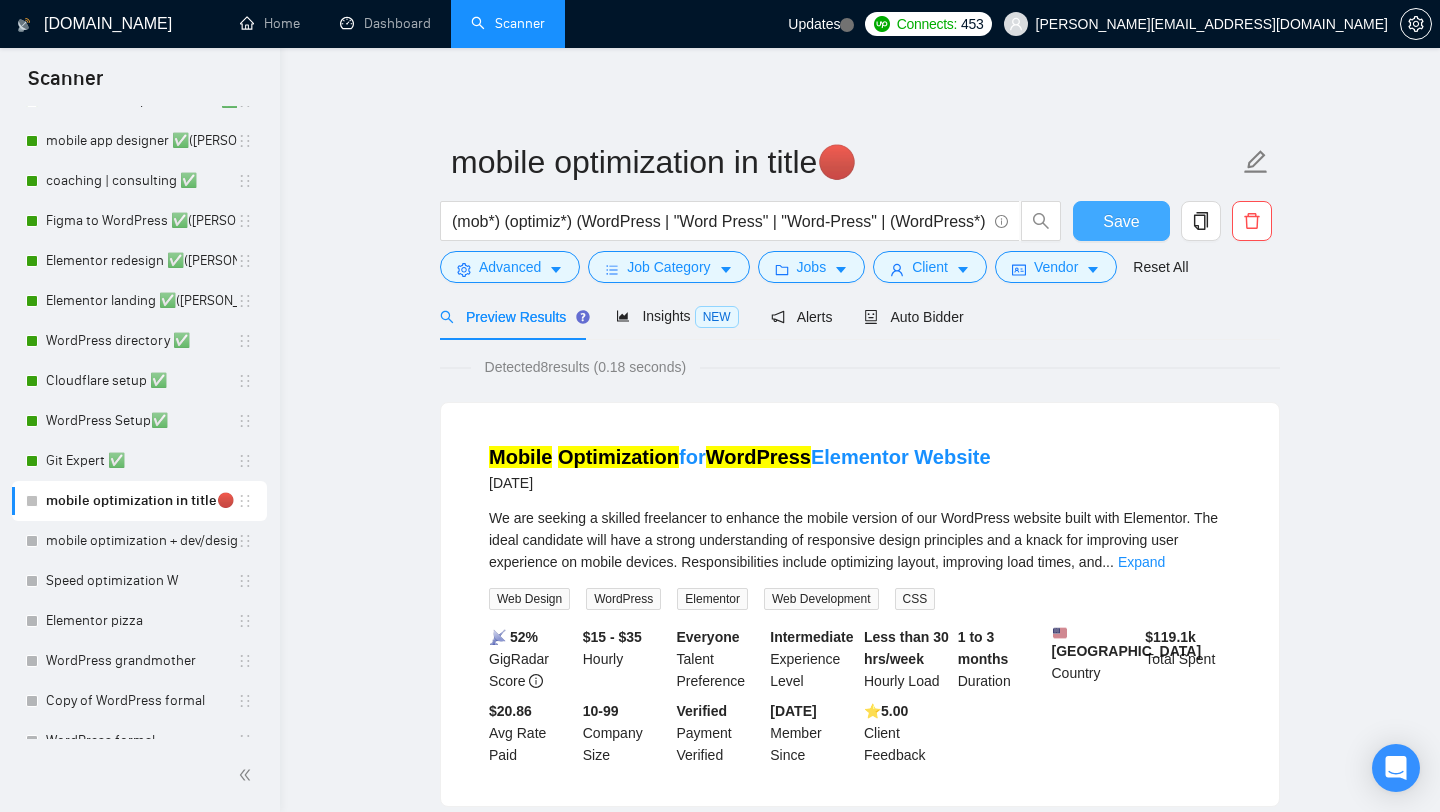 click on "Save" at bounding box center (1121, 221) 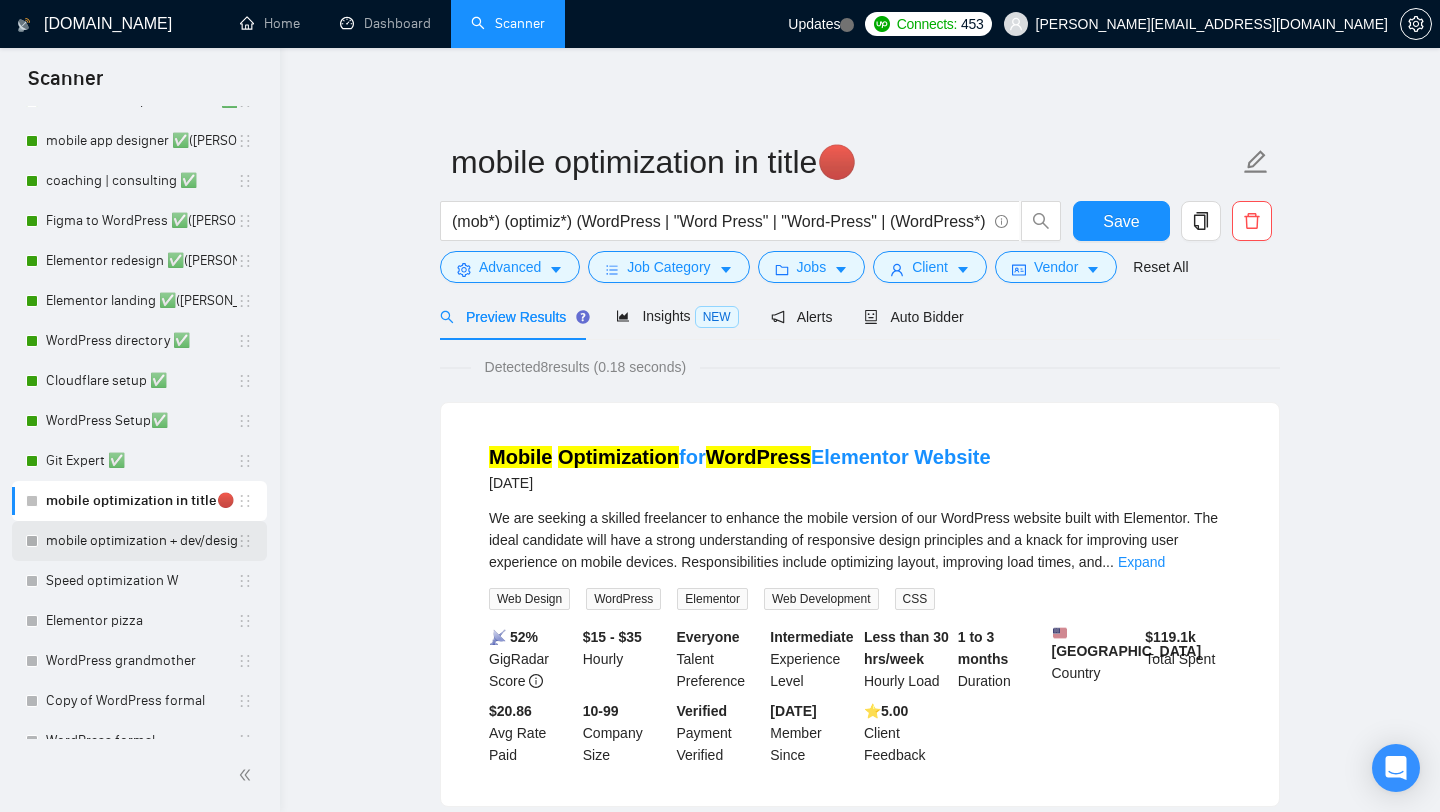 click on "mobile optimization + dev/design 🔴" at bounding box center (141, 541) 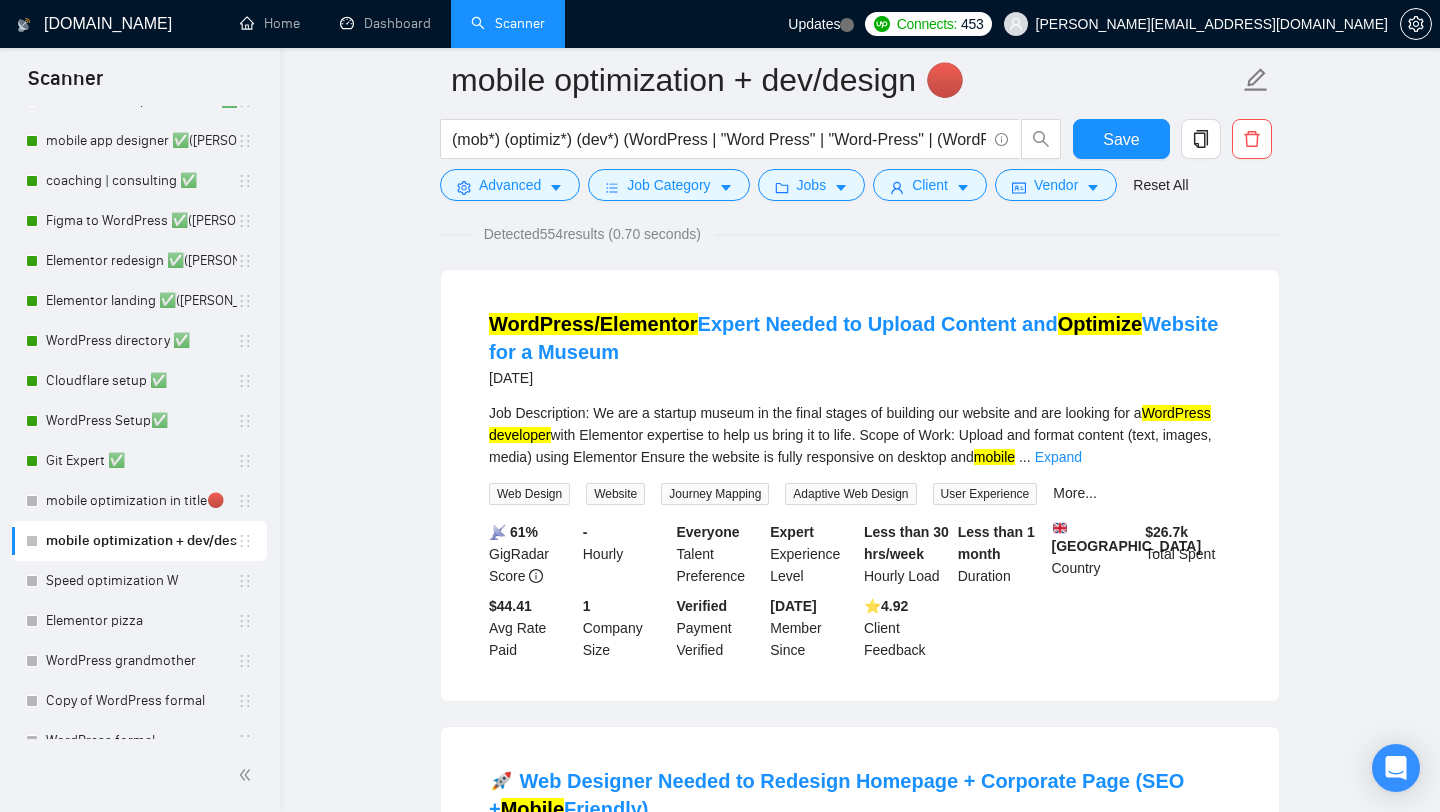 scroll, scrollTop: 152, scrollLeft: 0, axis: vertical 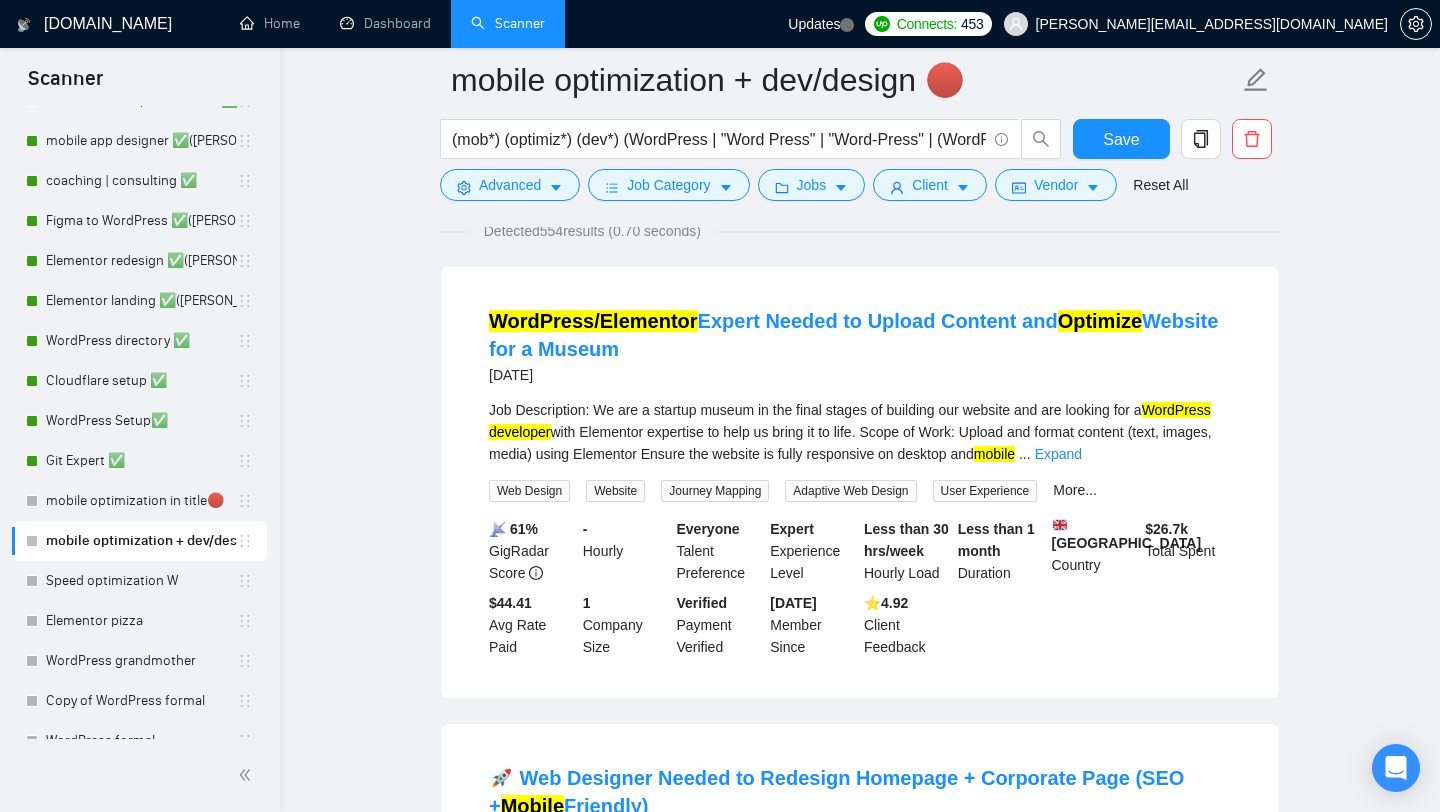 click on "Job Description:
We are a startup museum in the final stages of building our website and are looking for a  WordPress   developer  with Elementor expertise to help us bring it to life.
Scope of Work:
Upload and format content (text, images, media) using Elementor
Ensure the website is fully responsive on desktop and  mobile
... Expand" at bounding box center [860, 432] 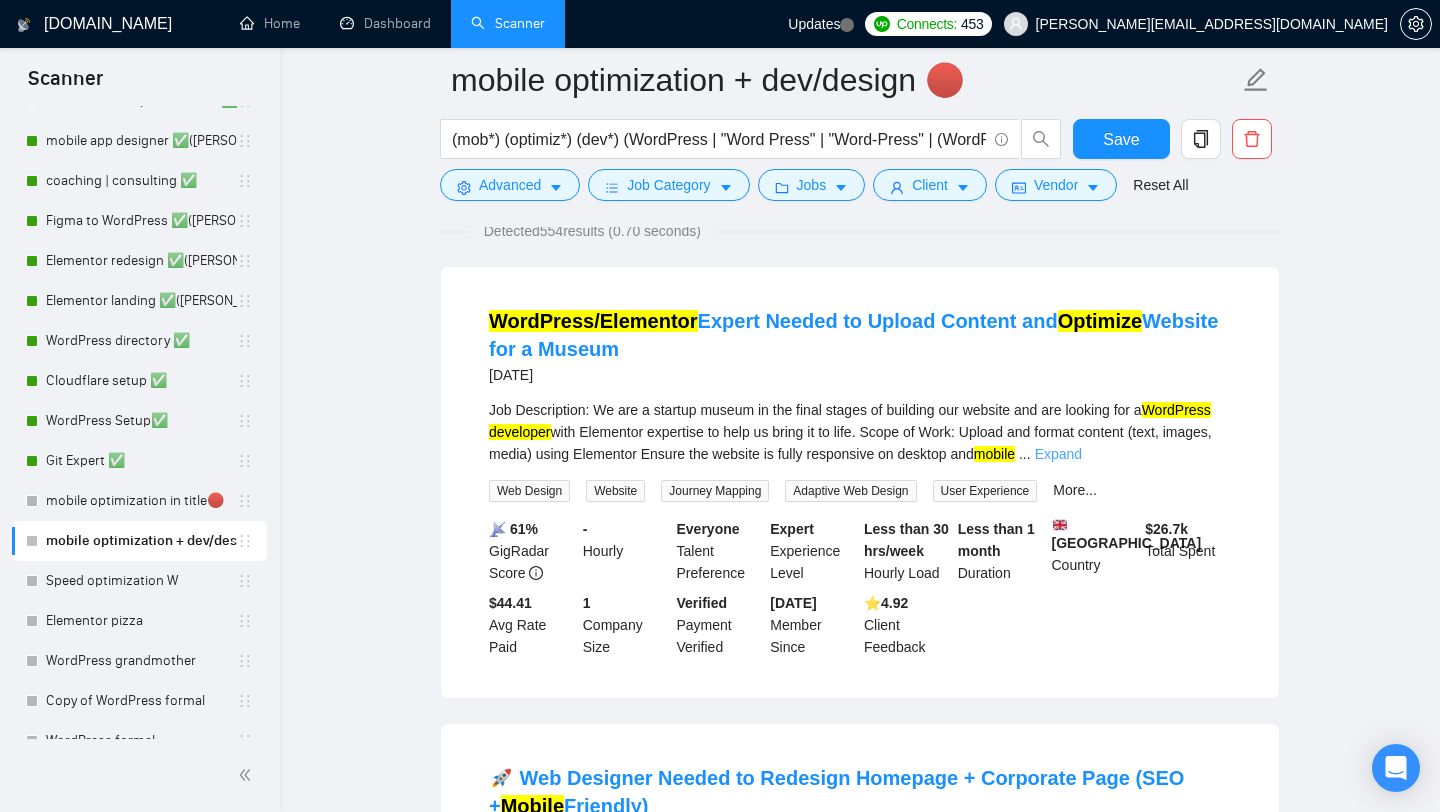 click on "Job Description:
We are a startup museum in the final stages of building our website and are looking for a  WordPress   developer  with Elementor expertise to help us bring it to life.
Scope of Work:
Upload and format content (text, images, media) using Elementor
Ensure the website is fully responsive on desktop and  mobile
... Expand" at bounding box center (860, 432) 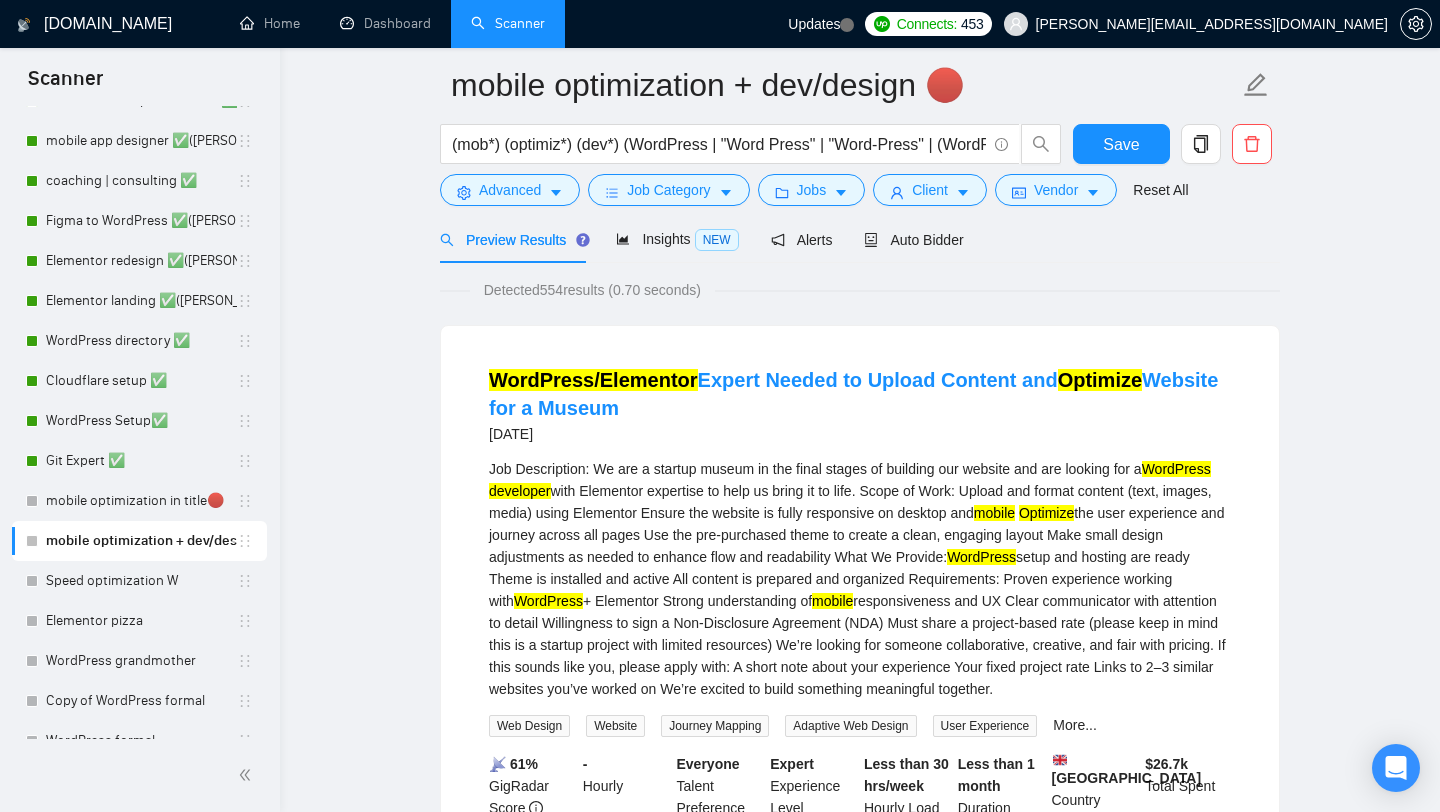 scroll, scrollTop: 61, scrollLeft: 0, axis: vertical 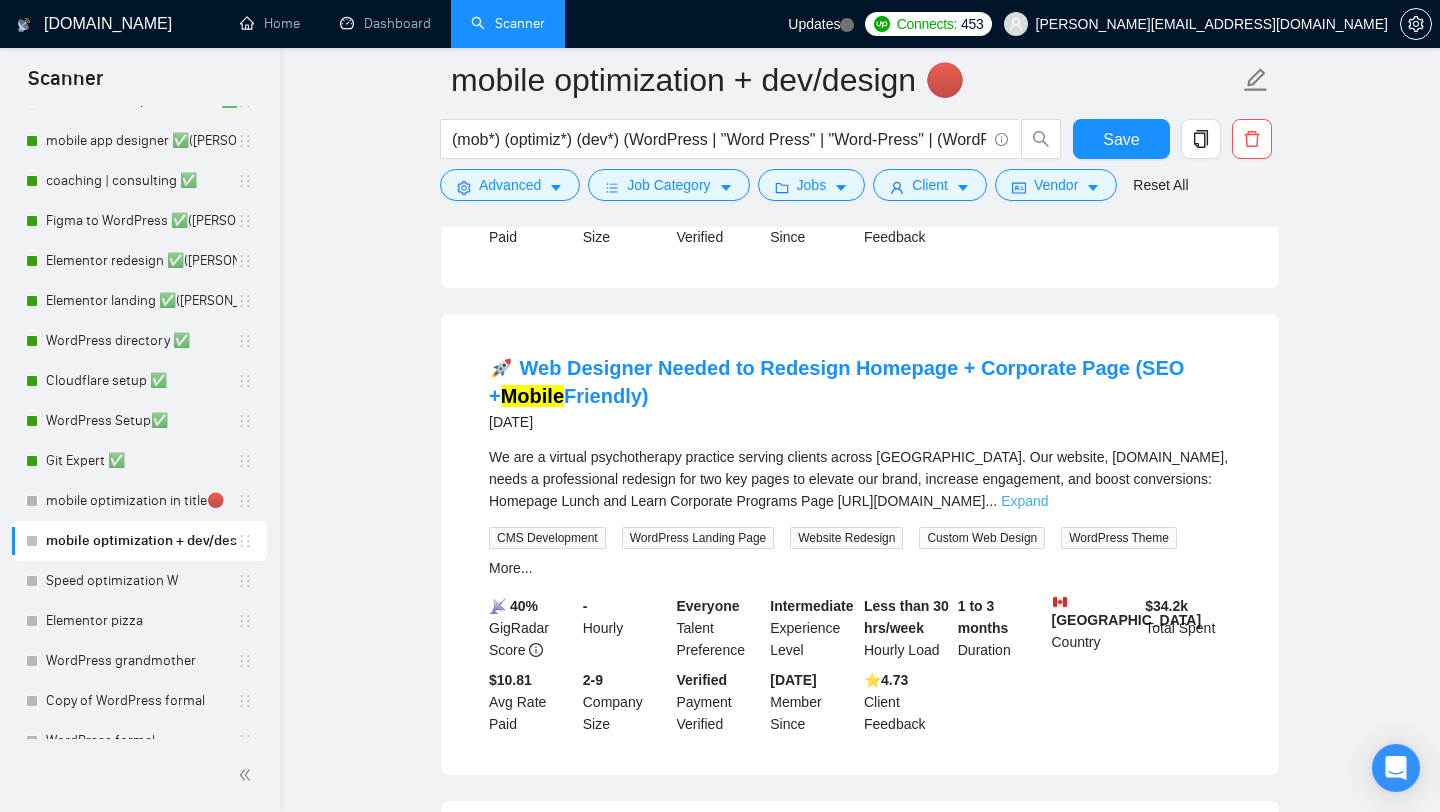 click on "Expand" at bounding box center (1024, 501) 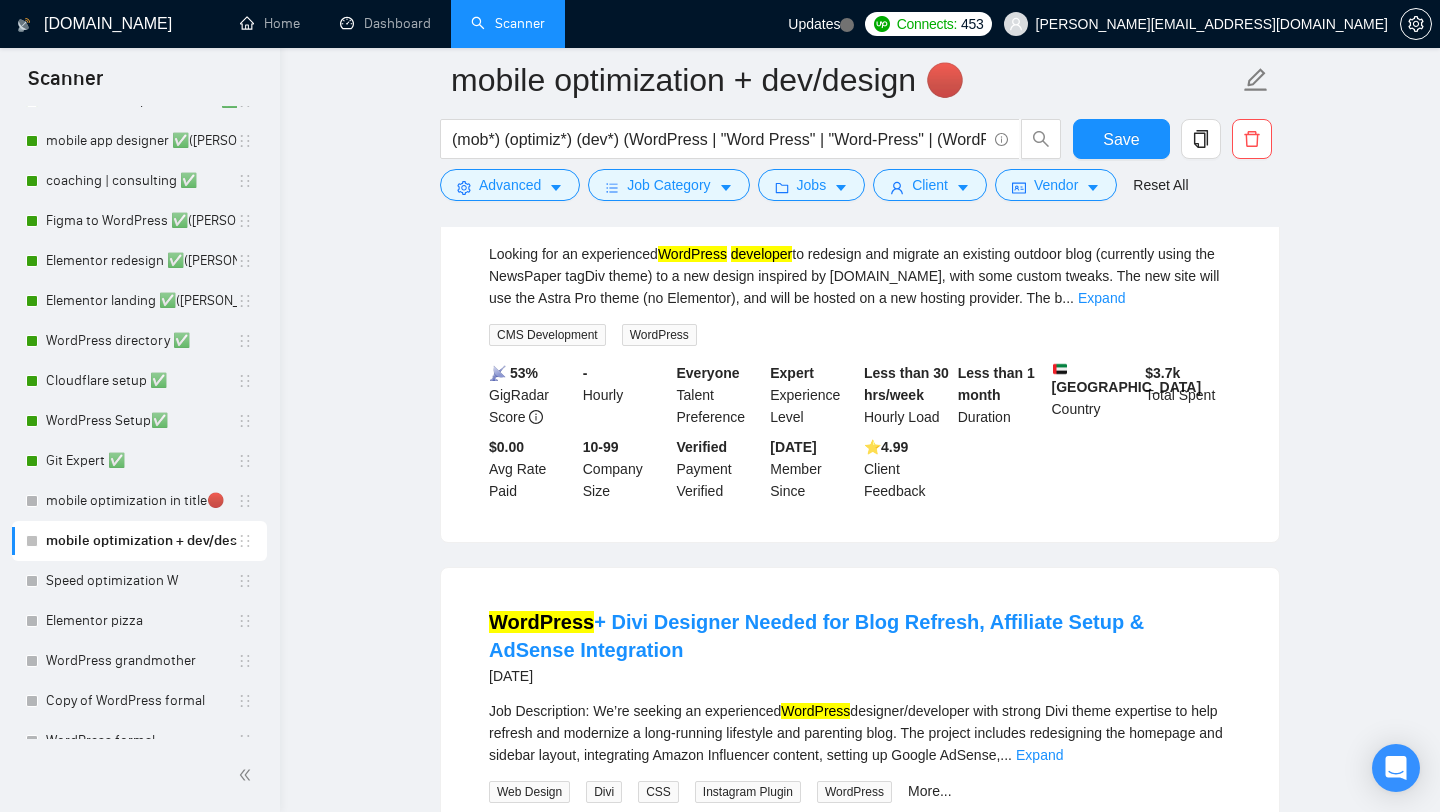 scroll, scrollTop: 2117, scrollLeft: 0, axis: vertical 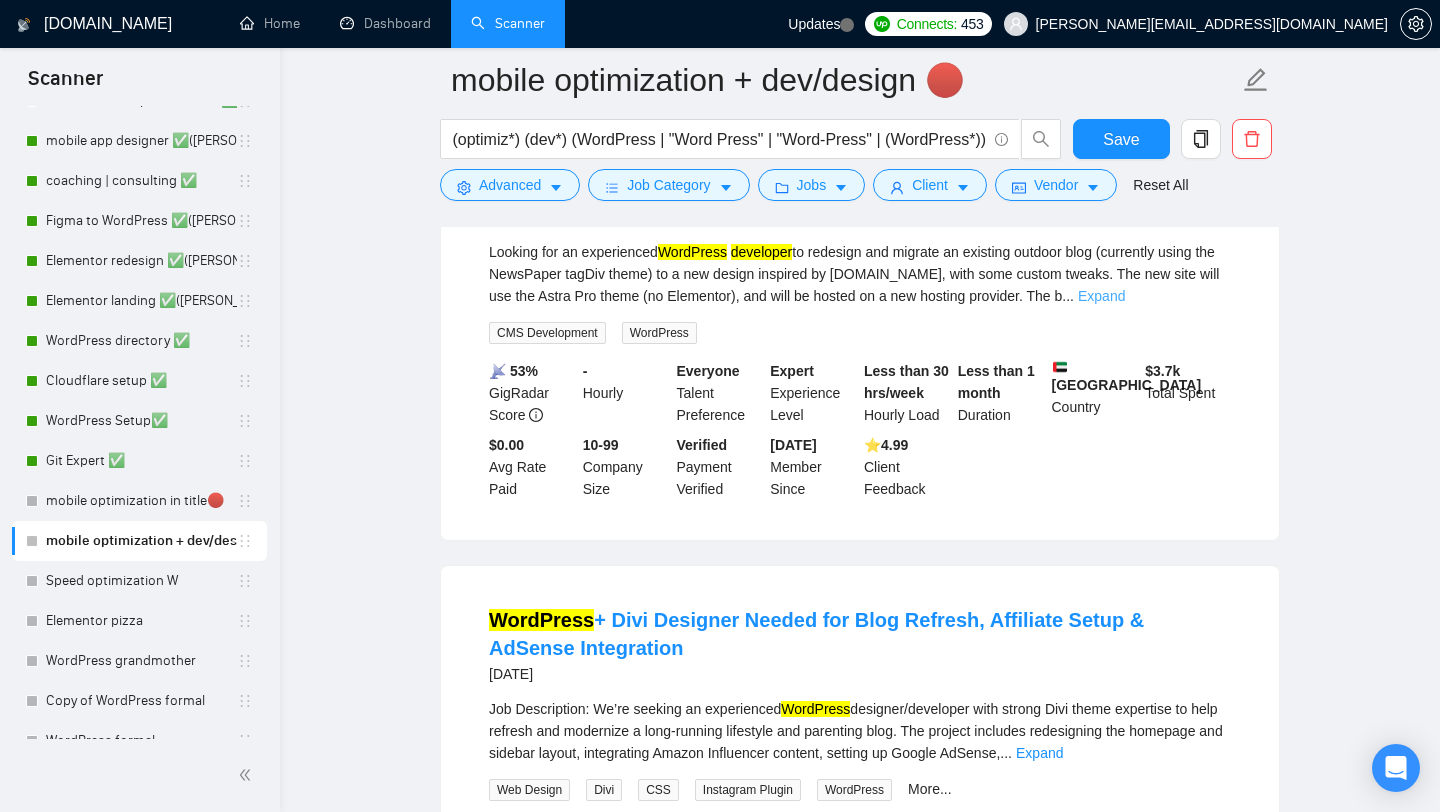 click on "Expand" at bounding box center [1101, 296] 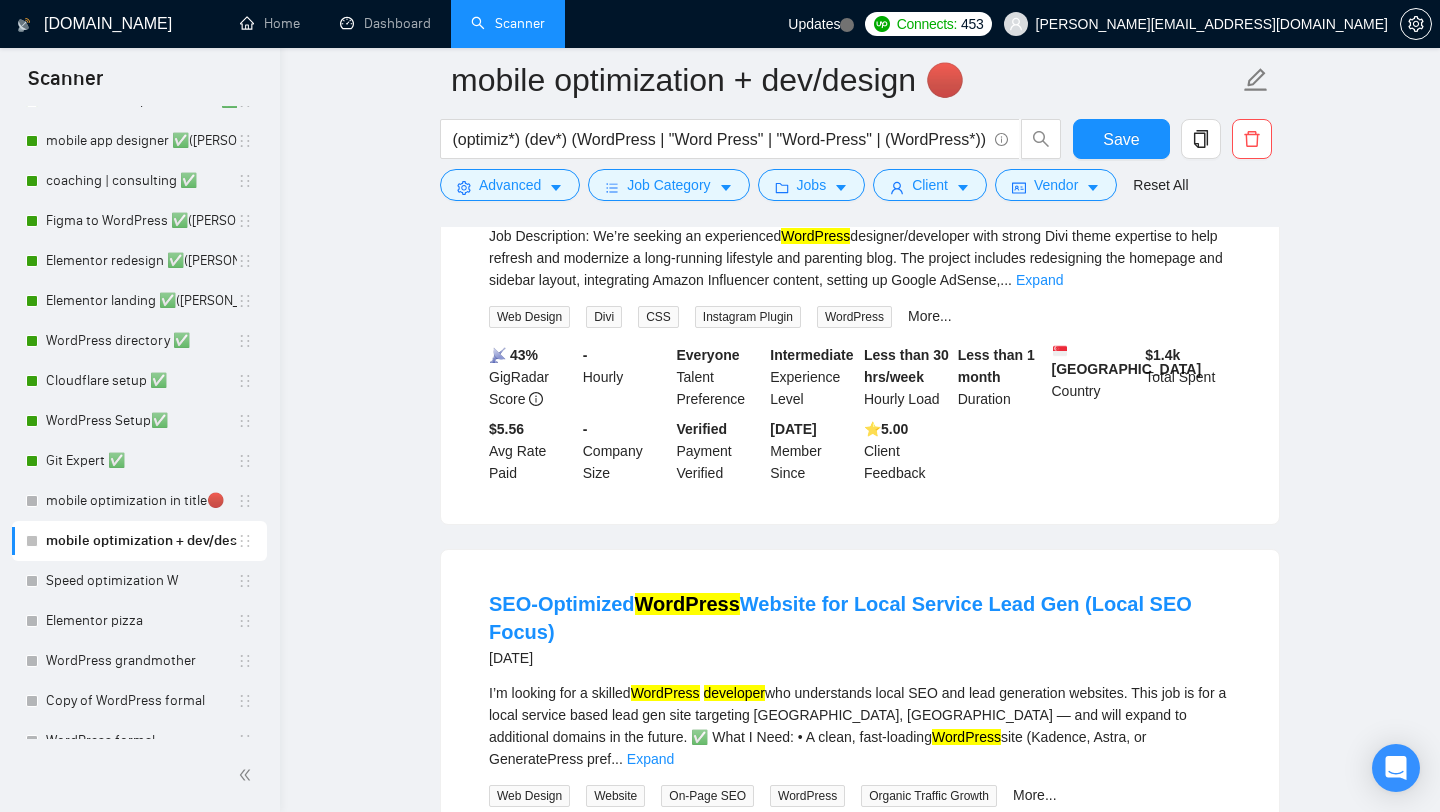 scroll, scrollTop: 2700, scrollLeft: 0, axis: vertical 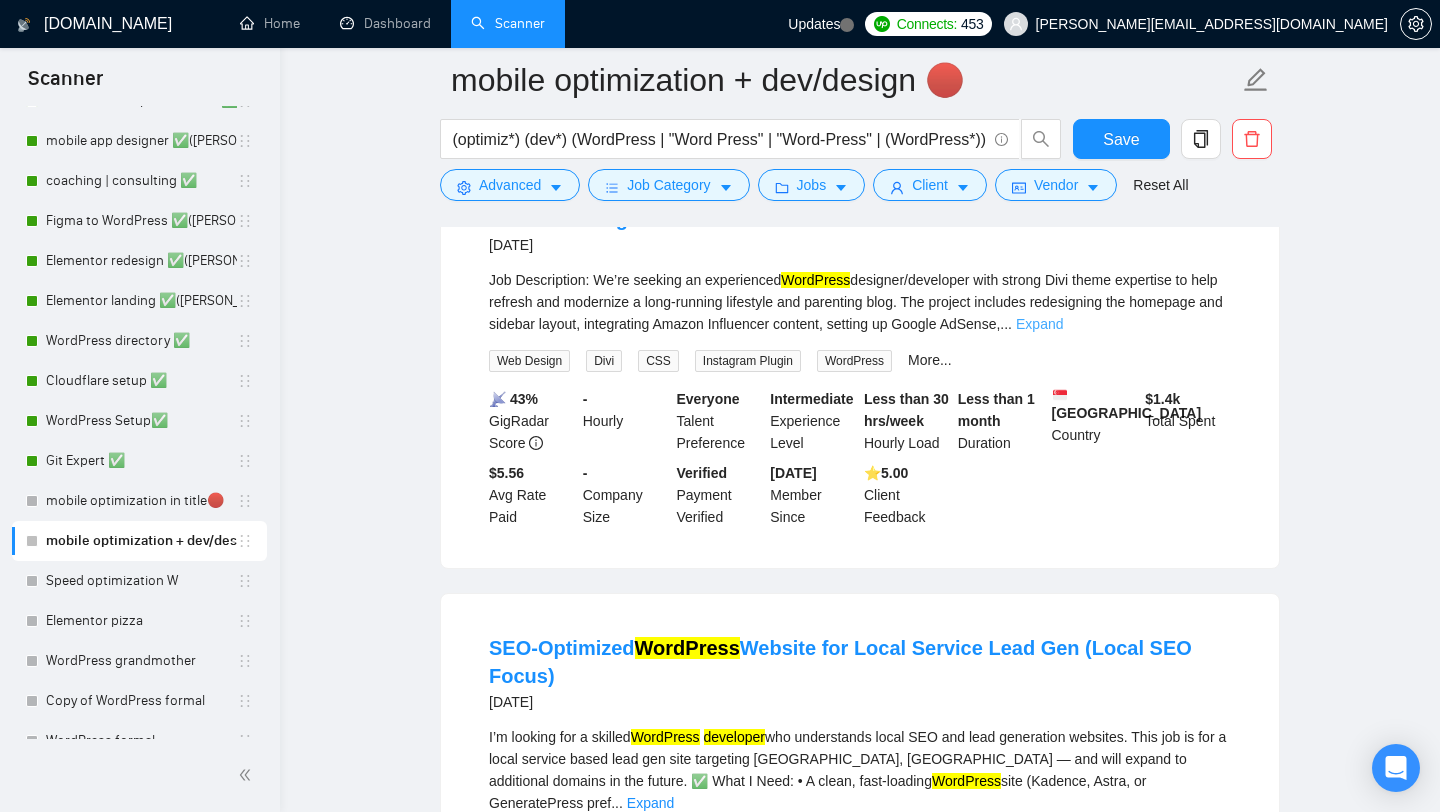 click on "Expand" at bounding box center [1039, 324] 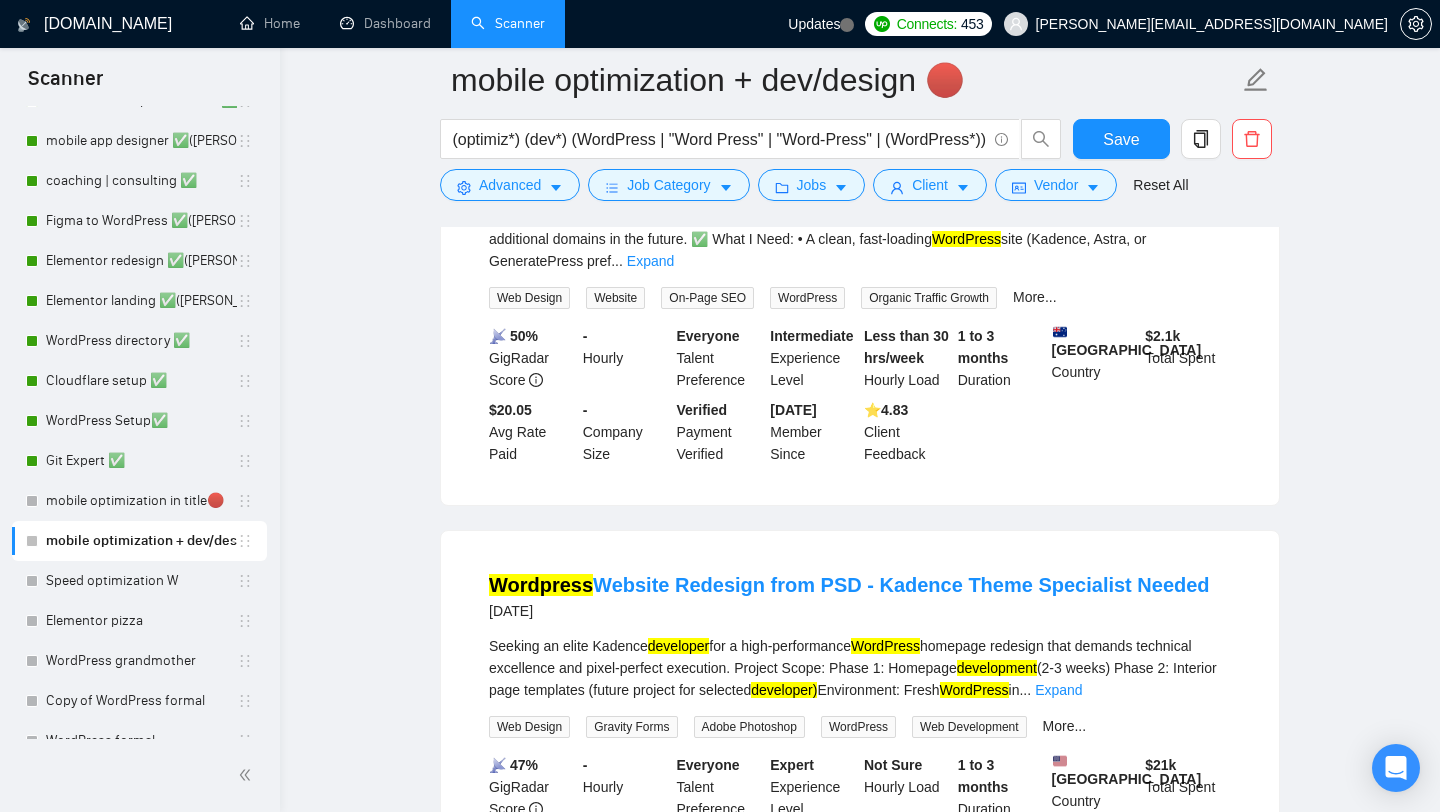 scroll, scrollTop: 3908, scrollLeft: 0, axis: vertical 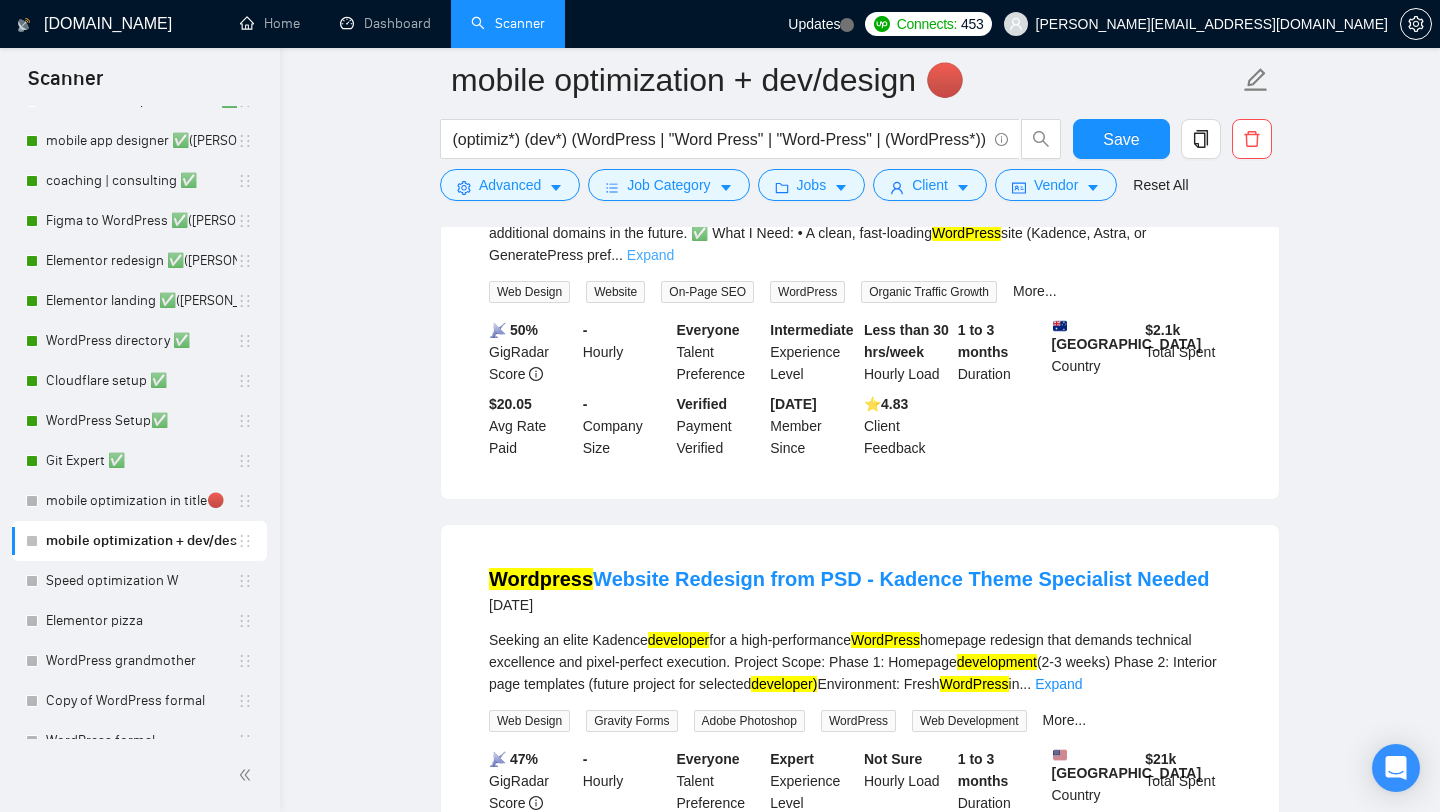 click on "Expand" at bounding box center (650, 255) 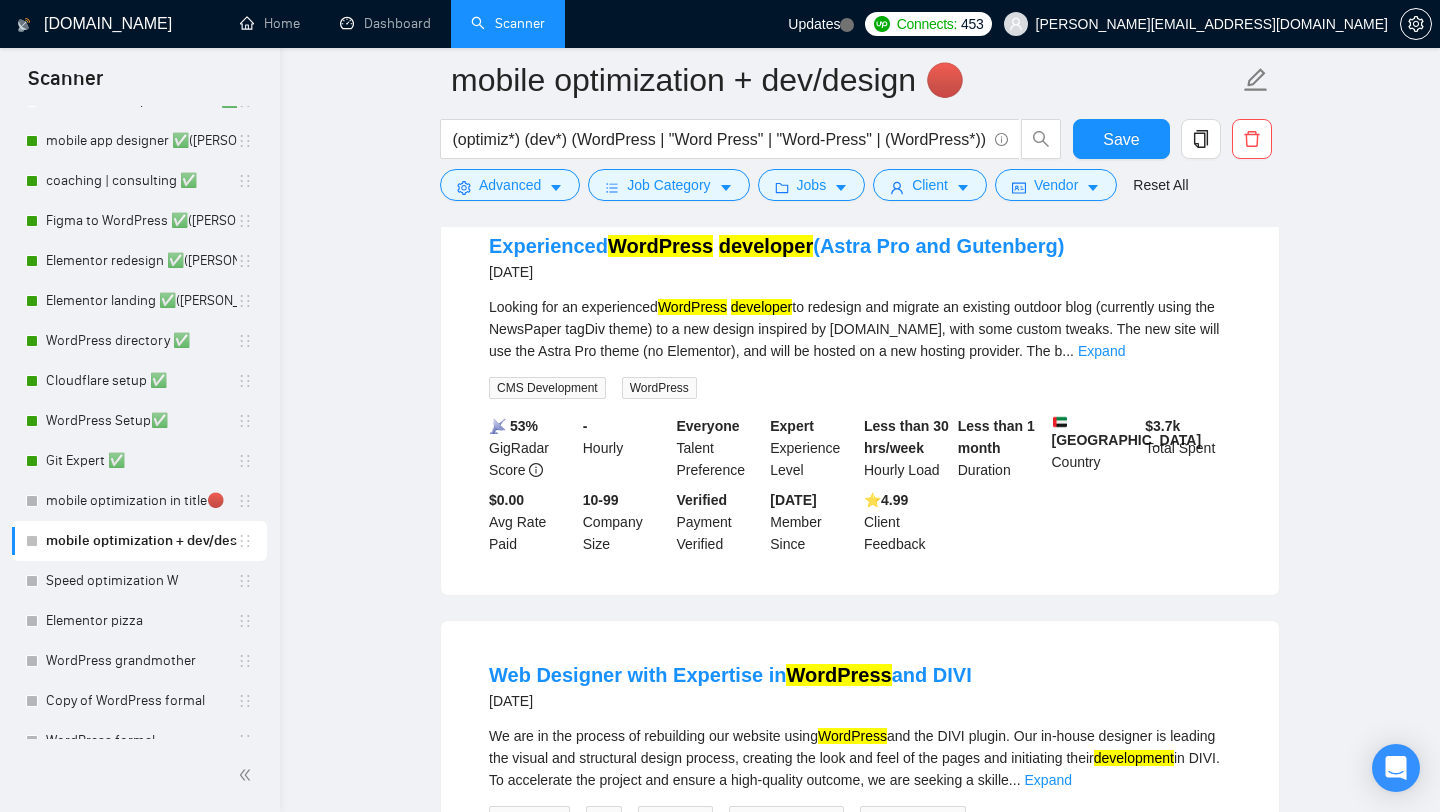 scroll, scrollTop: 4905, scrollLeft: 0, axis: vertical 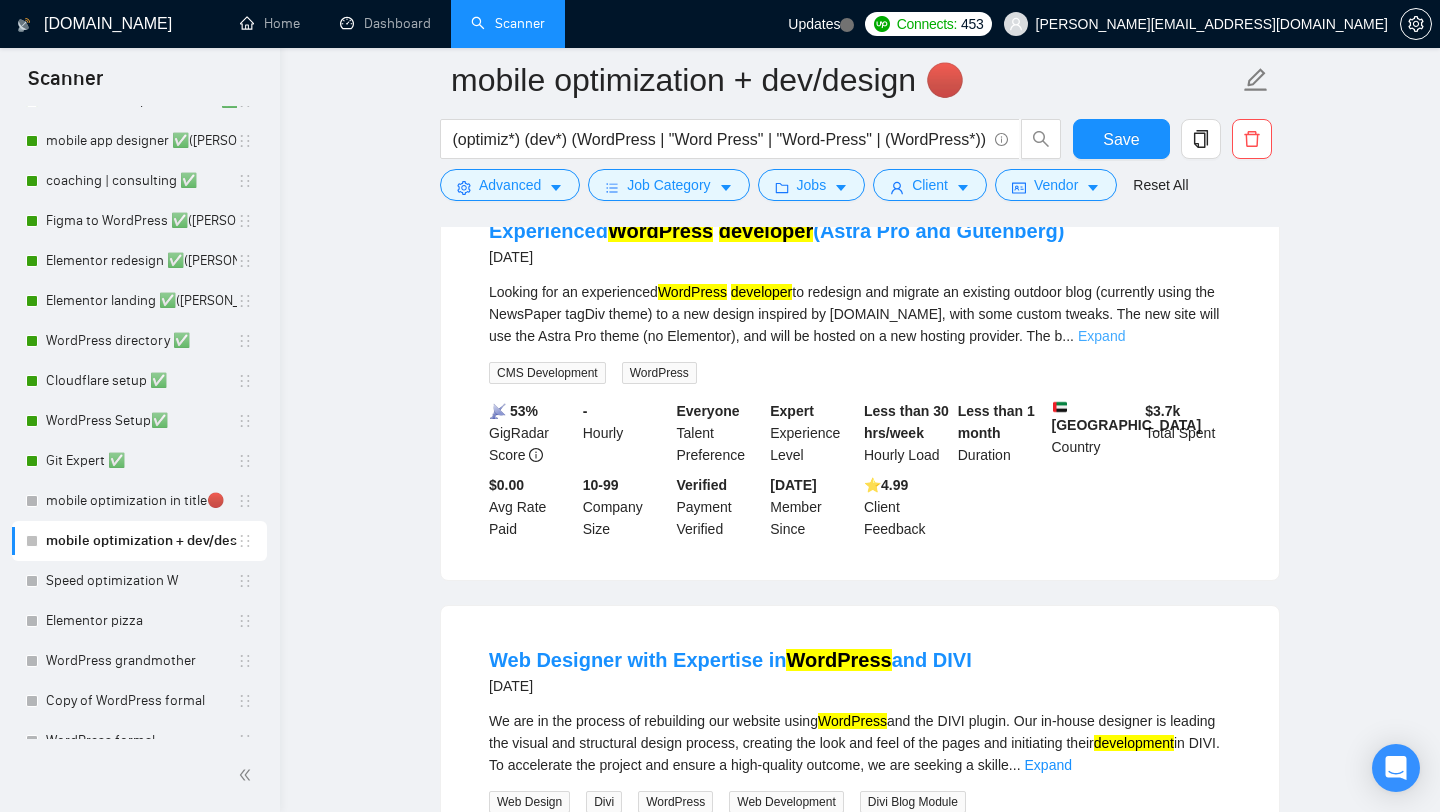 click on "Expand" at bounding box center [1101, 336] 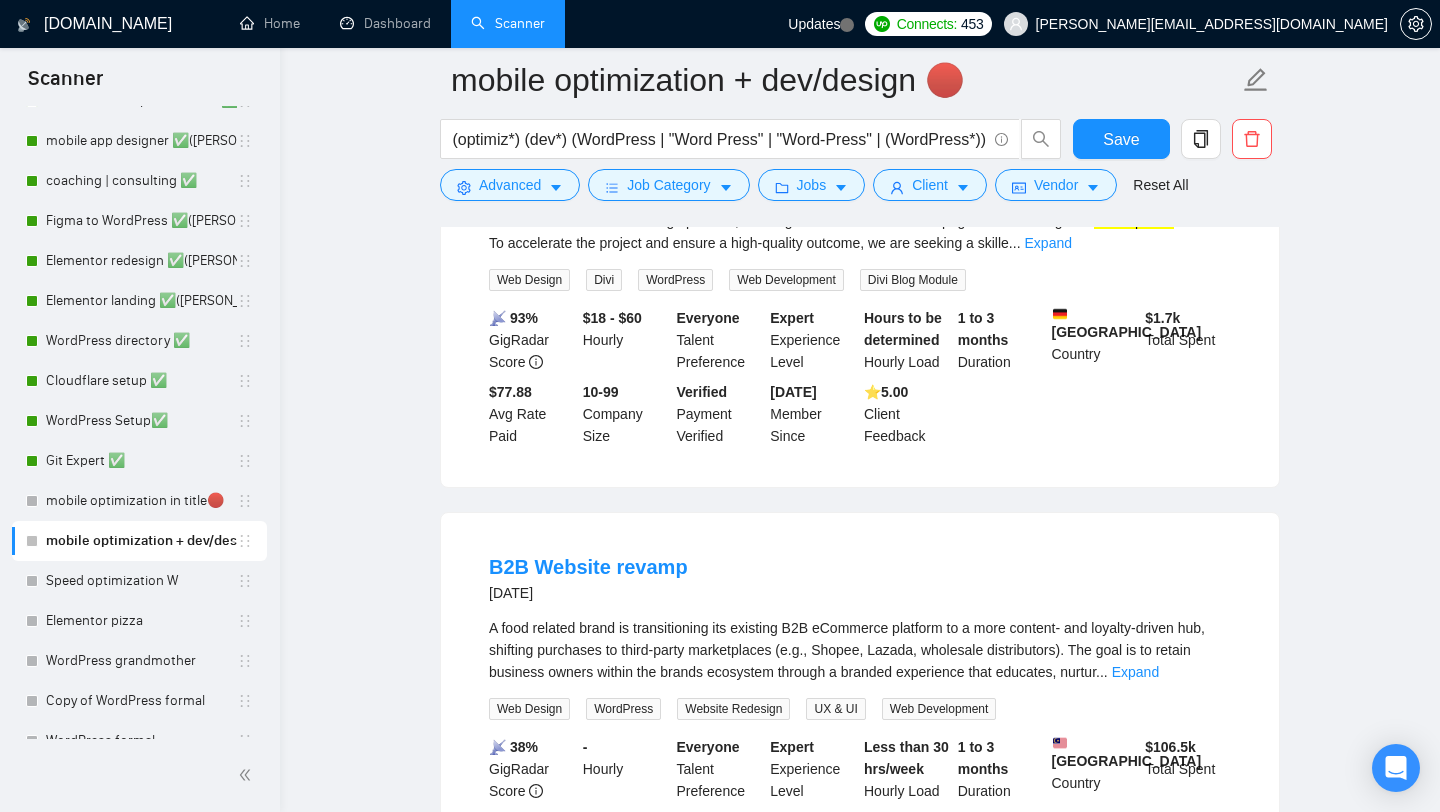 scroll, scrollTop: 5578, scrollLeft: 0, axis: vertical 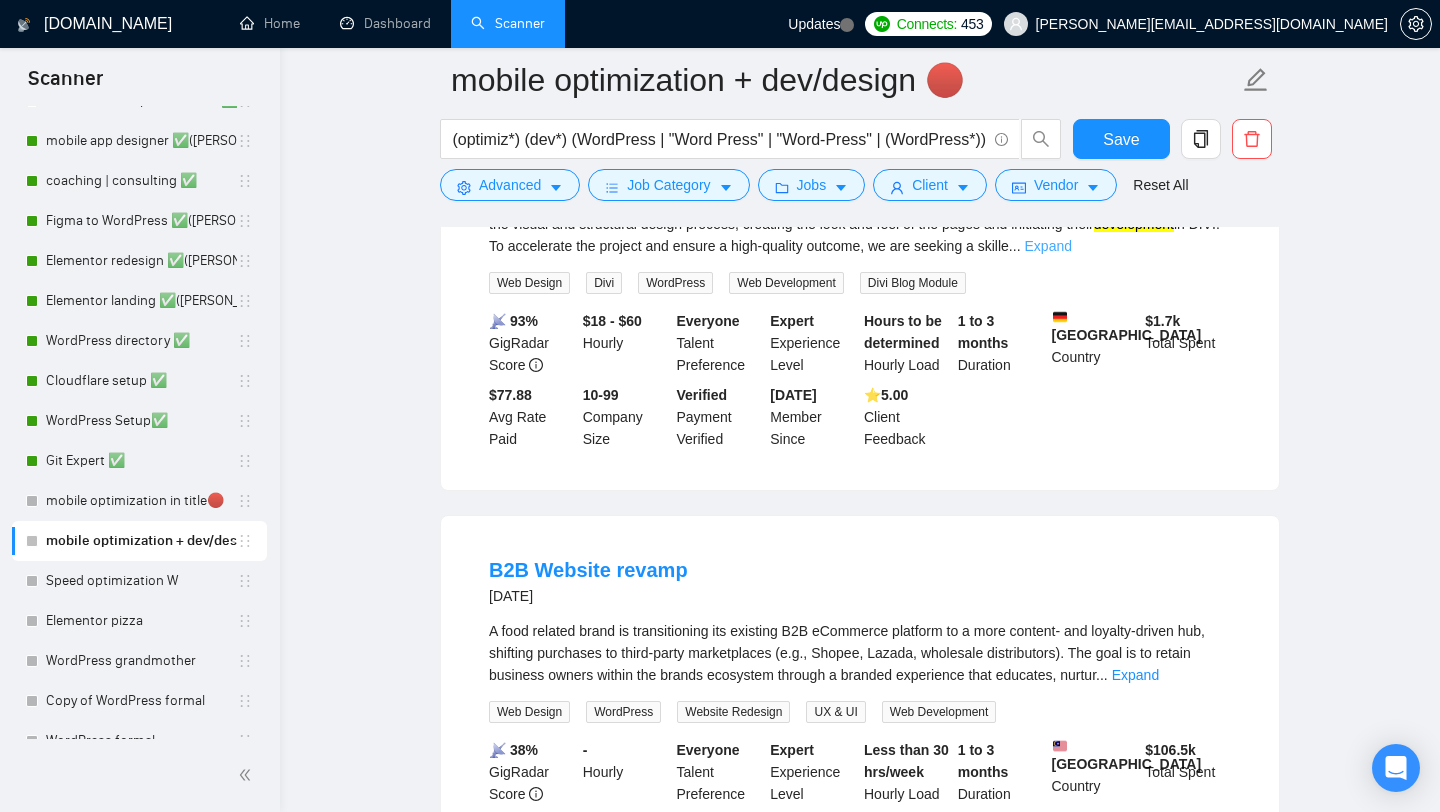 click on "Expand" at bounding box center (1048, 246) 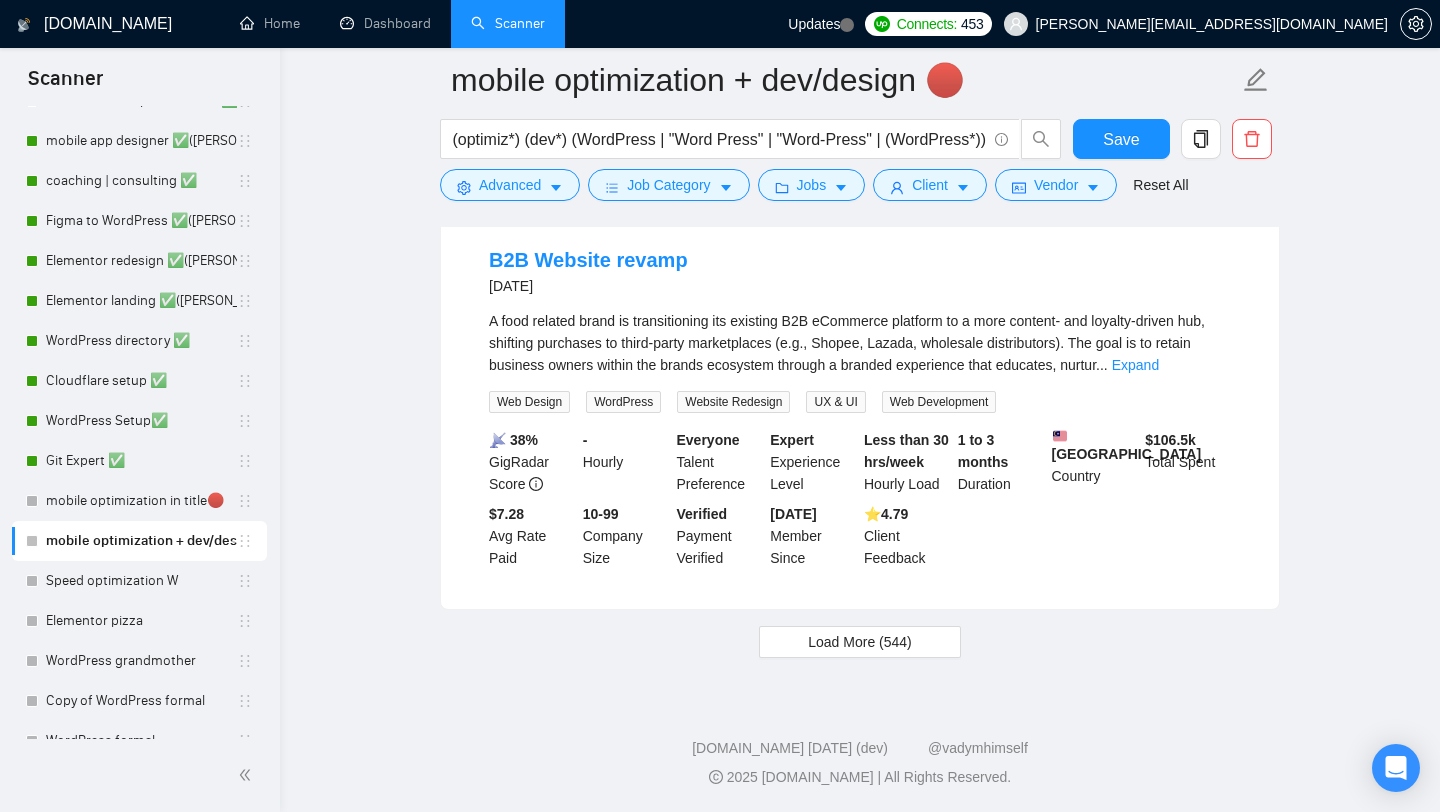 scroll, scrollTop: 6181, scrollLeft: 0, axis: vertical 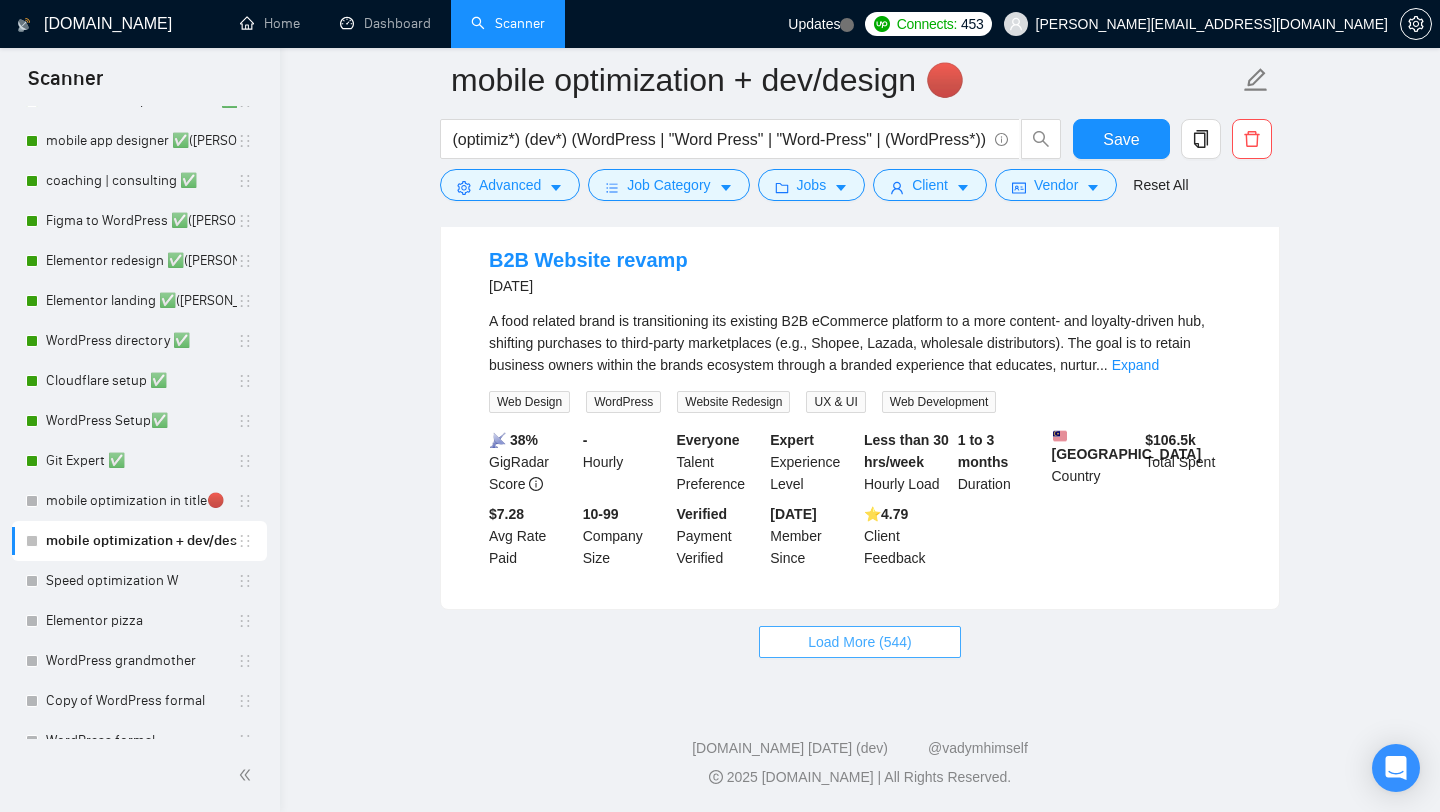 click on "Load More (544)" at bounding box center (860, 642) 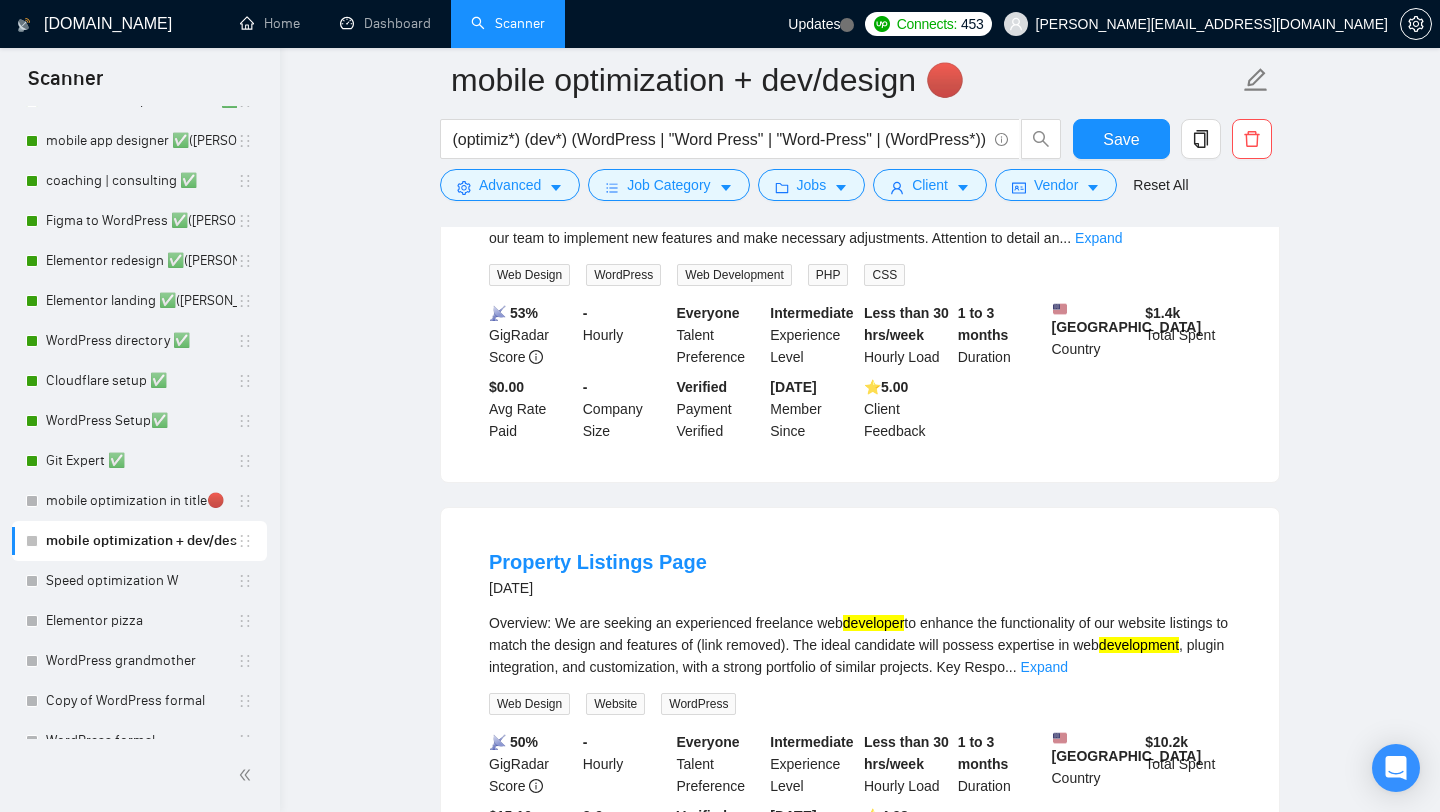 scroll, scrollTop: 6595, scrollLeft: 0, axis: vertical 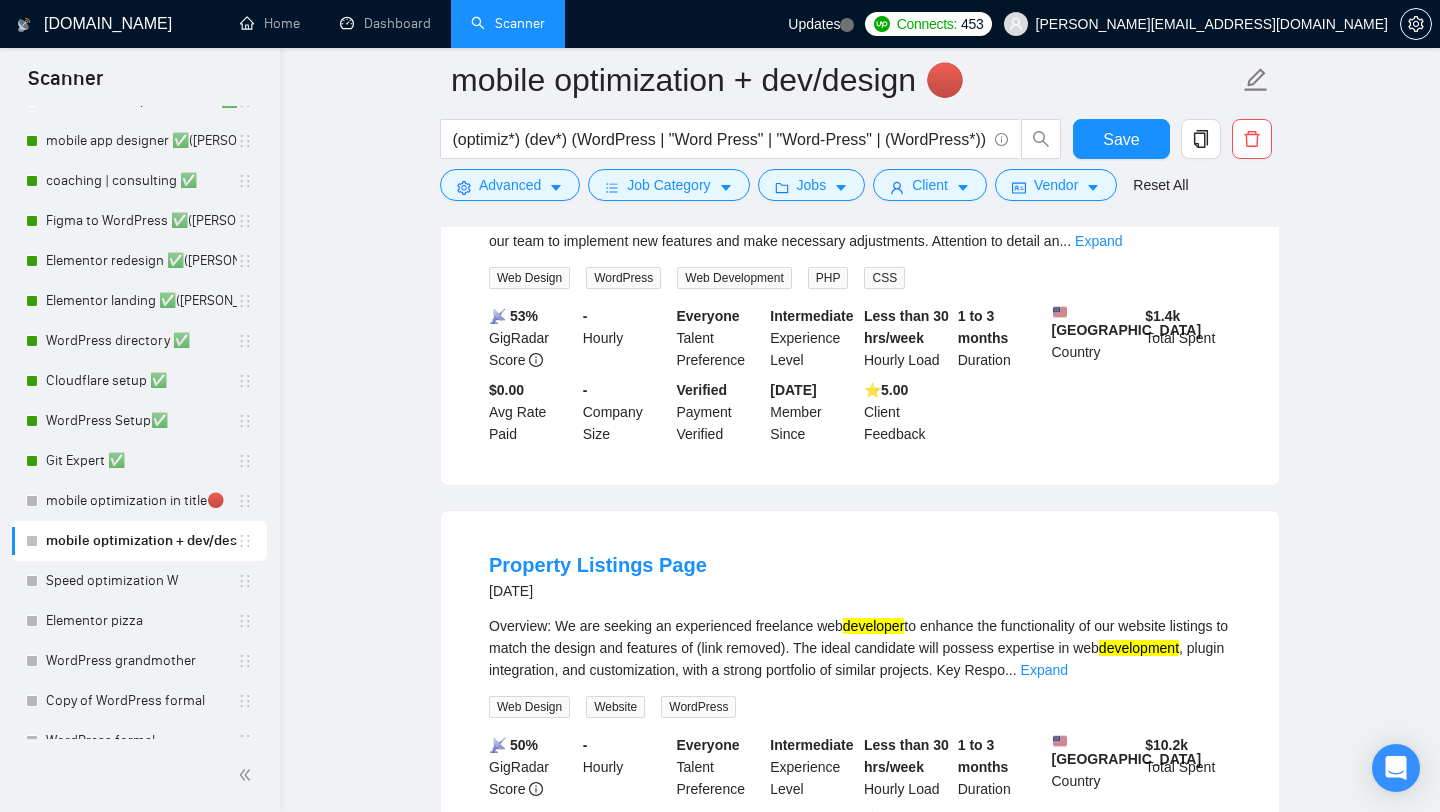 click on "We are seeking a skilled  WordPress   developer  to assist with updating our existing website. The ideal candidate will have experience in modifying themes,  optimizing  performance, and ensuring  mobile  responsiveness. You will work closely with our team to implement new features and make necessary adjustments. Attention to detail an ... Expand" at bounding box center [860, 219] 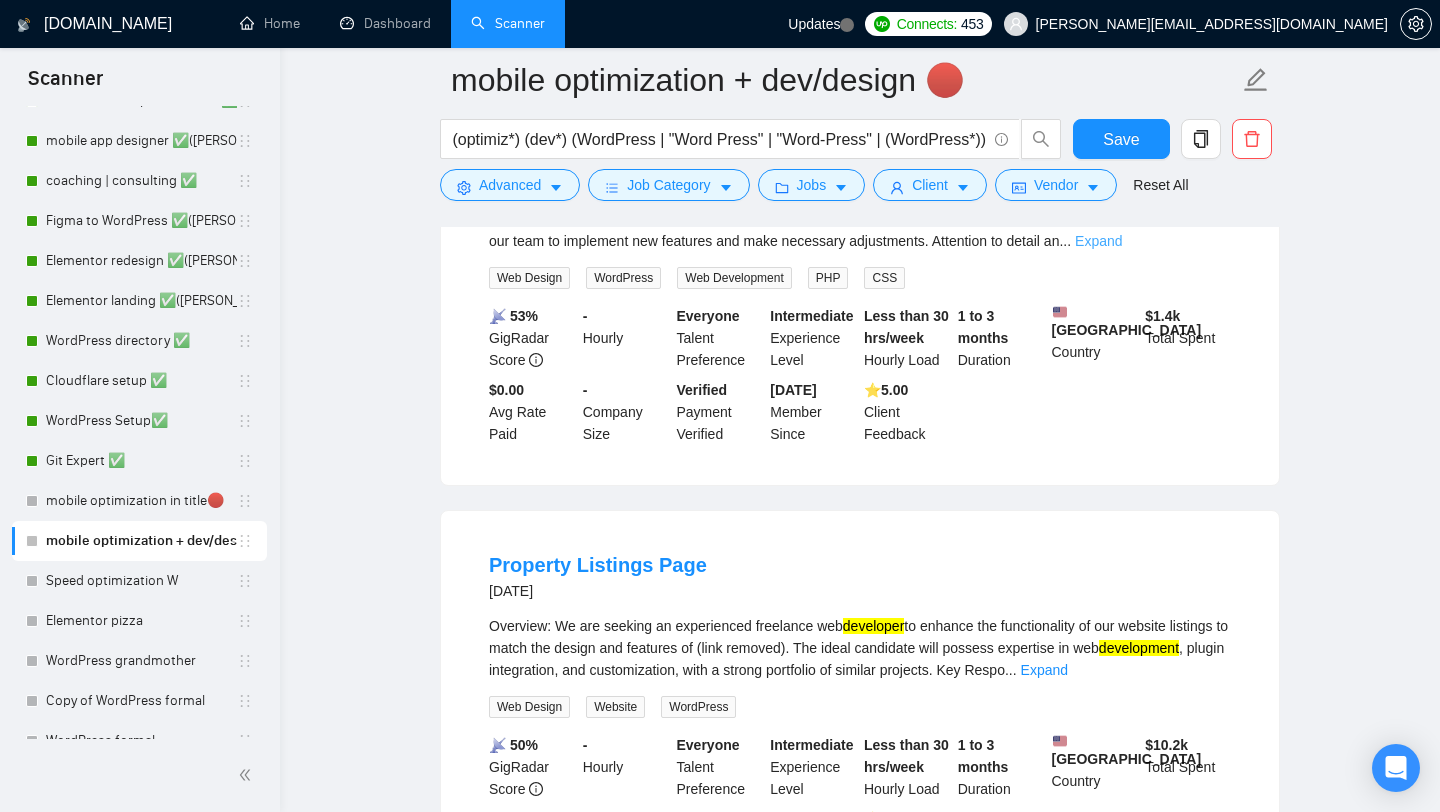 click on "Expand" at bounding box center [1098, 241] 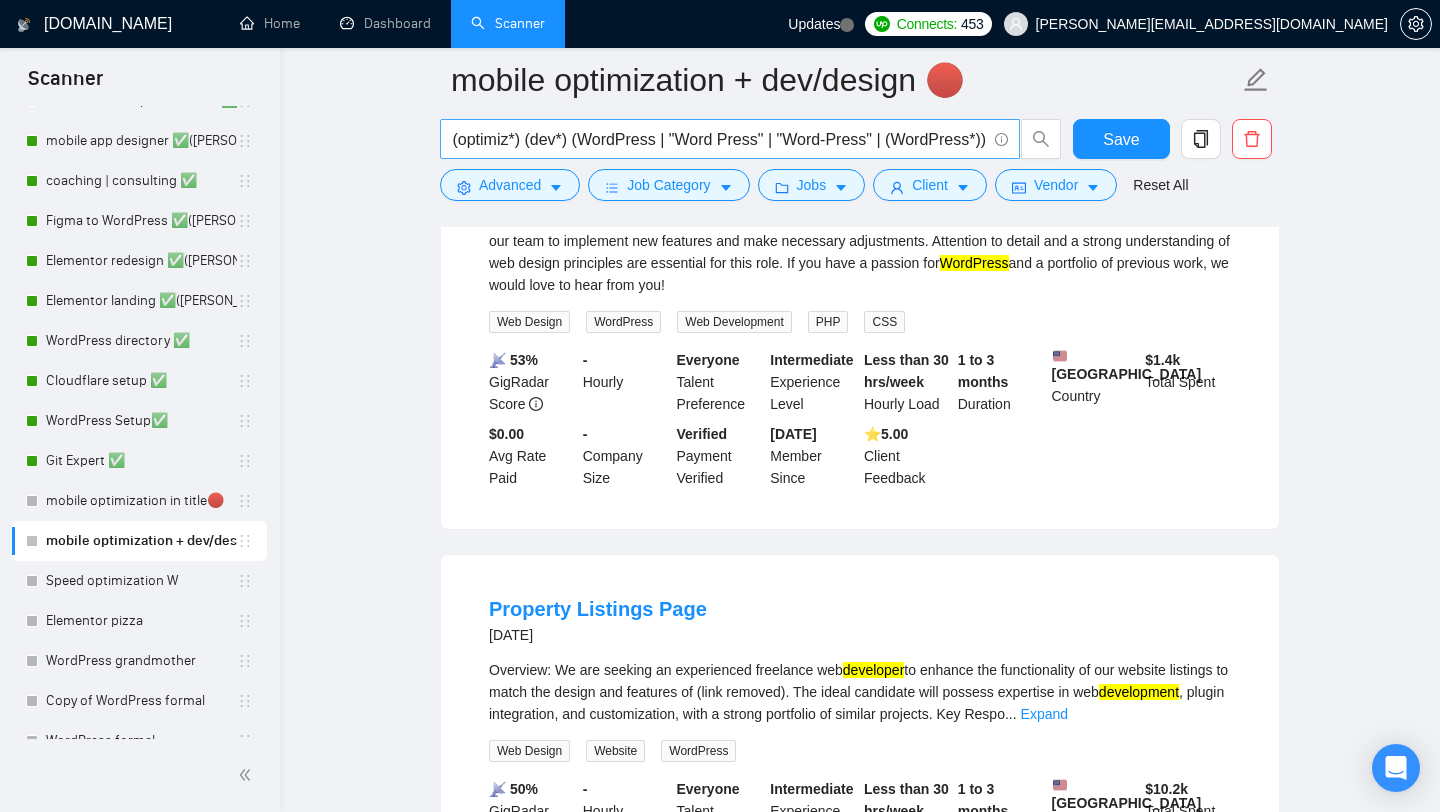 scroll, scrollTop: 0, scrollLeft: 0, axis: both 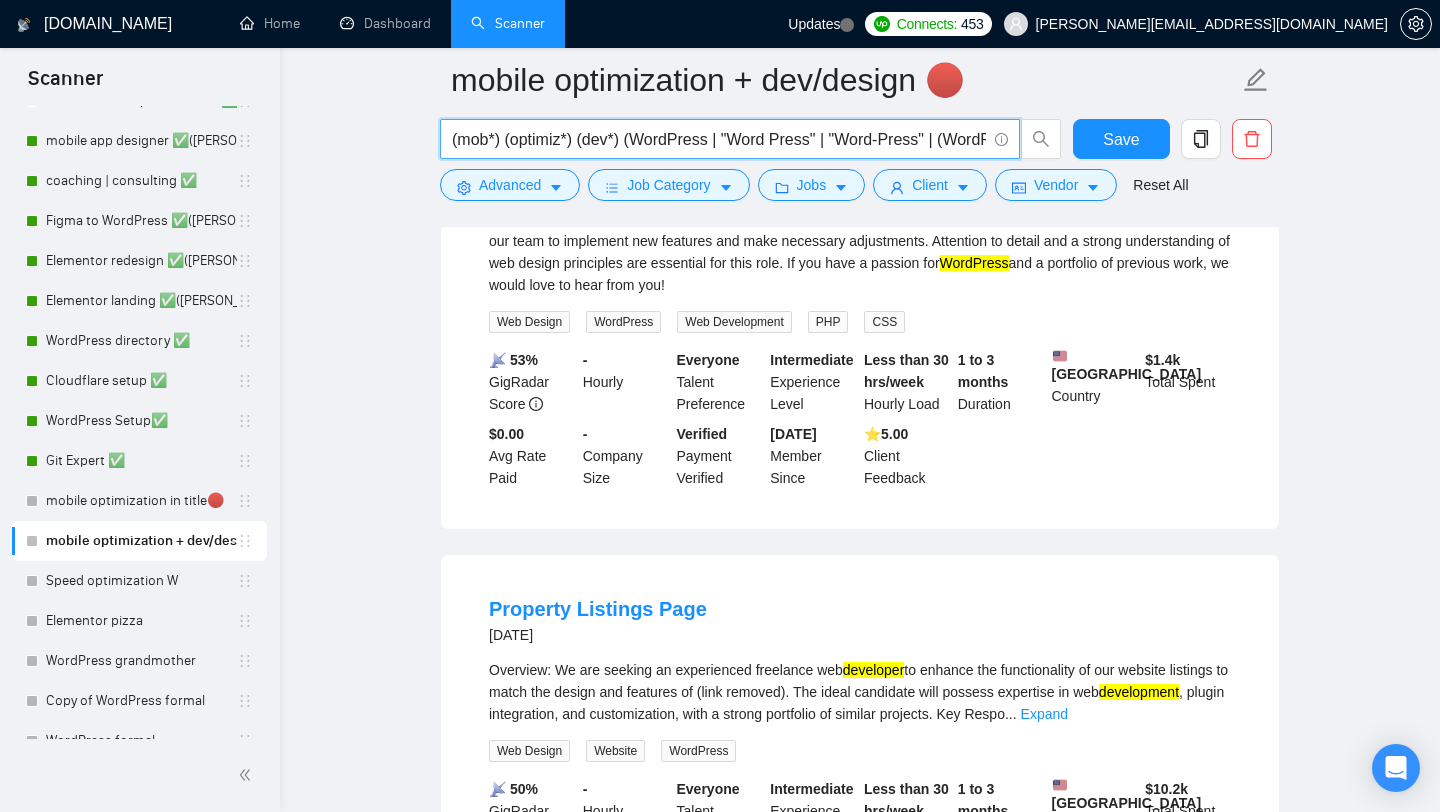 drag, startPoint x: 579, startPoint y: 140, endPoint x: 425, endPoint y: 139, distance: 154.00325 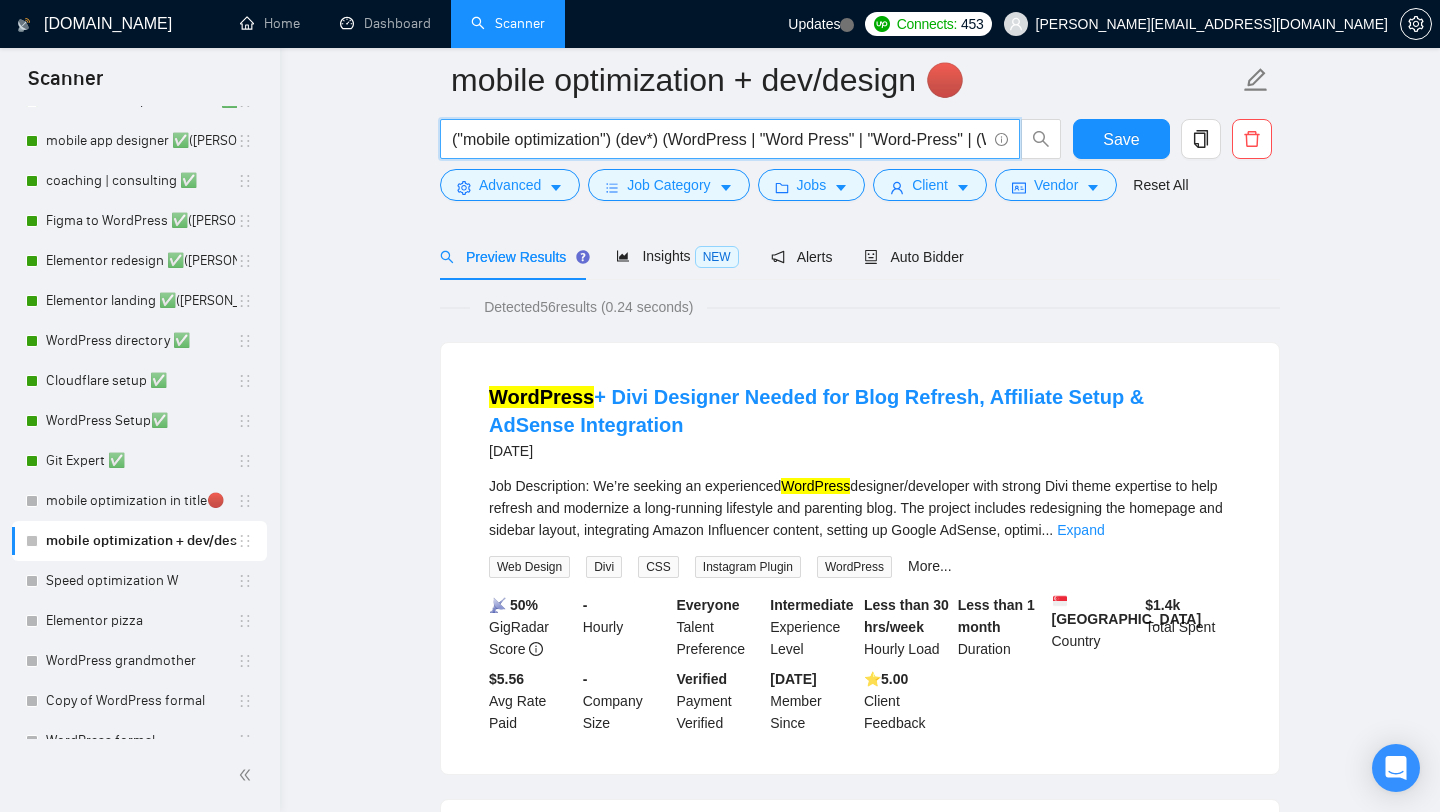 scroll, scrollTop: 85, scrollLeft: 0, axis: vertical 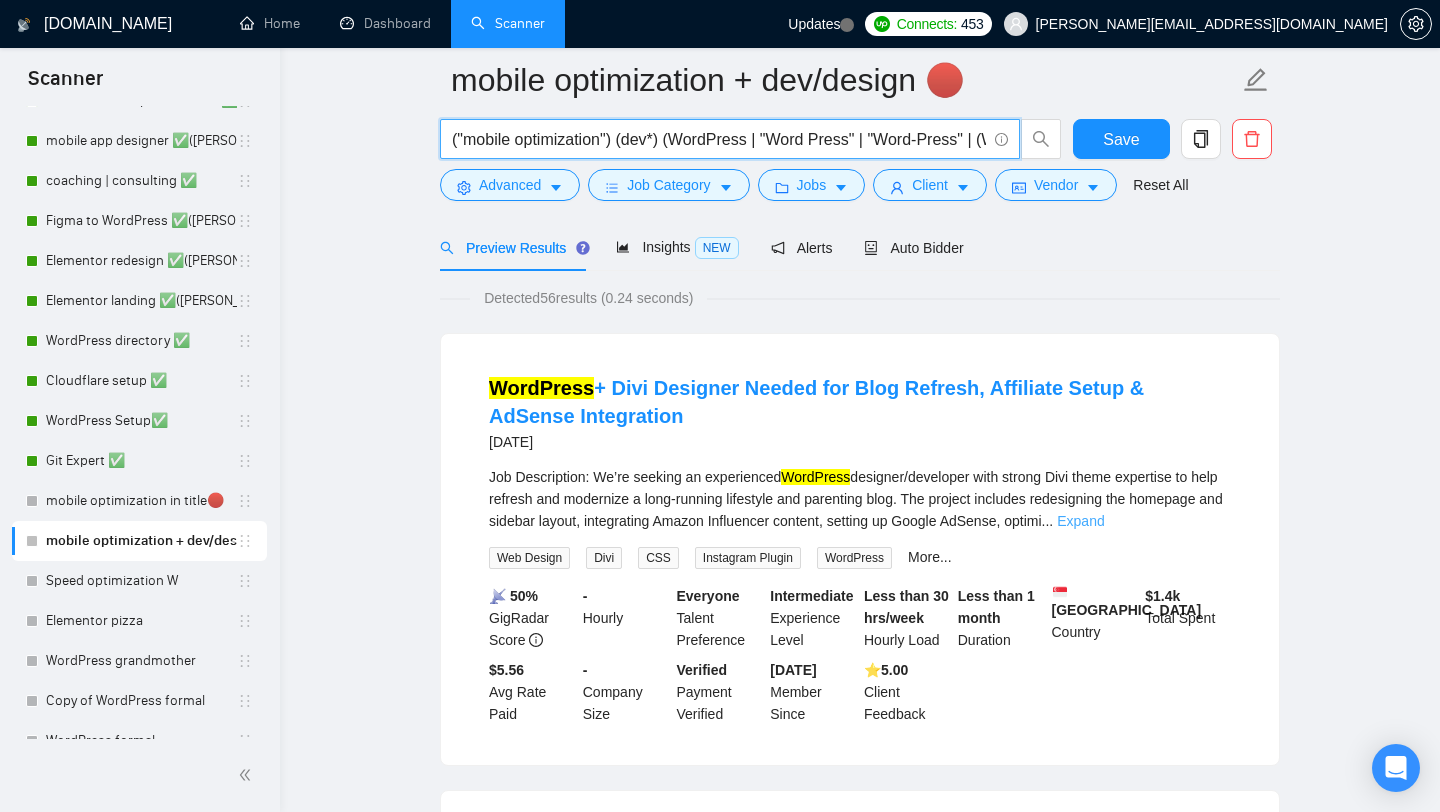 type on "("mobile optimization") (dev*) (WordPress | "Word Press" | "Word-Press" | (WordPress*))" 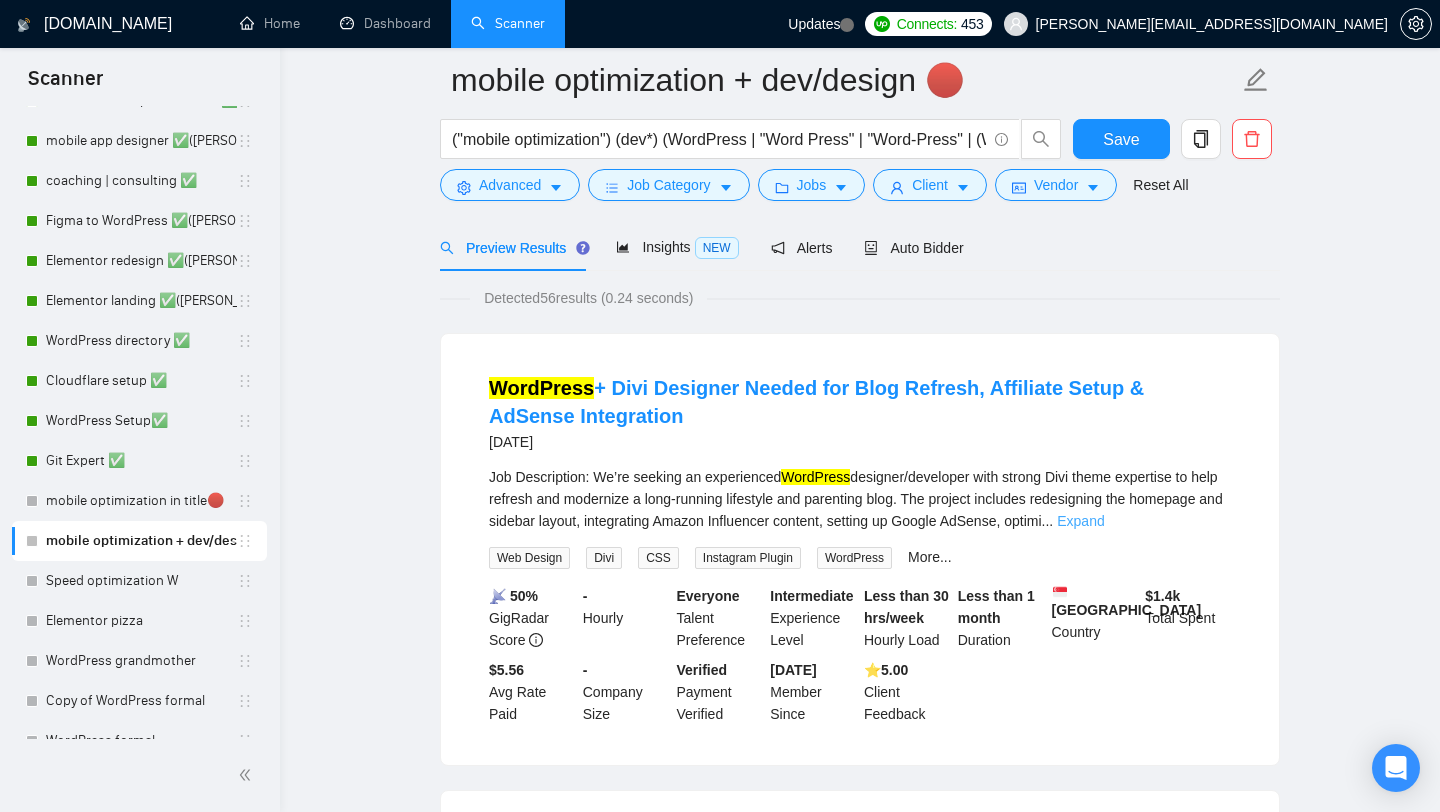 click on "Expand" at bounding box center (1080, 521) 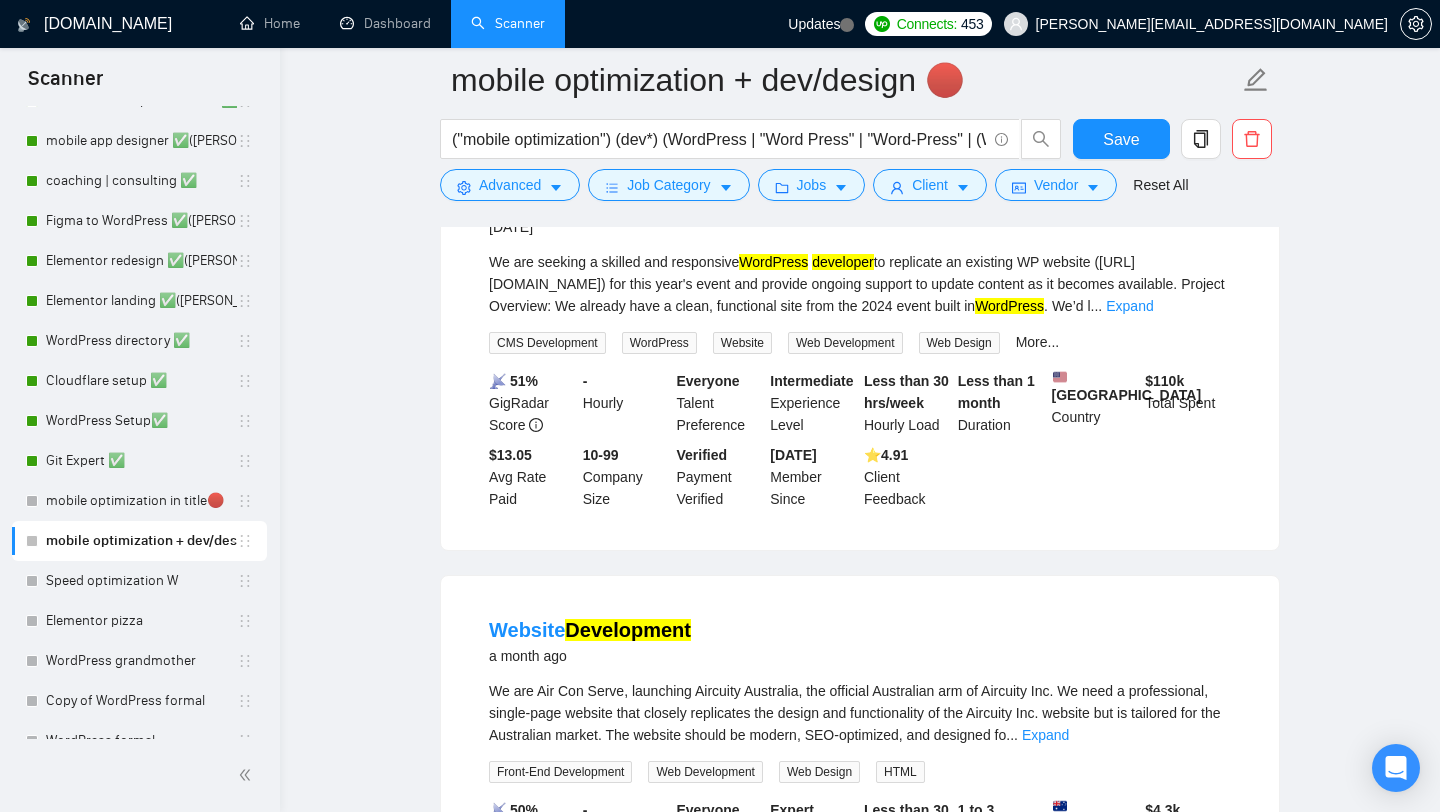 scroll, scrollTop: 1380, scrollLeft: 0, axis: vertical 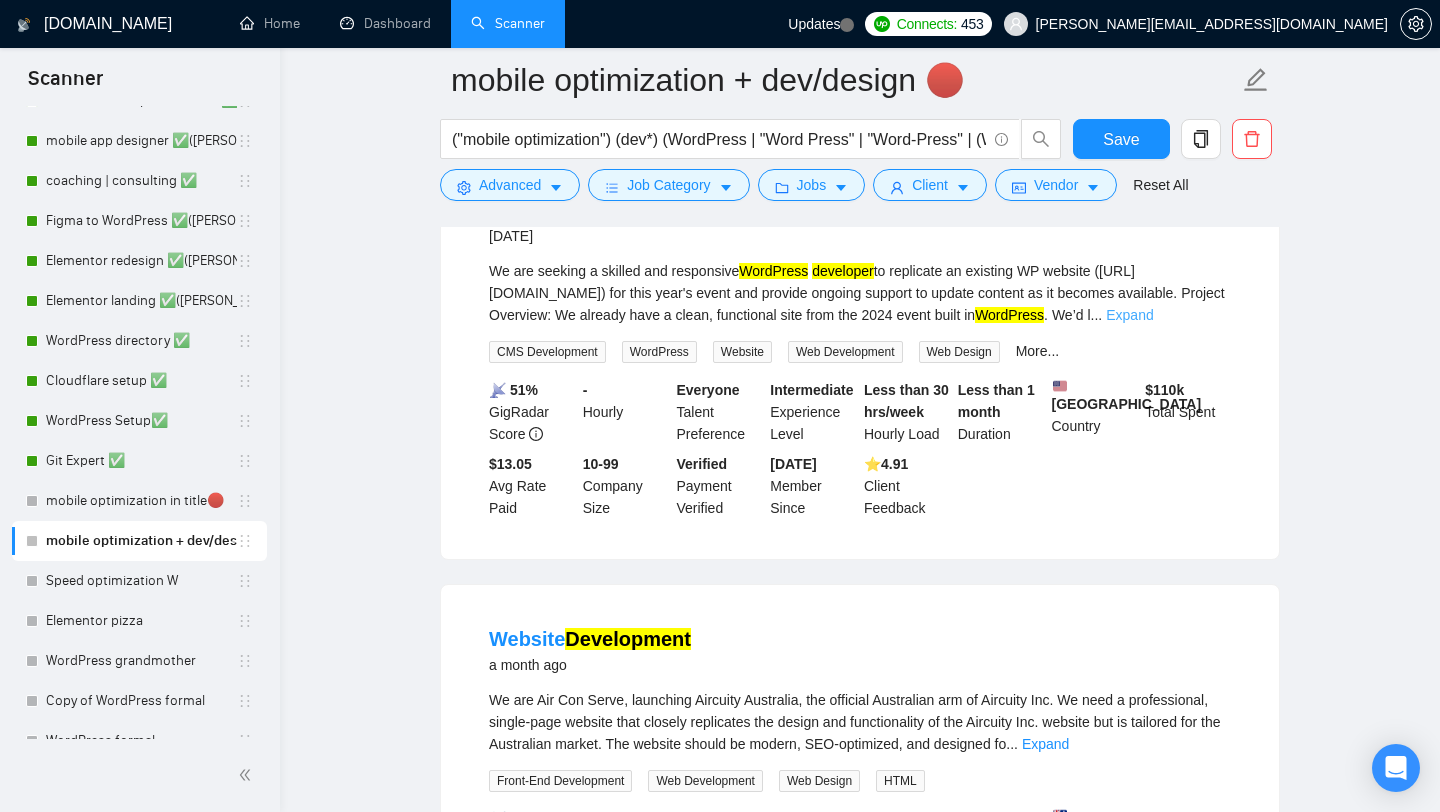 click on "Expand" at bounding box center (1129, 315) 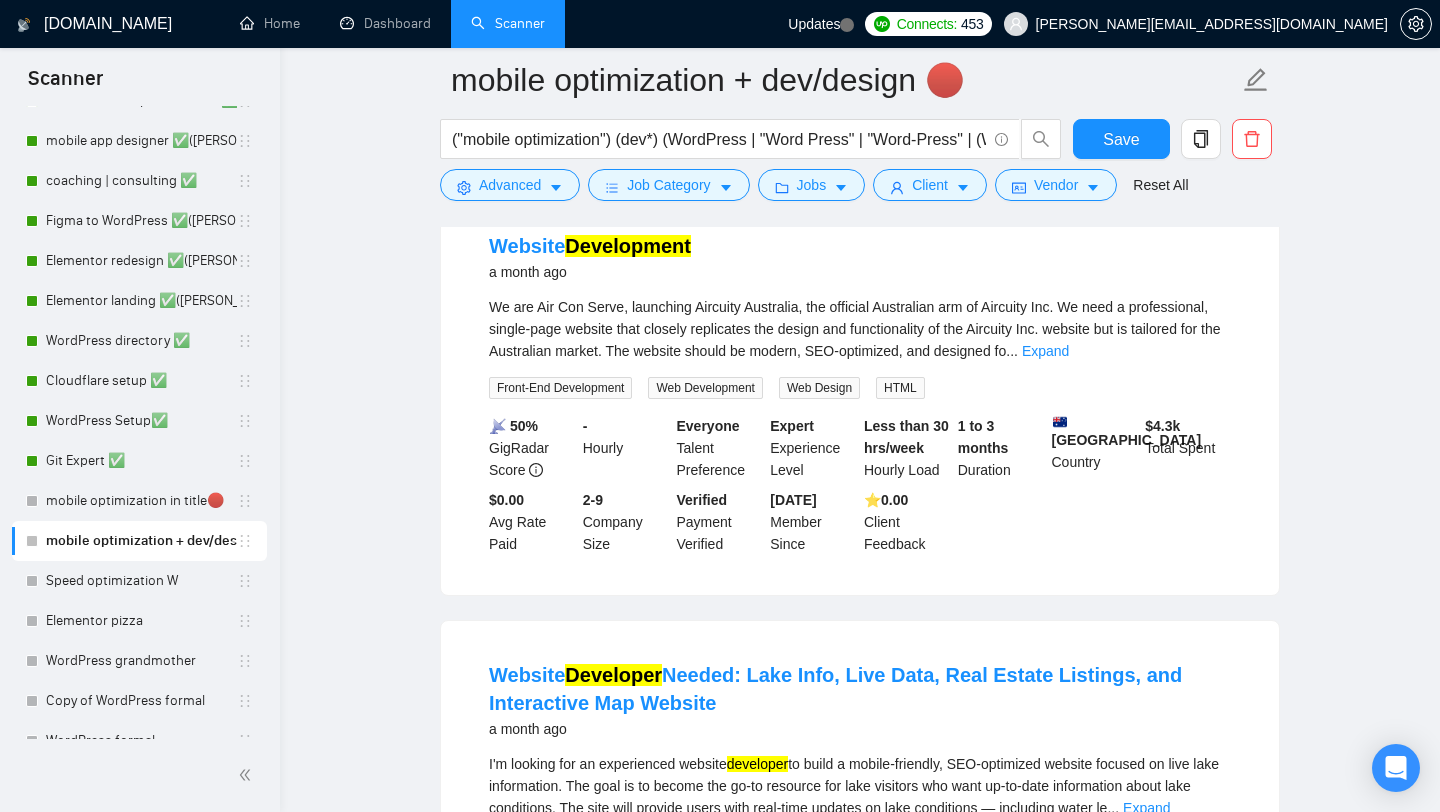 scroll, scrollTop: 2151, scrollLeft: 0, axis: vertical 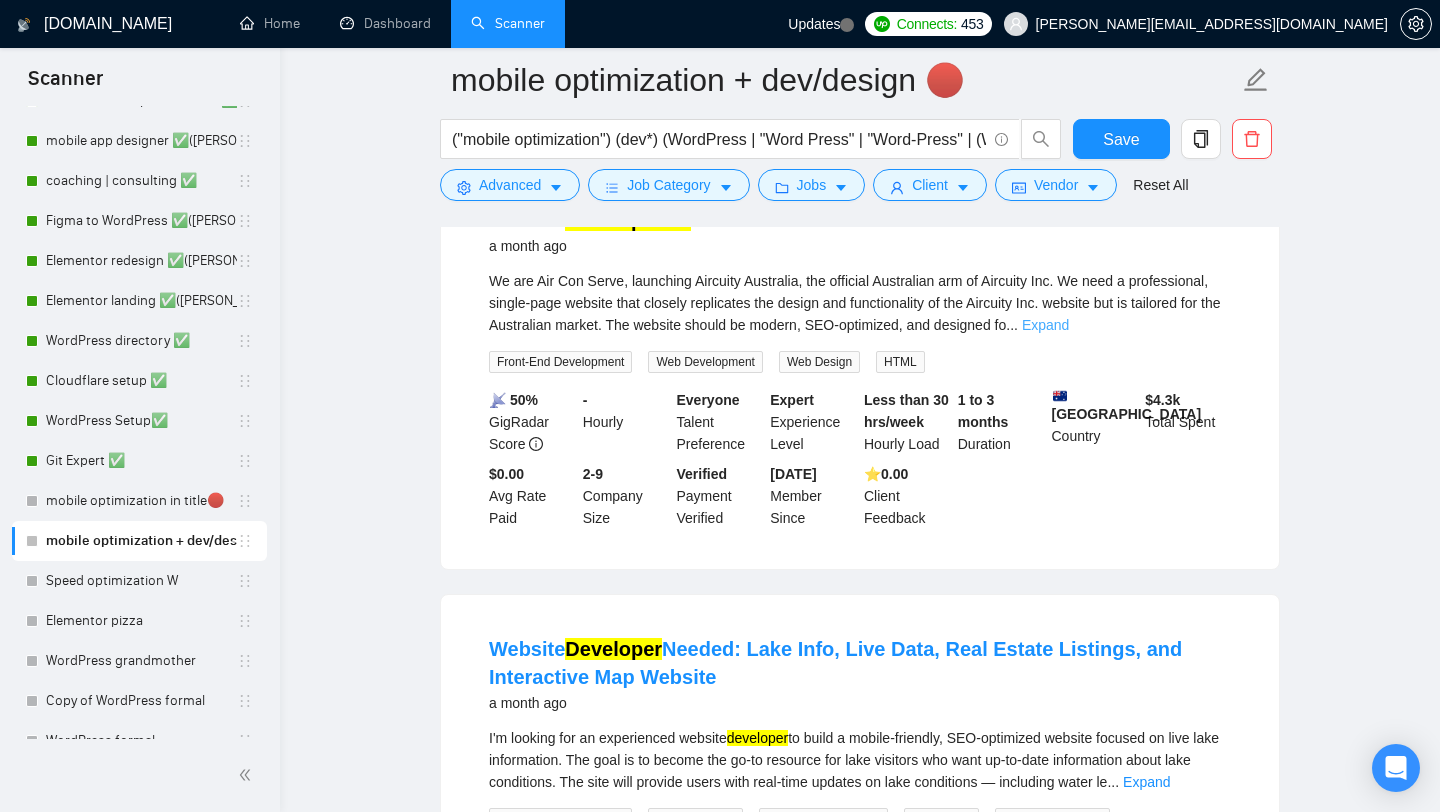 click on "Expand" at bounding box center [1045, 325] 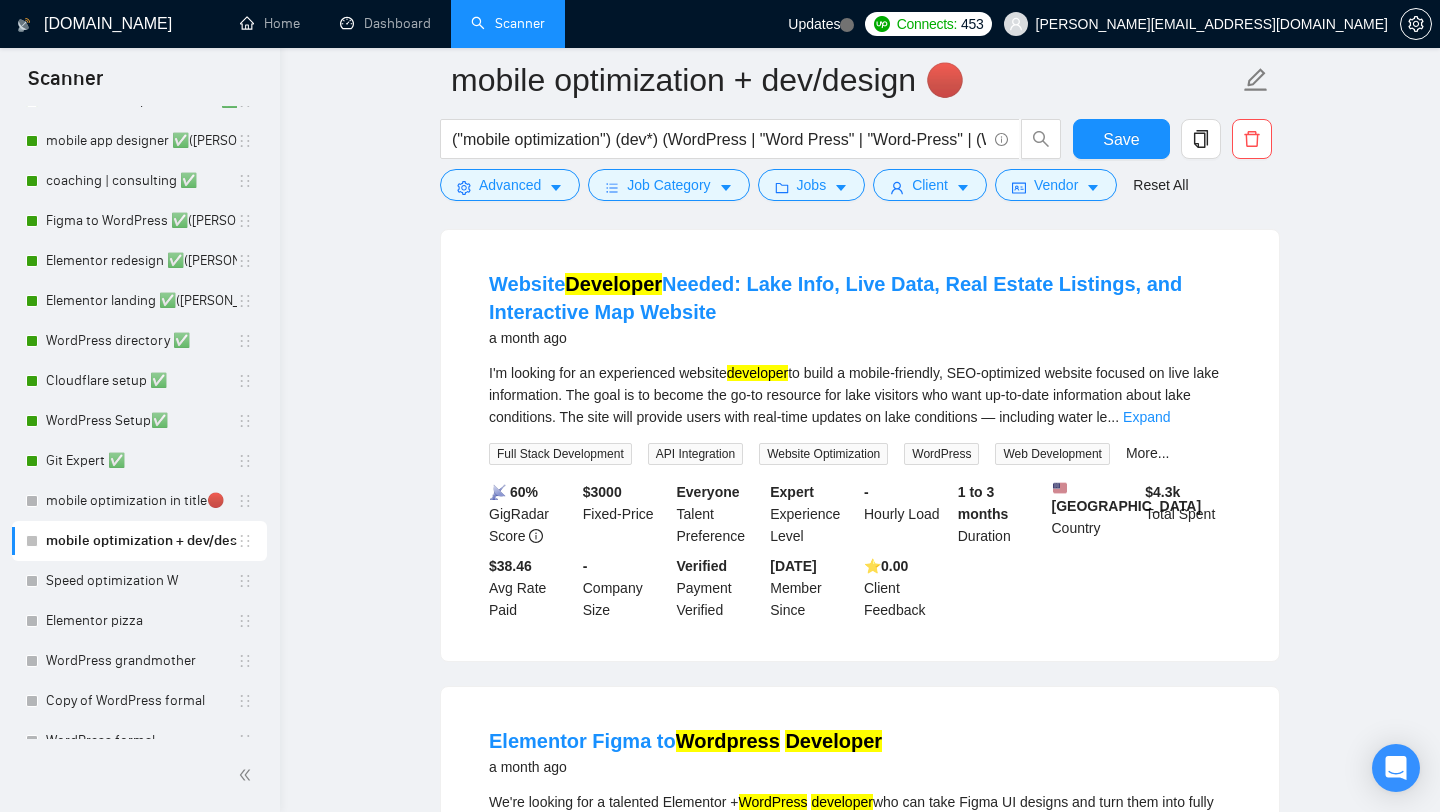 scroll, scrollTop: 2869, scrollLeft: 0, axis: vertical 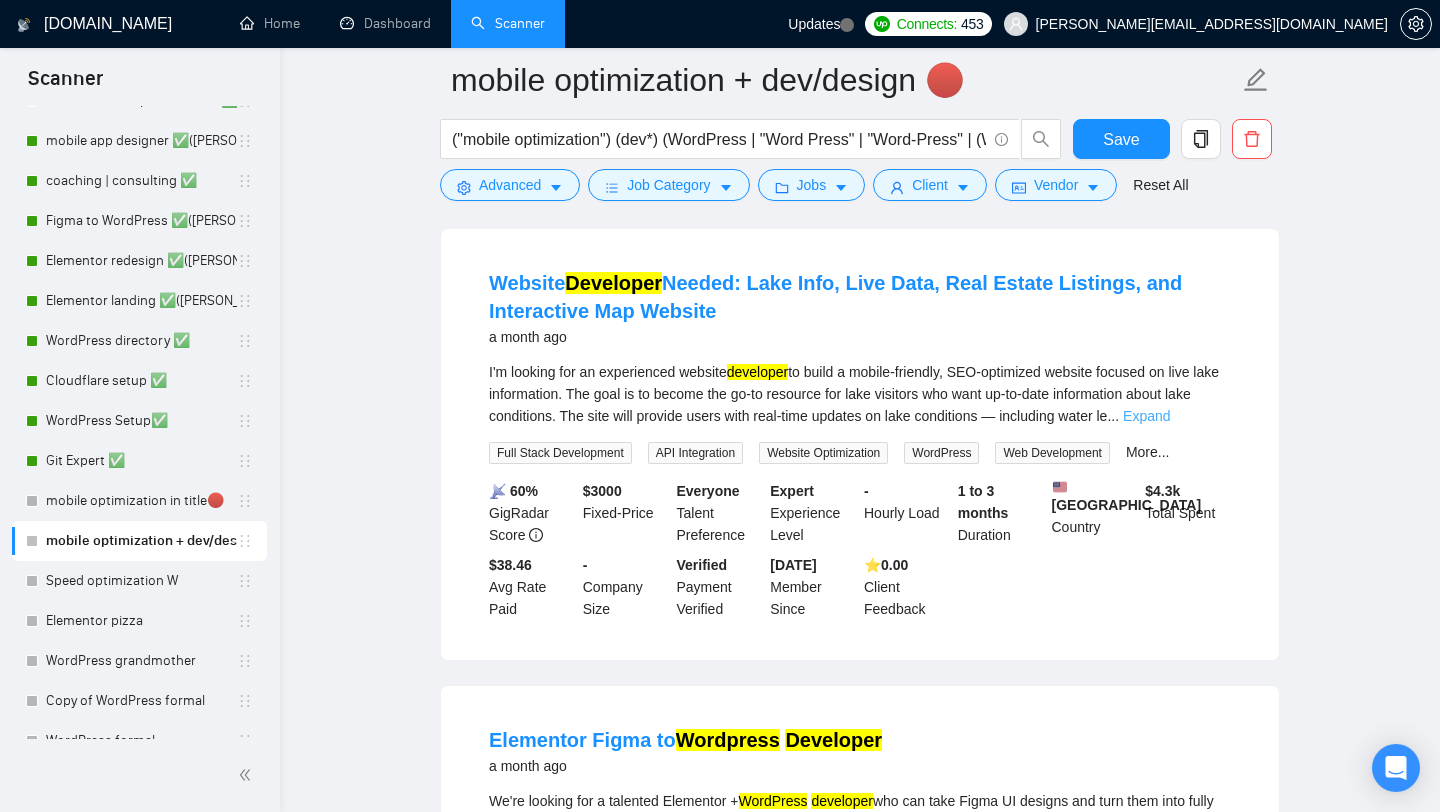 click on "Expand" at bounding box center [1146, 416] 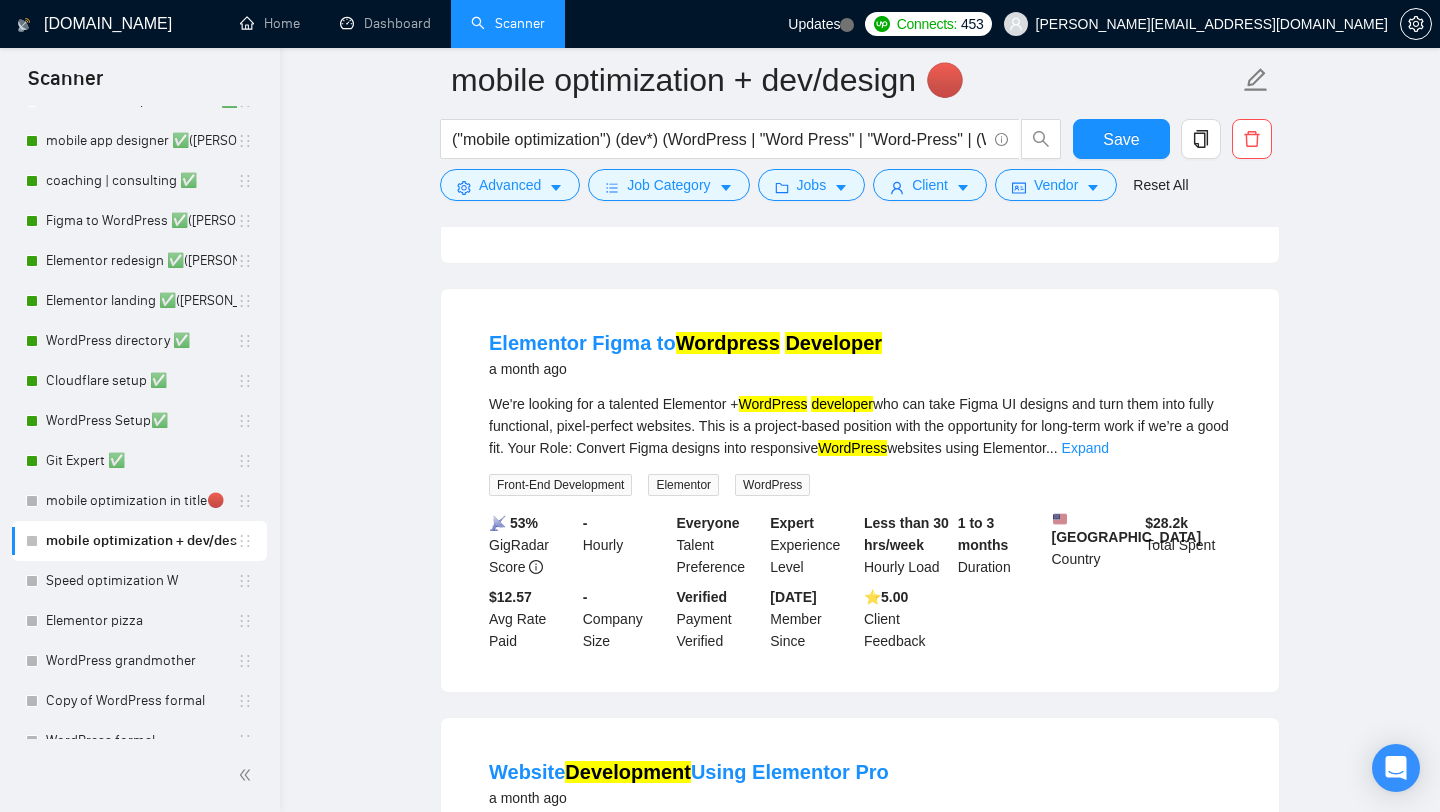 scroll, scrollTop: 3833, scrollLeft: 0, axis: vertical 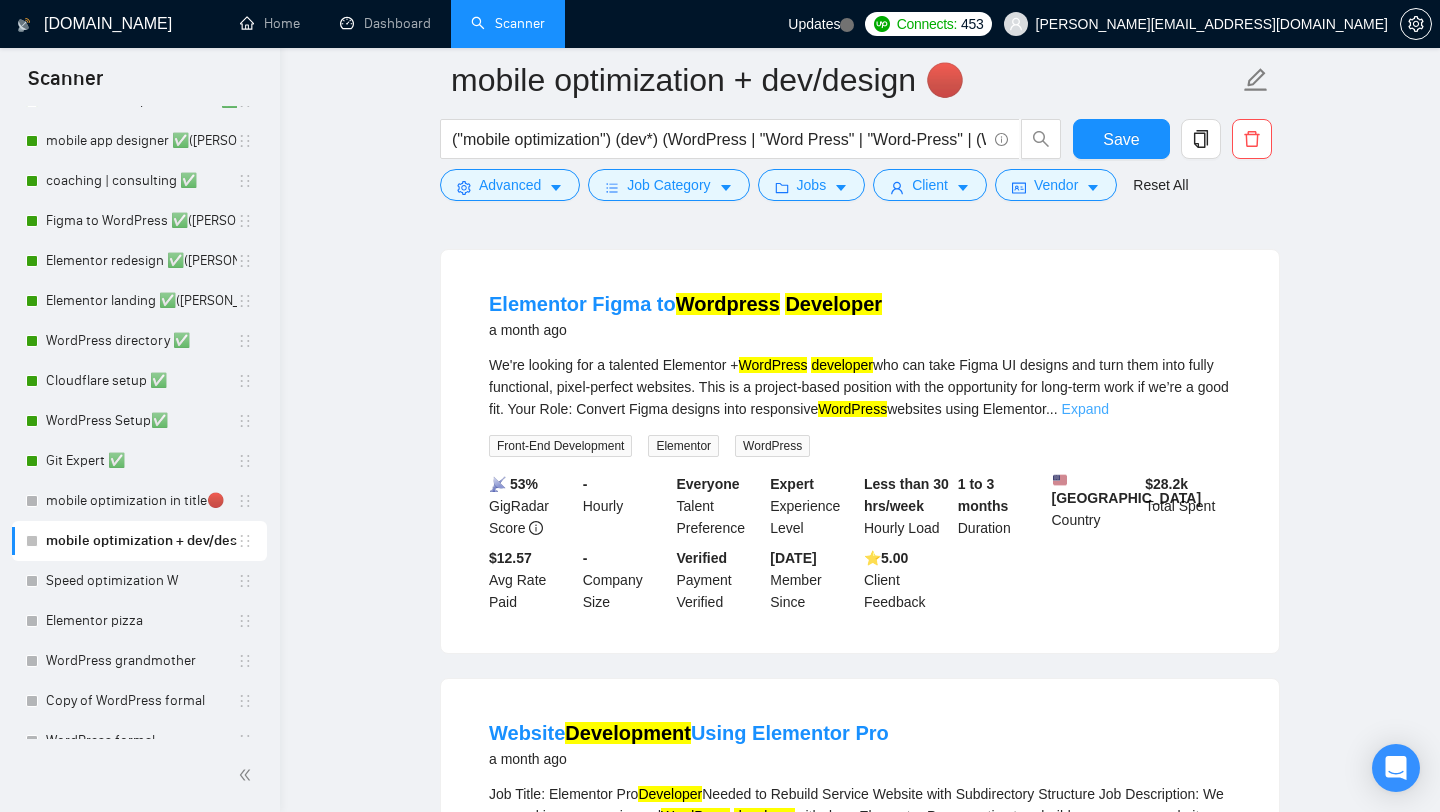 click on "Expand" at bounding box center [1085, 409] 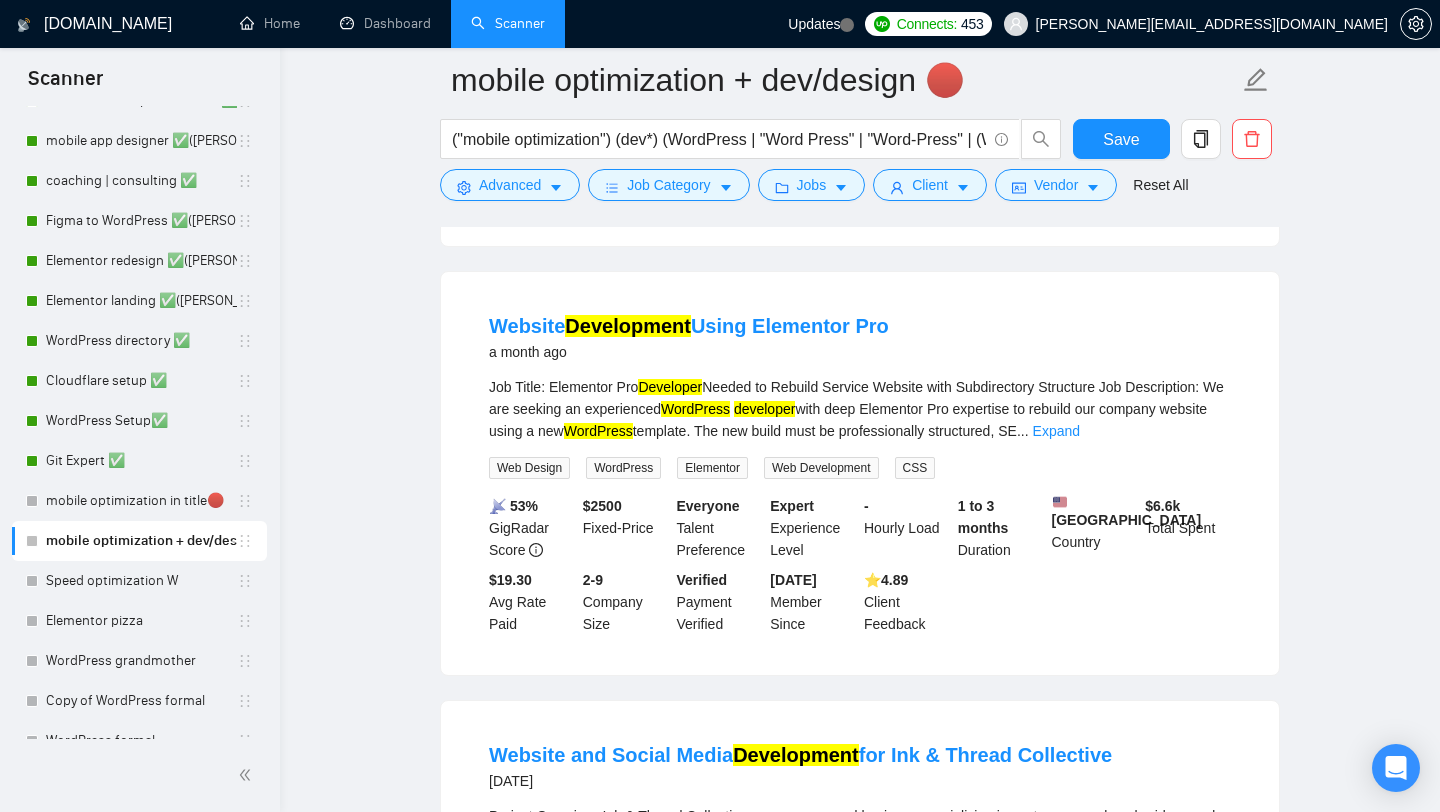 scroll, scrollTop: 4407, scrollLeft: 0, axis: vertical 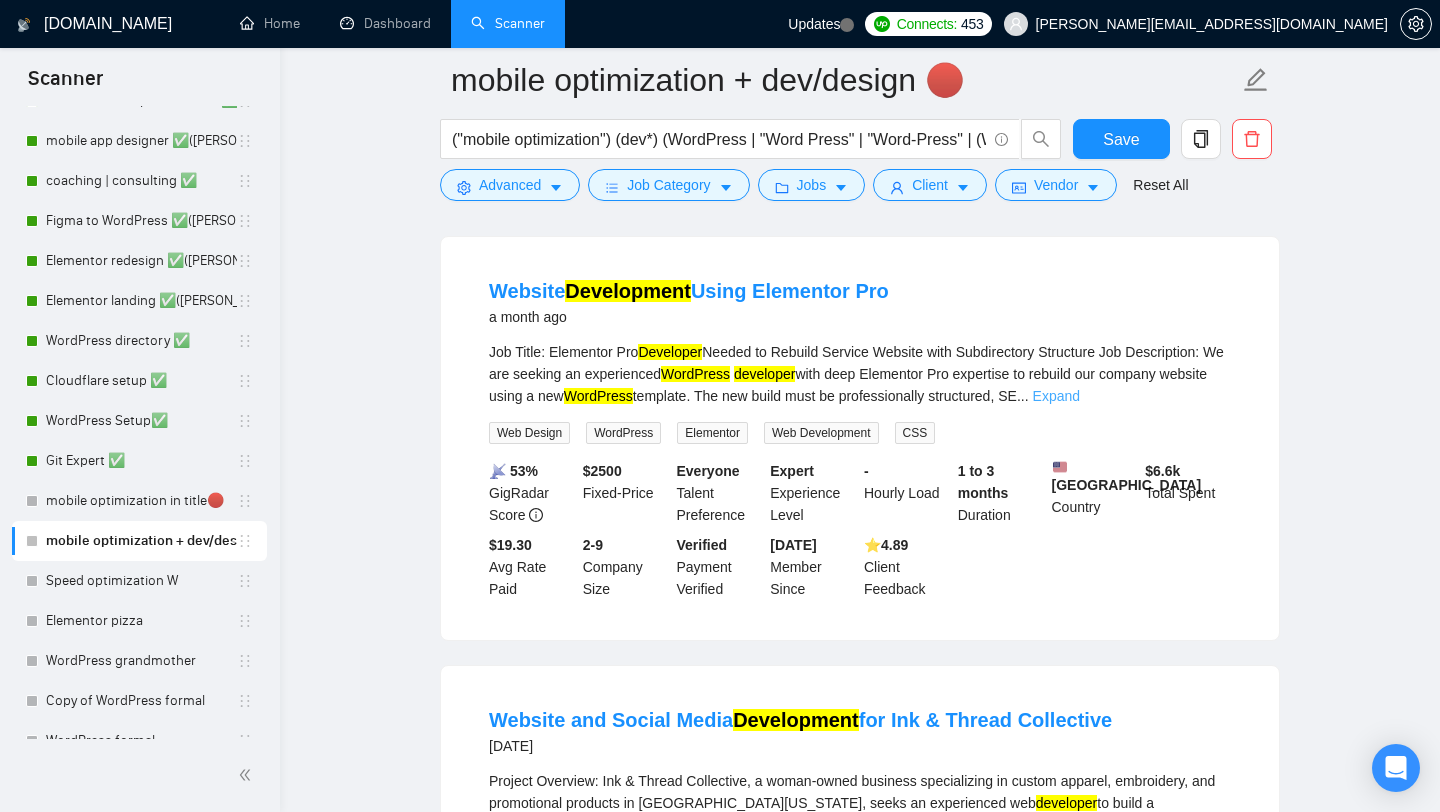 click on "Expand" at bounding box center (1056, 396) 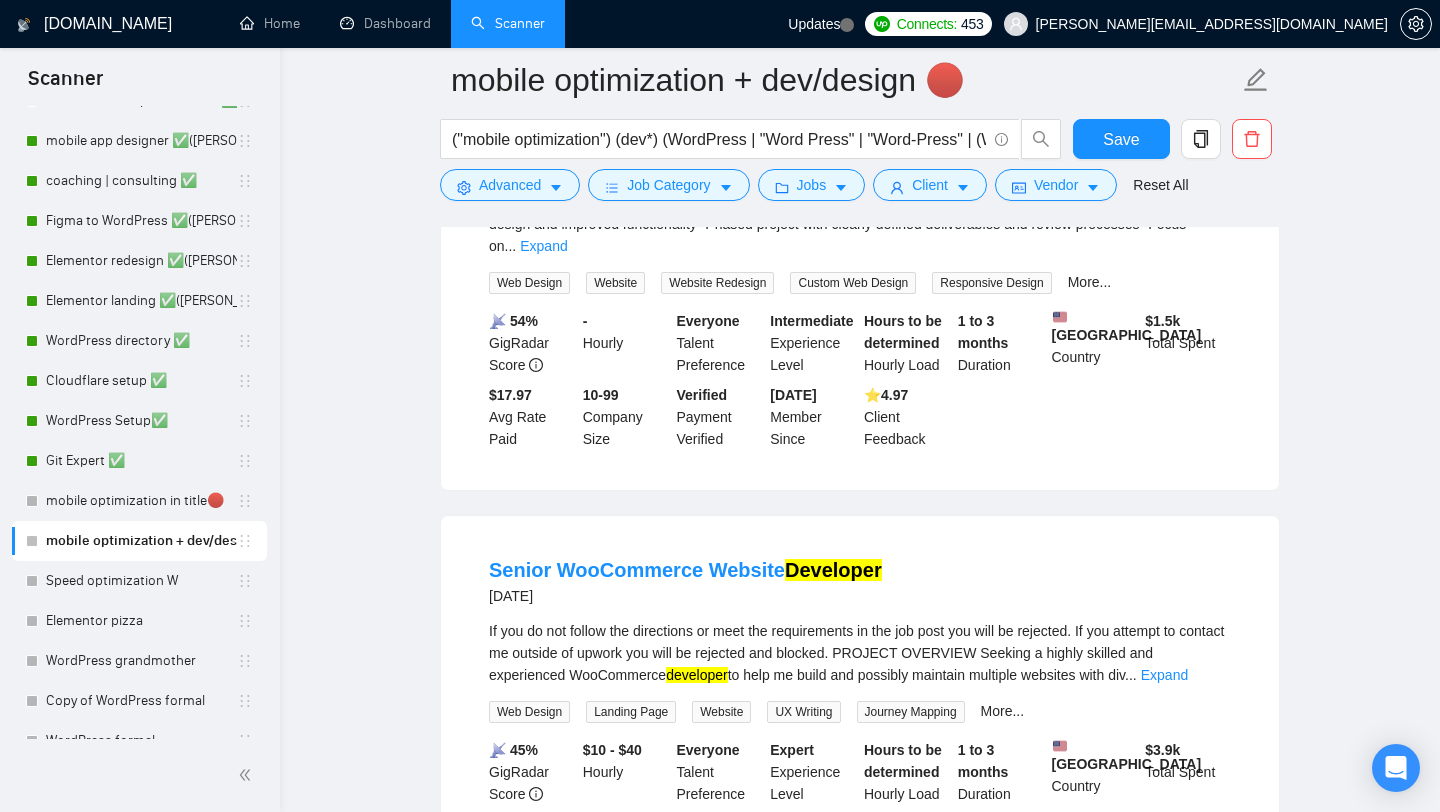 scroll, scrollTop: 5750, scrollLeft: 0, axis: vertical 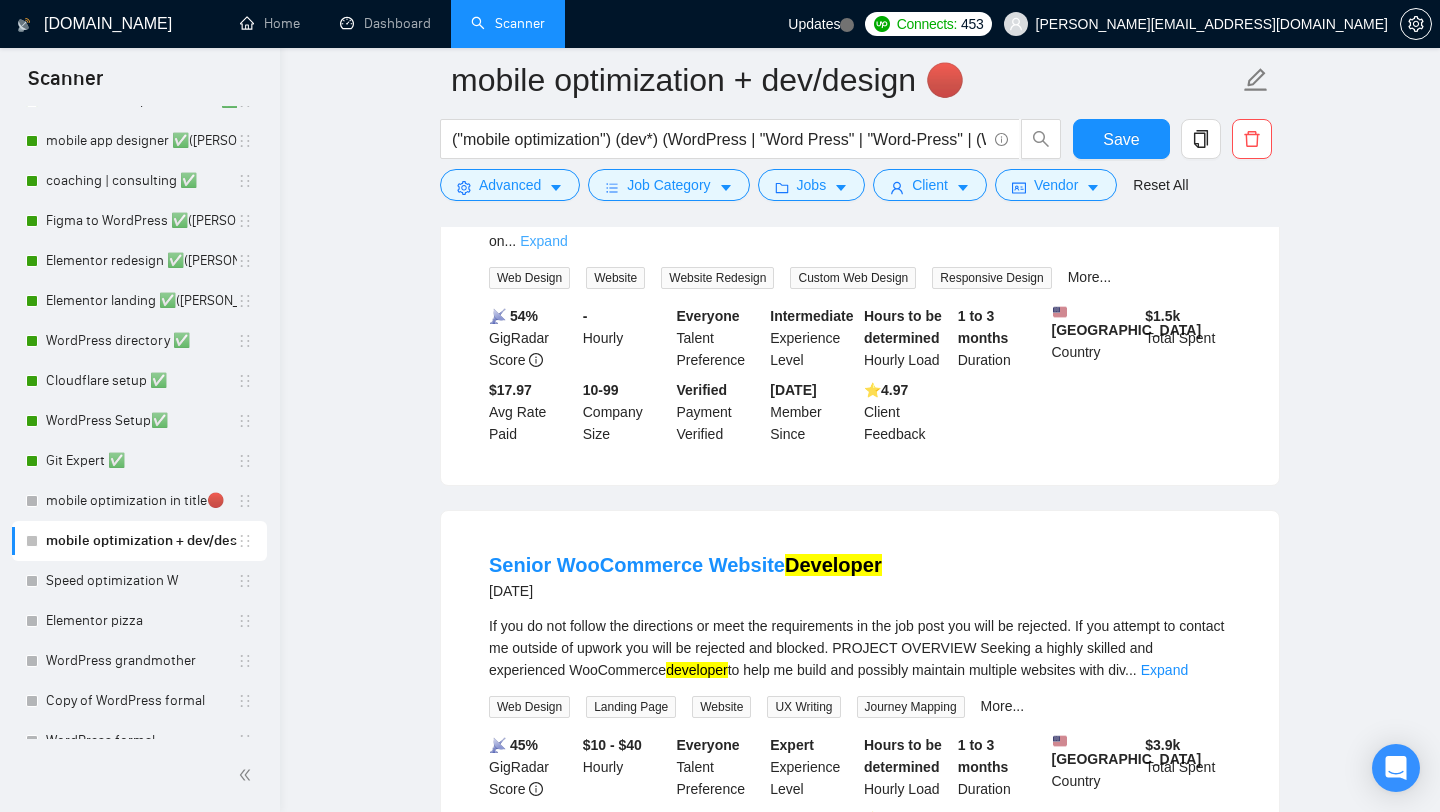 click on "Expand" at bounding box center [543, 241] 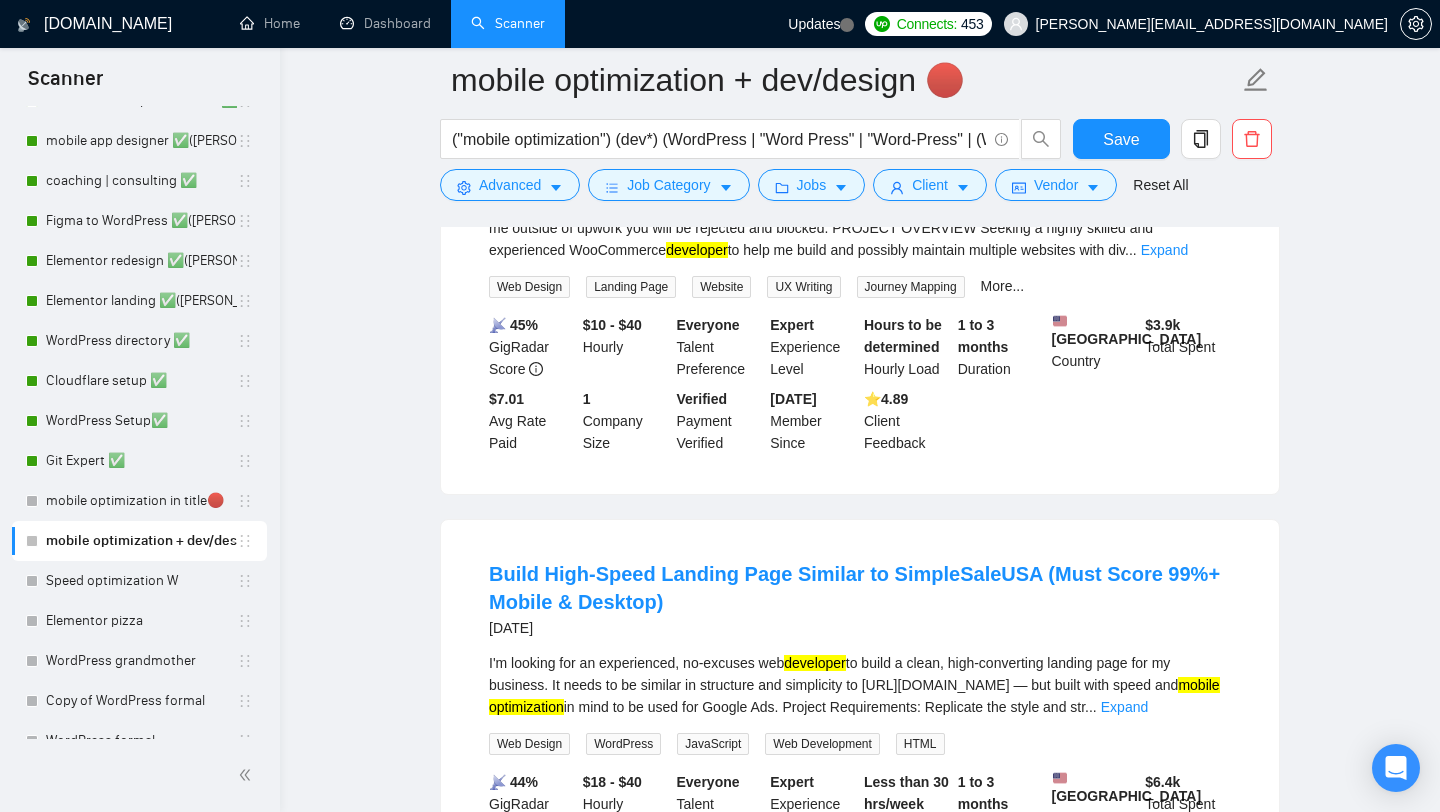 scroll, scrollTop: 6543, scrollLeft: 0, axis: vertical 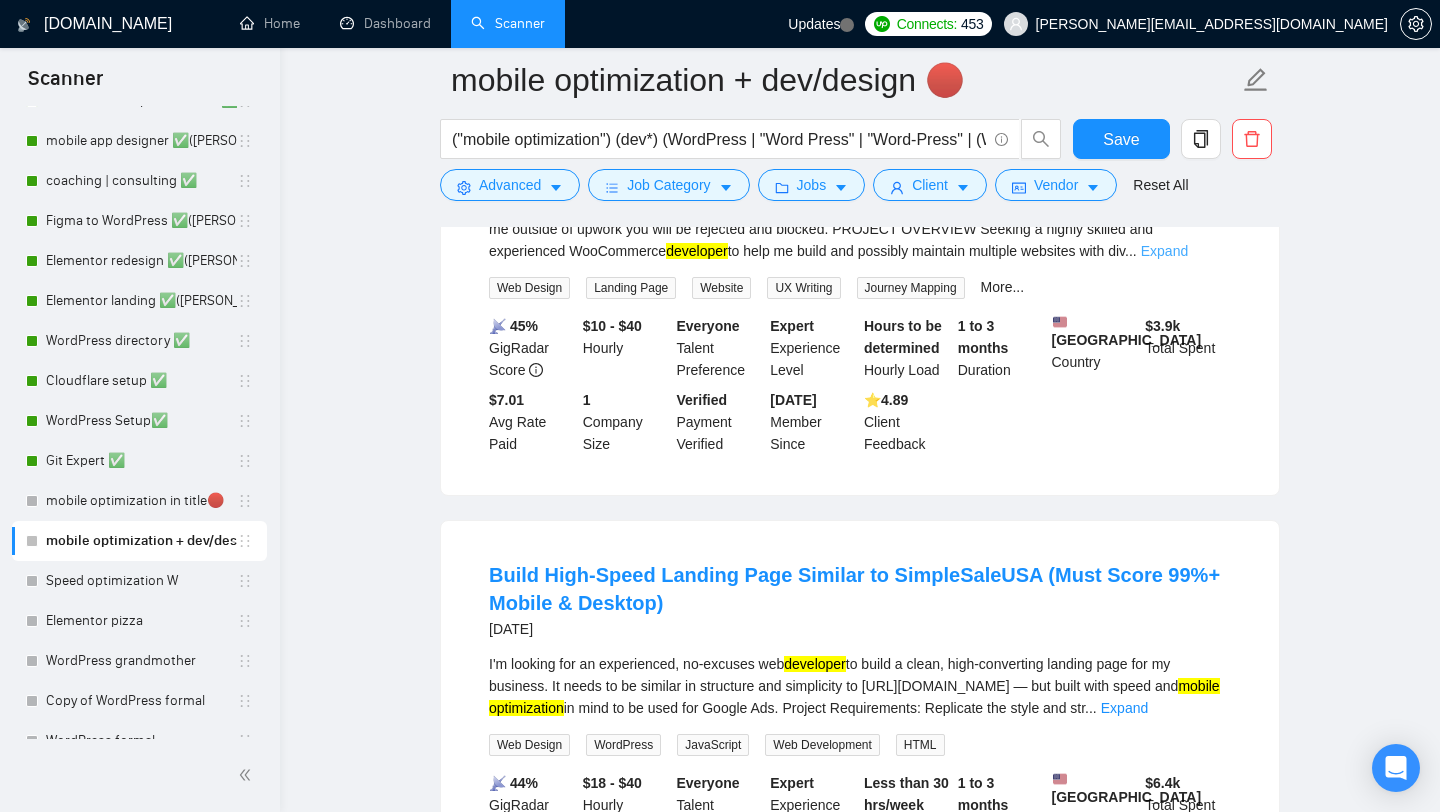 click on "Expand" at bounding box center [1164, 251] 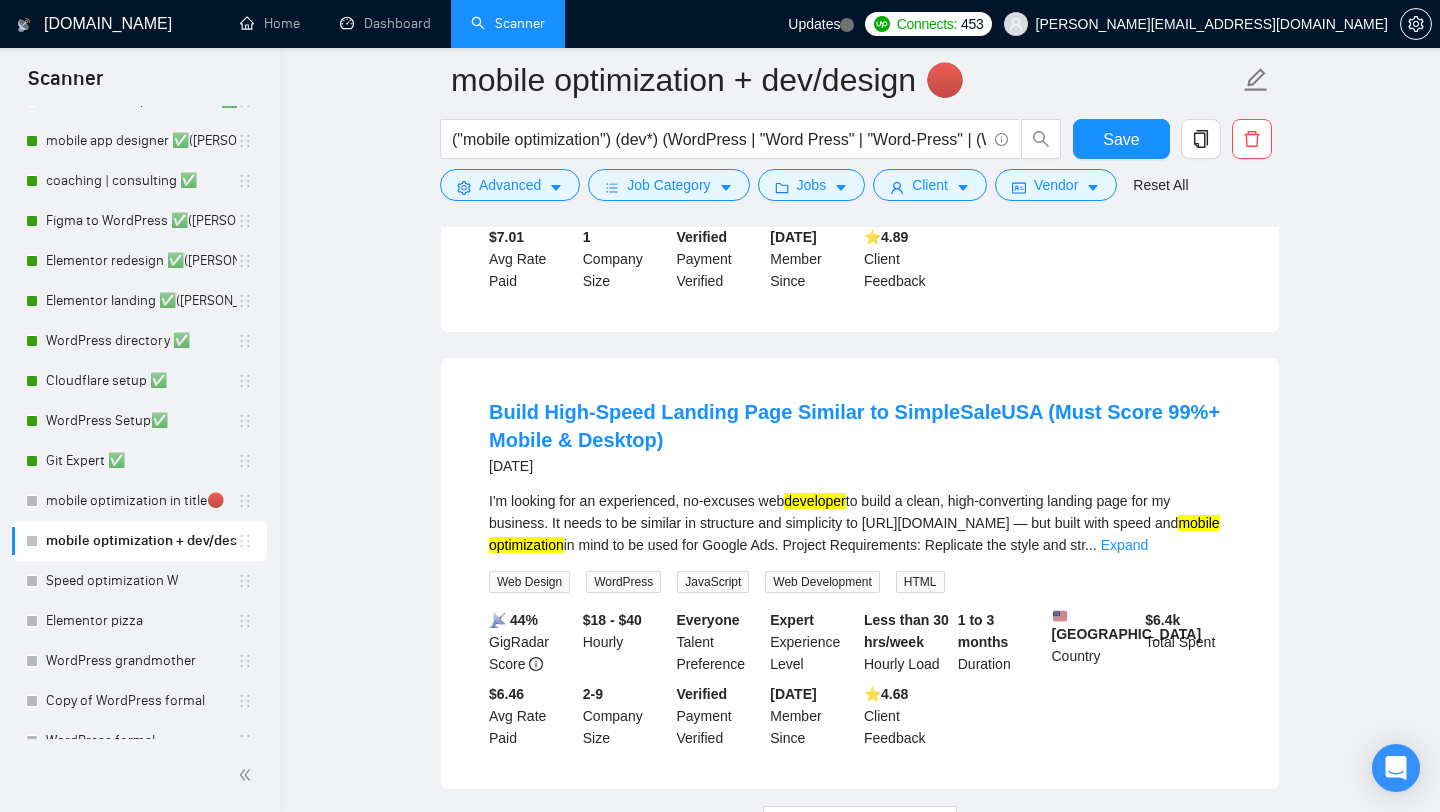 scroll, scrollTop: 8409, scrollLeft: 0, axis: vertical 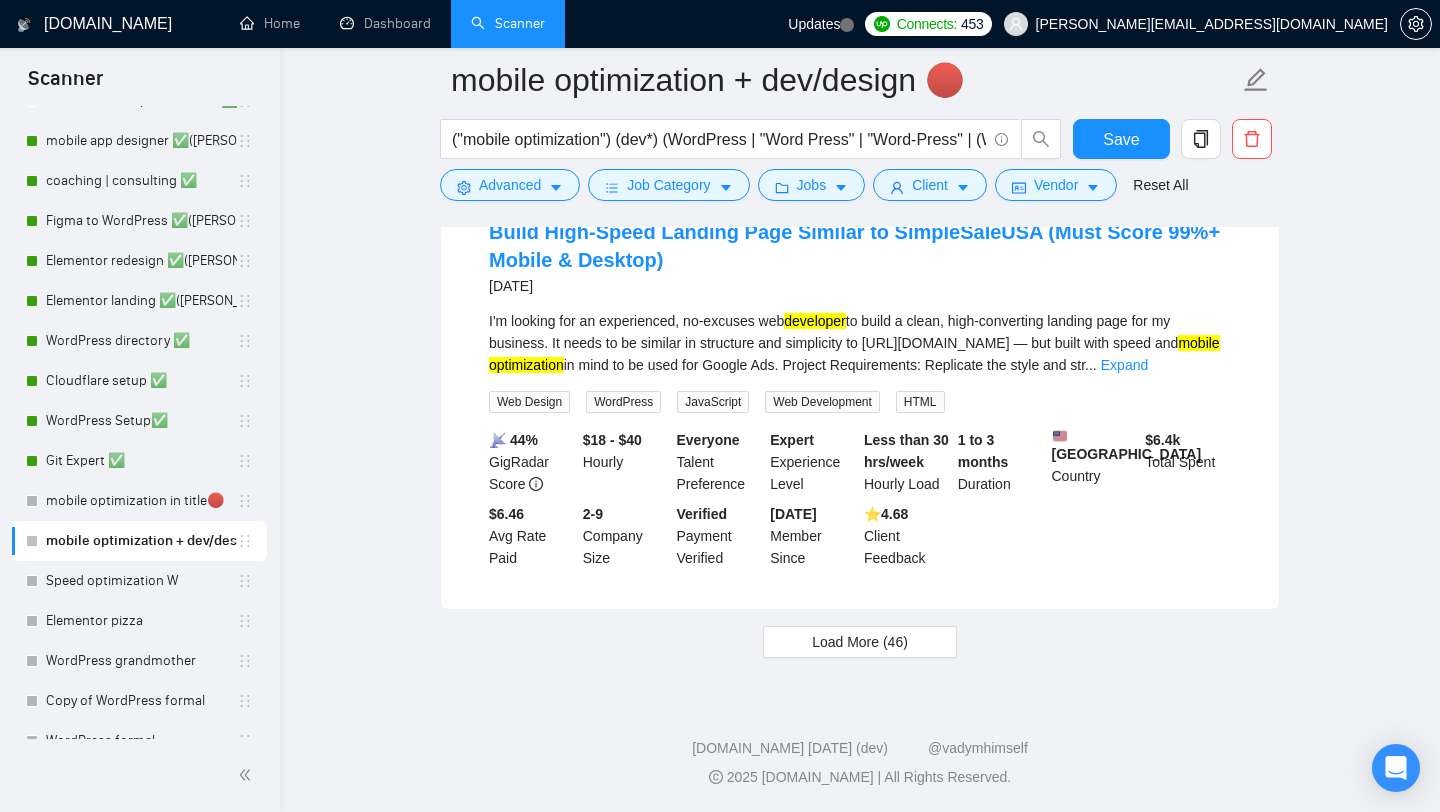 click on "WordPress  + Divi Designer Needed for Blog Refresh, Affiliate Setup & AdSense Integration 11 days ago Job Description:
We’re seeking an experienced  WordPress devices WordPress  + Divi (portfolio required)
•	Solid knowledge of AdSense setup and placement best practices
•	Familiarity with Amazon Influencer/Affiliate content integration
•	Experience using Google Site Kit, Search Console, and GA4
•	Ability to recommend and implement best-in-class plugins
•	Good design sensibility and a proactive, solutions-oriented approach
________________________________________
Deliverables:
•	Refreshed homepage and sidebar layout
•	Integrated affiliate content (Amazon)
•	Configured Google AdSense (3 ad slots max, excluding top header)
•	Updated plugins and backend tools
•	Clean, fast, mobile-responsive site
•	Improved site loading speed and  mobile   optimization
•	Final testing across major browsers and  devices WordPress WordPress Web Design Divi CSS Instagram Plugin WordPress More... 📡" at bounding box center (860, -3565) 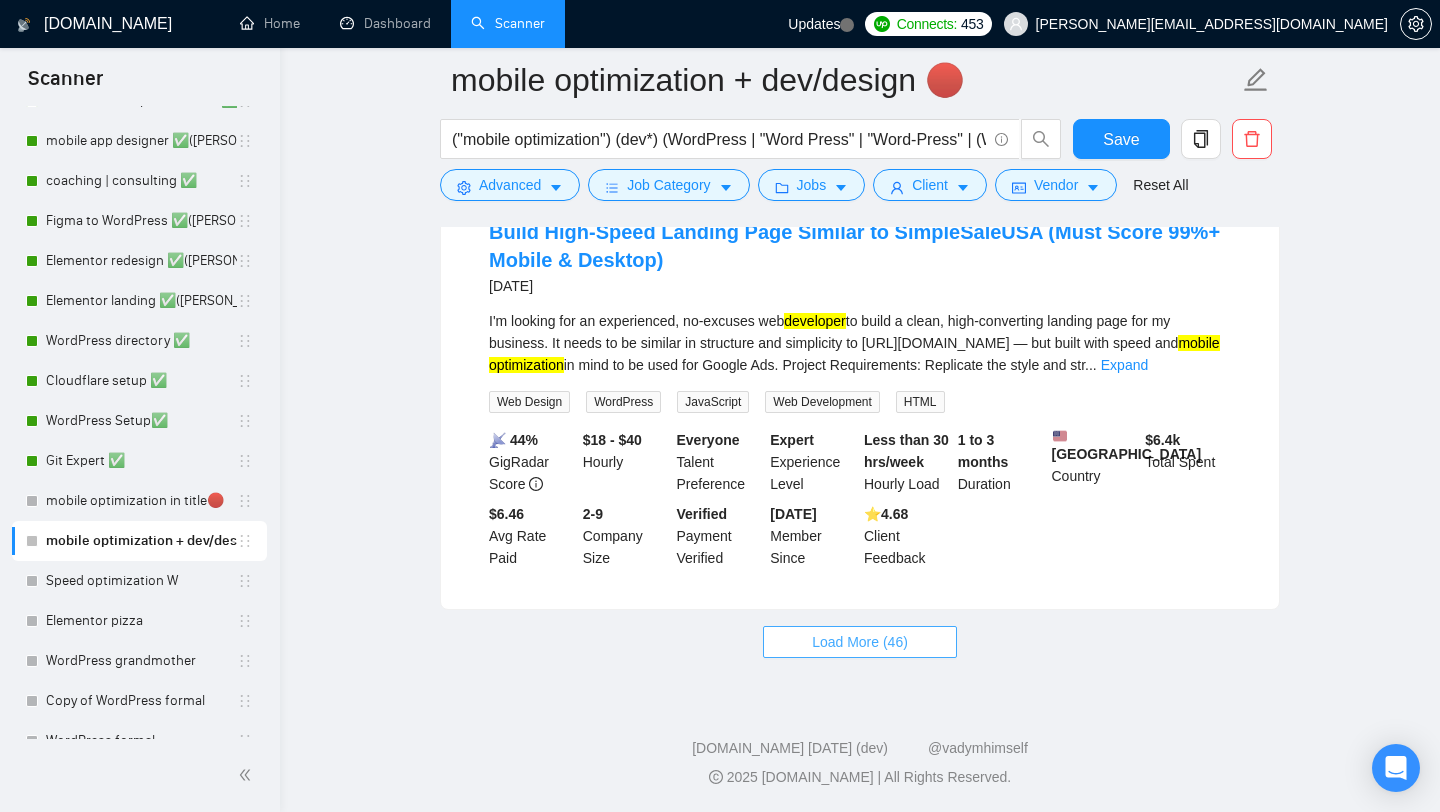 click on "Load More (46)" at bounding box center [860, 642] 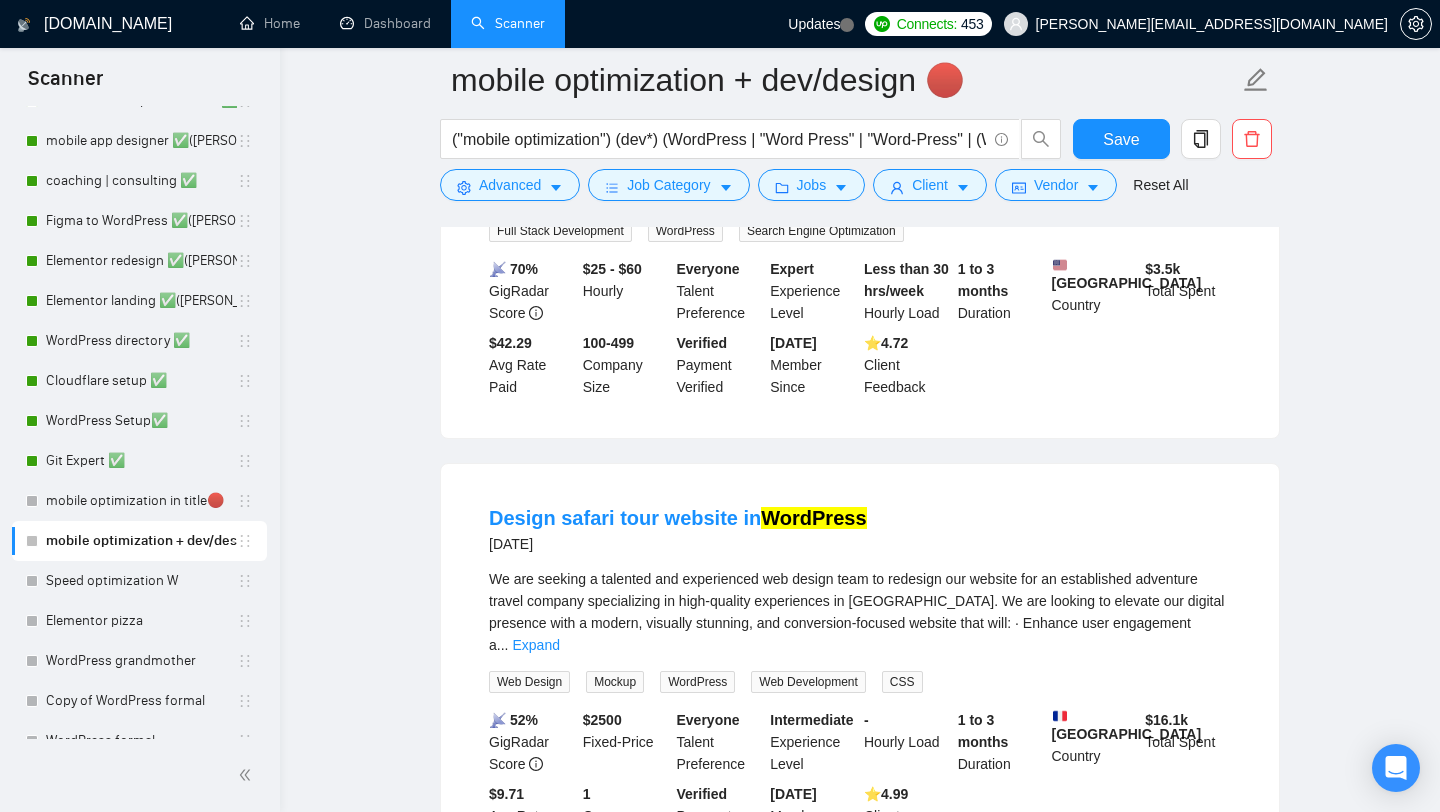 scroll, scrollTop: 8807, scrollLeft: 0, axis: vertical 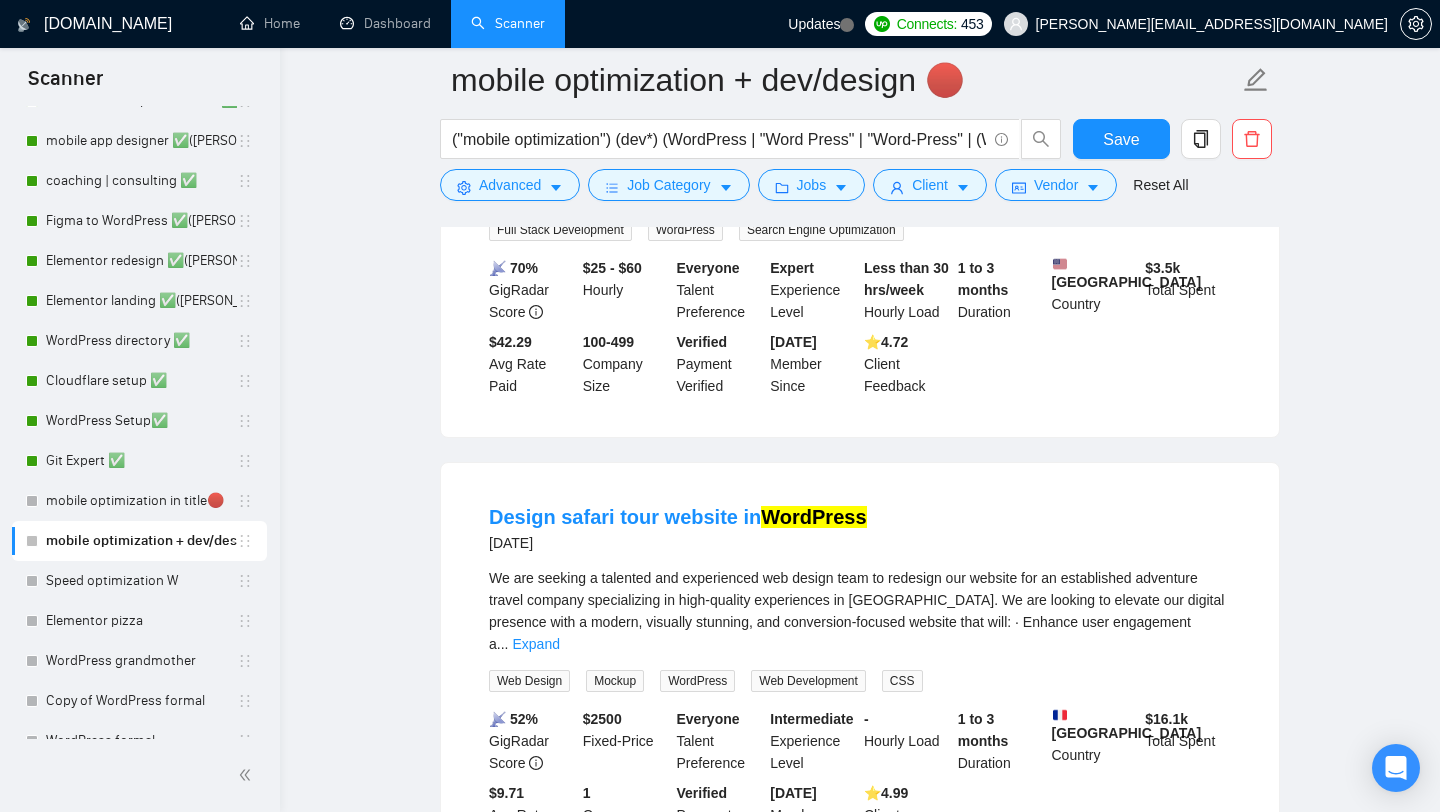 click on "Expand" at bounding box center (1072, 193) 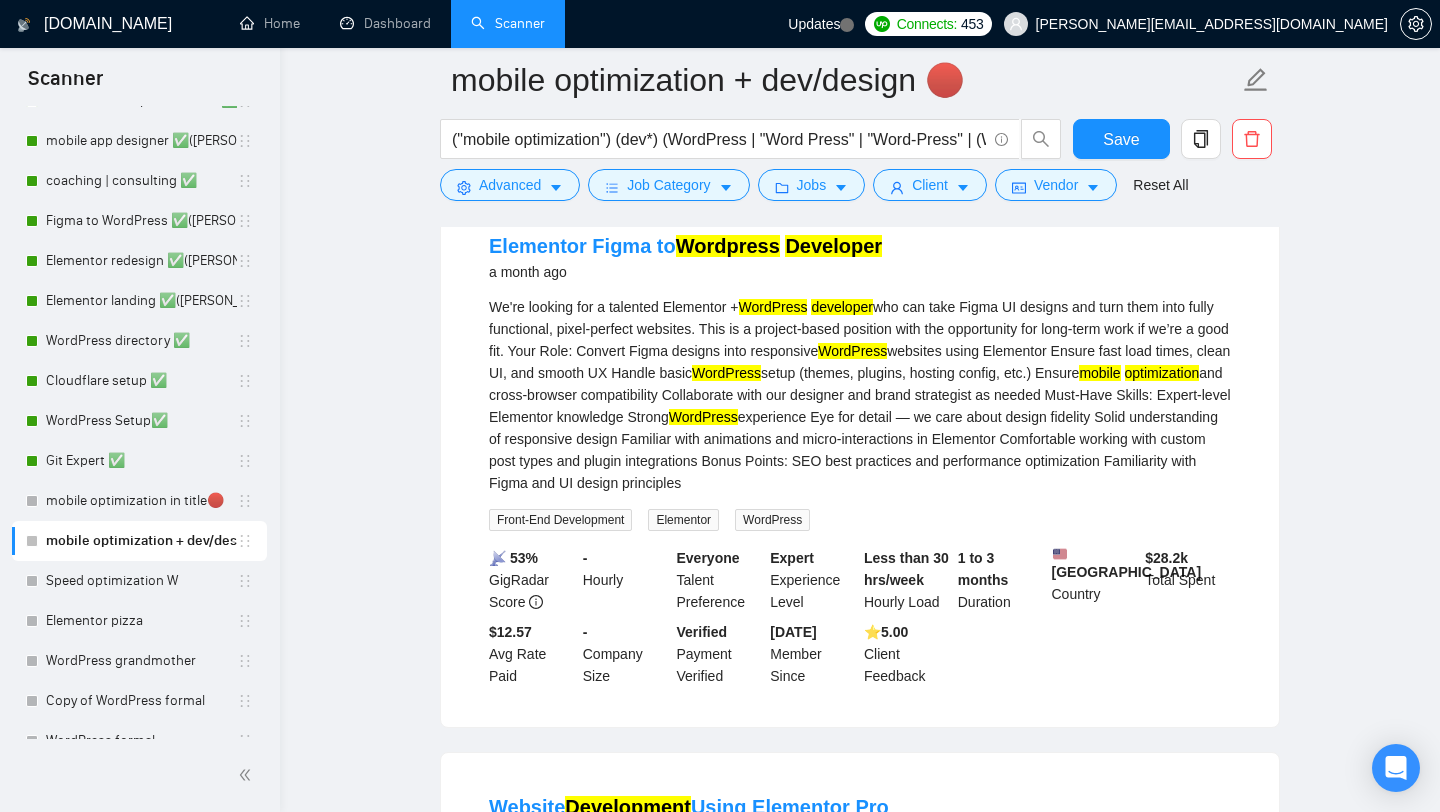 scroll, scrollTop: 3892, scrollLeft: 0, axis: vertical 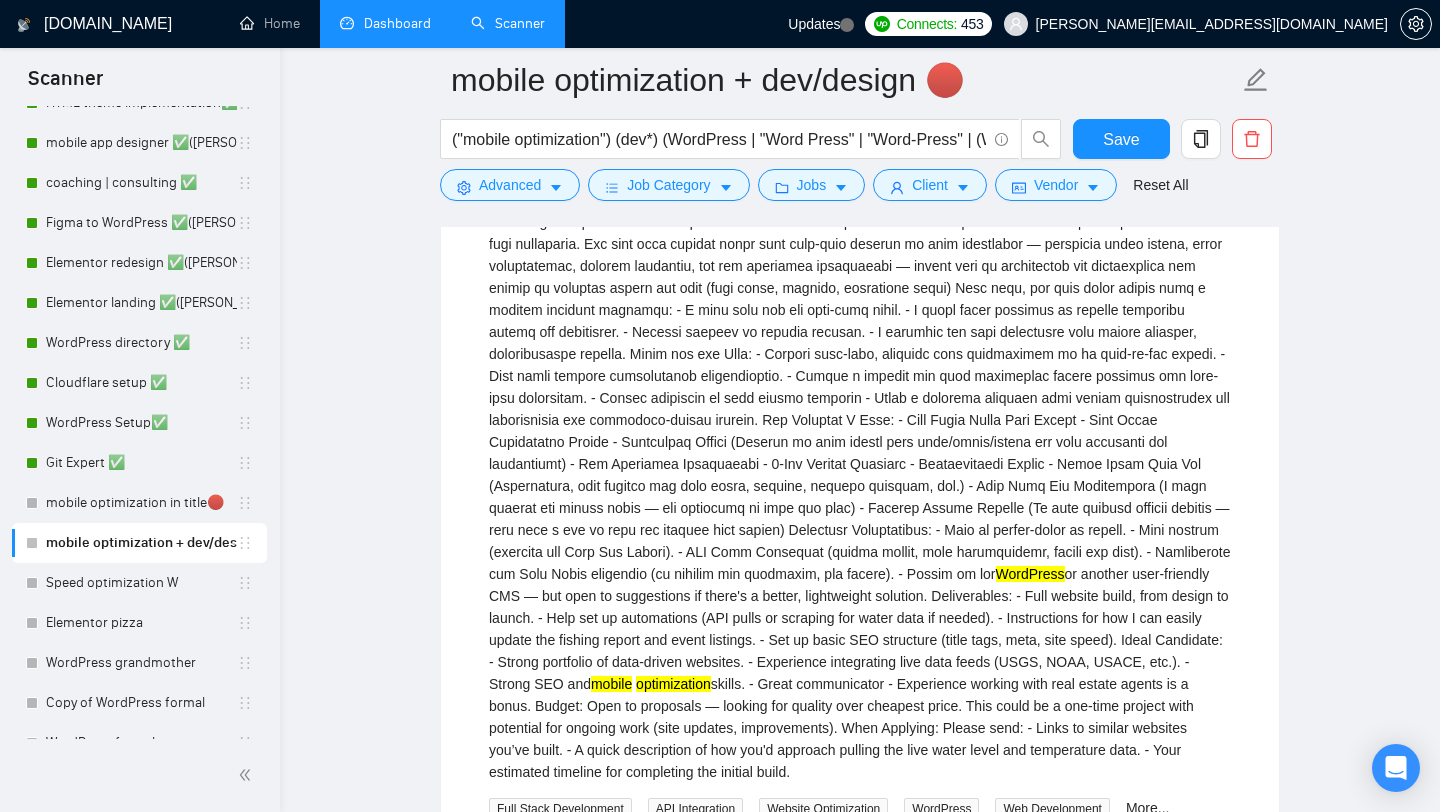 click on "Dashboard" at bounding box center [385, 23] 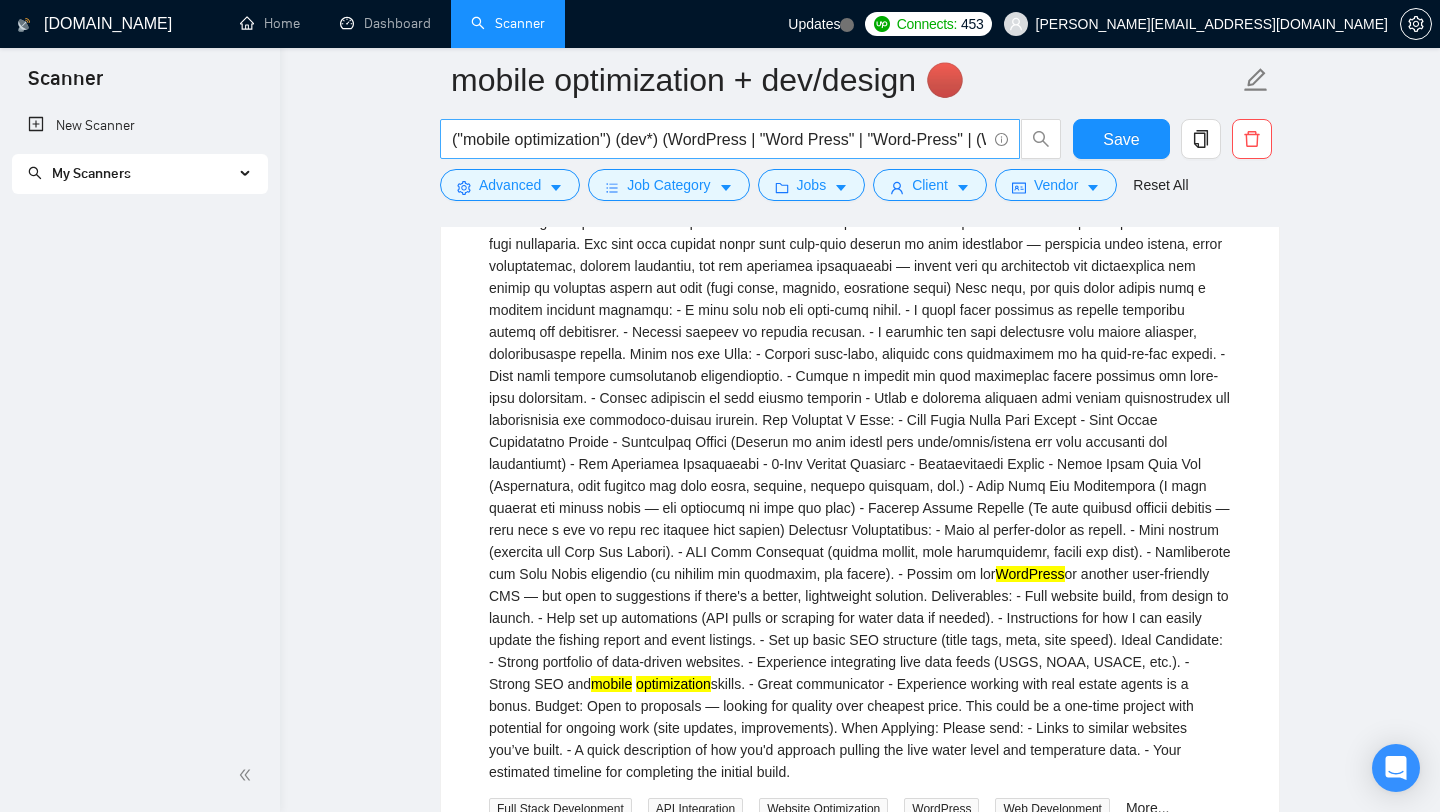 scroll, scrollTop: 0, scrollLeft: 0, axis: both 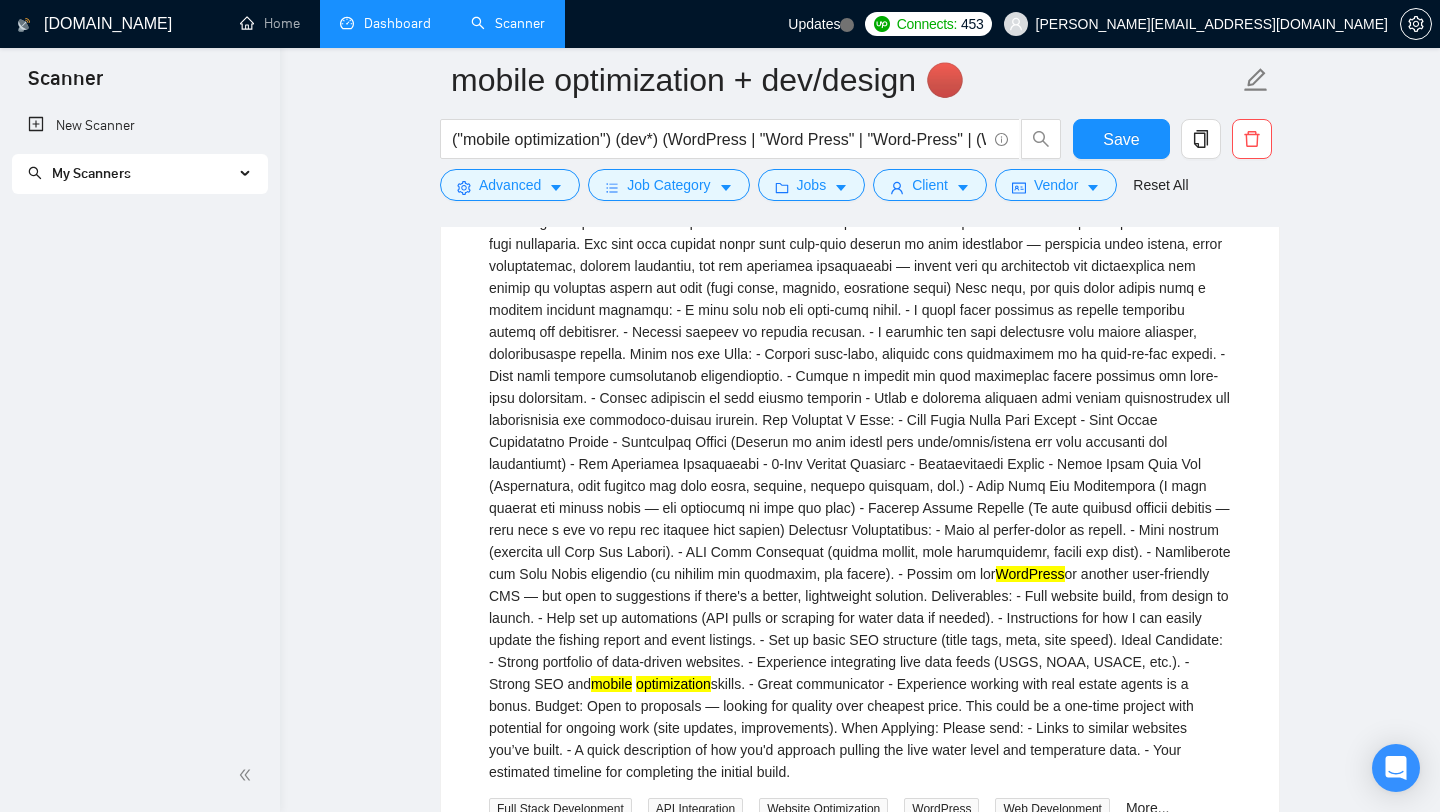 click on "Dashboard" at bounding box center [385, 23] 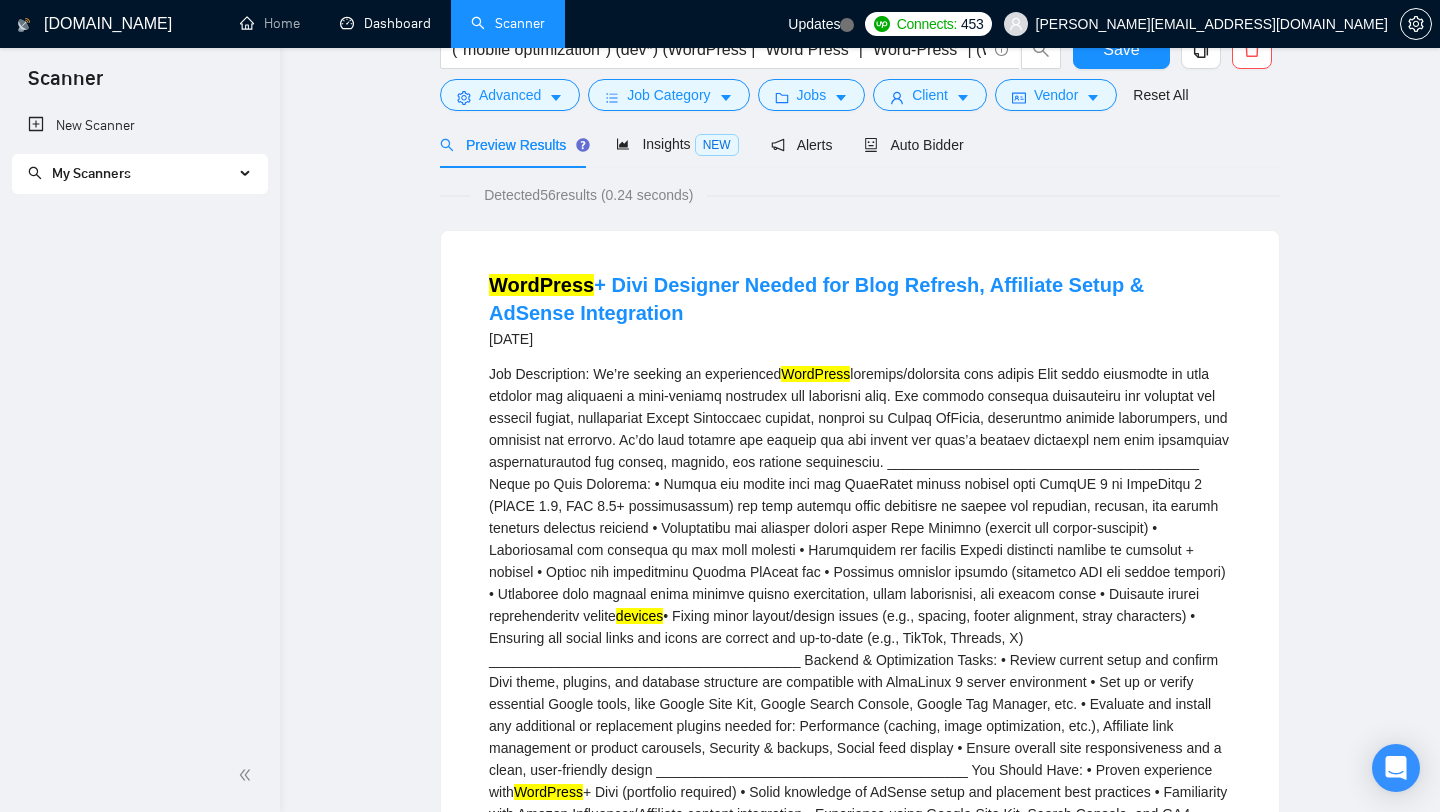 scroll, scrollTop: 0, scrollLeft: 0, axis: both 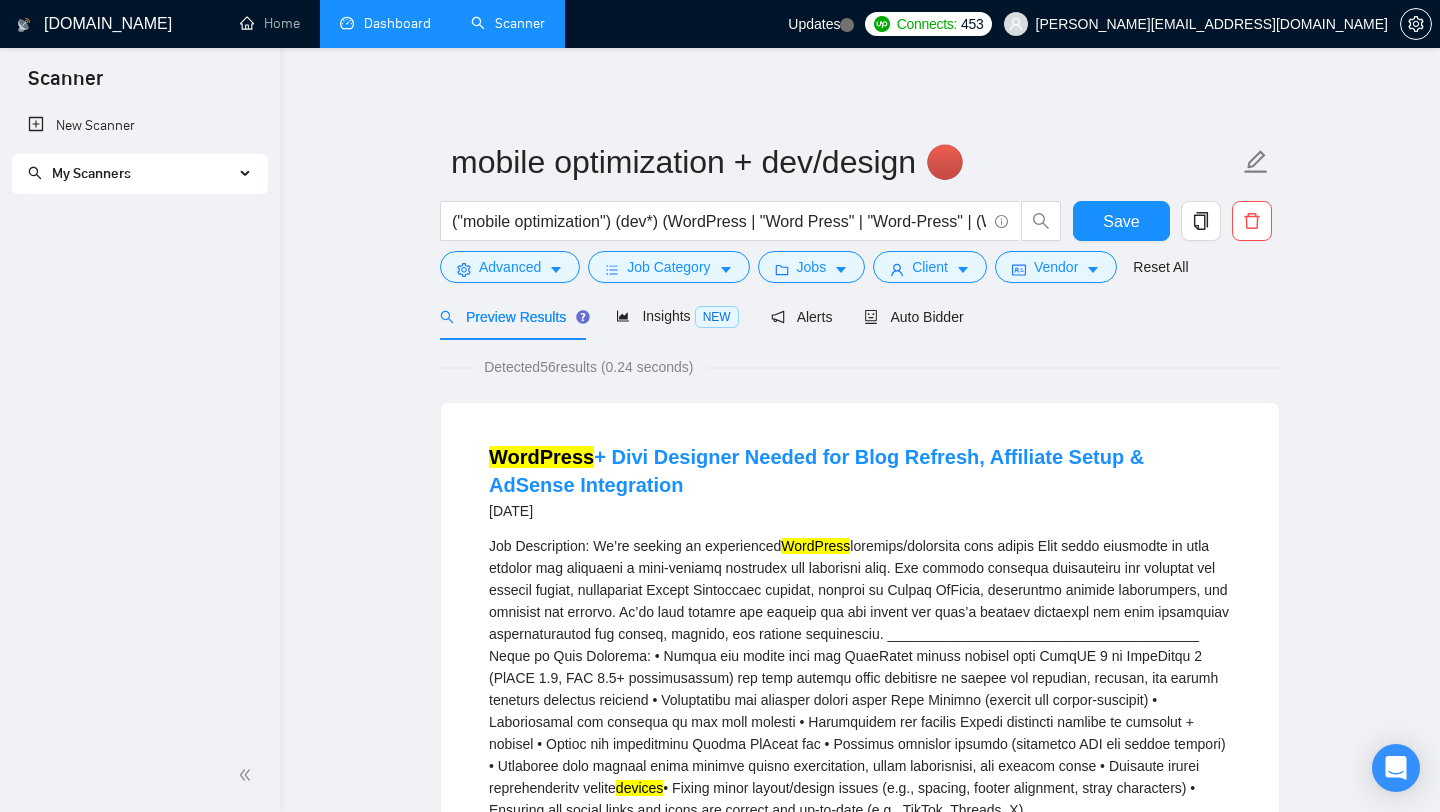 click on "Dashboard" at bounding box center (385, 23) 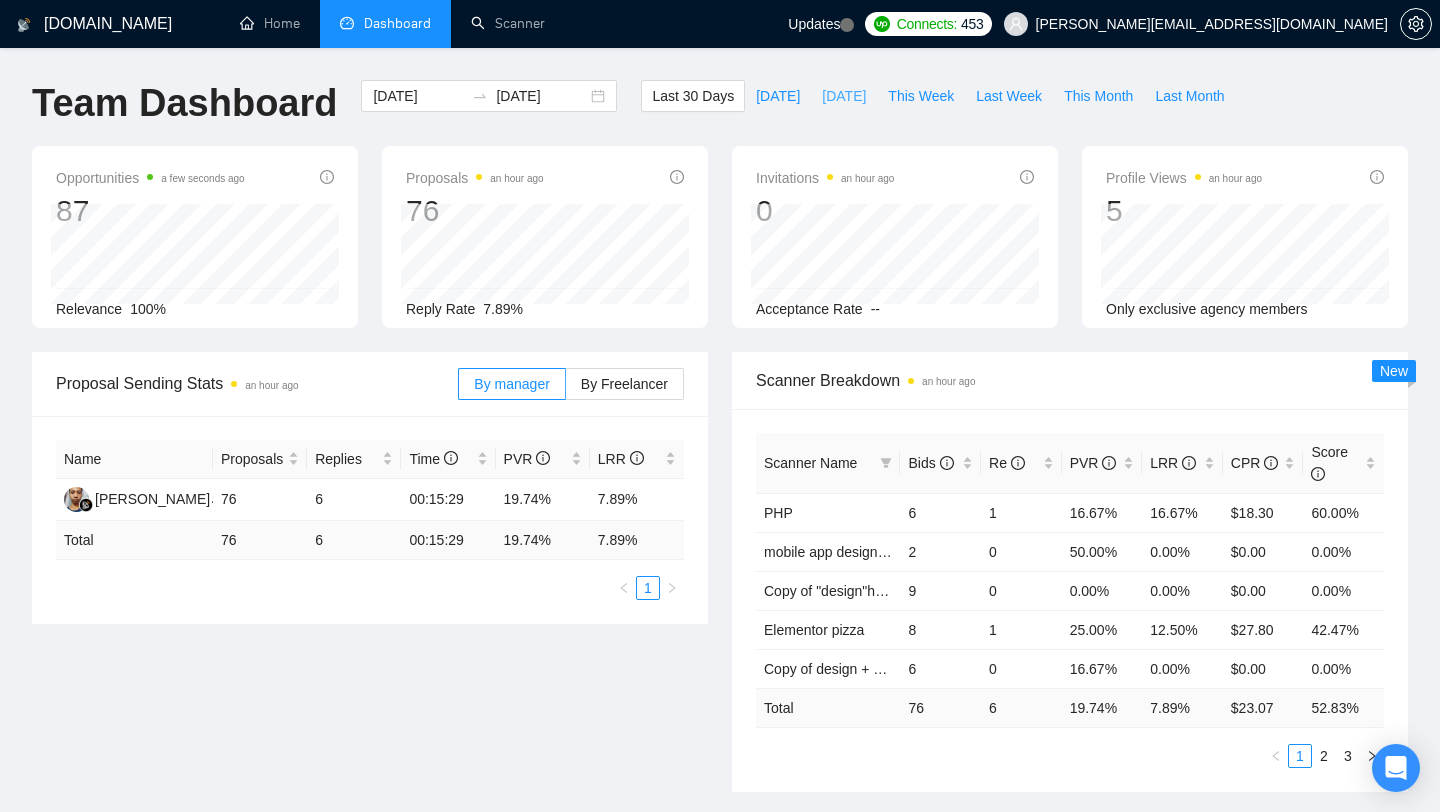 click on "Yesterday" at bounding box center (844, 96) 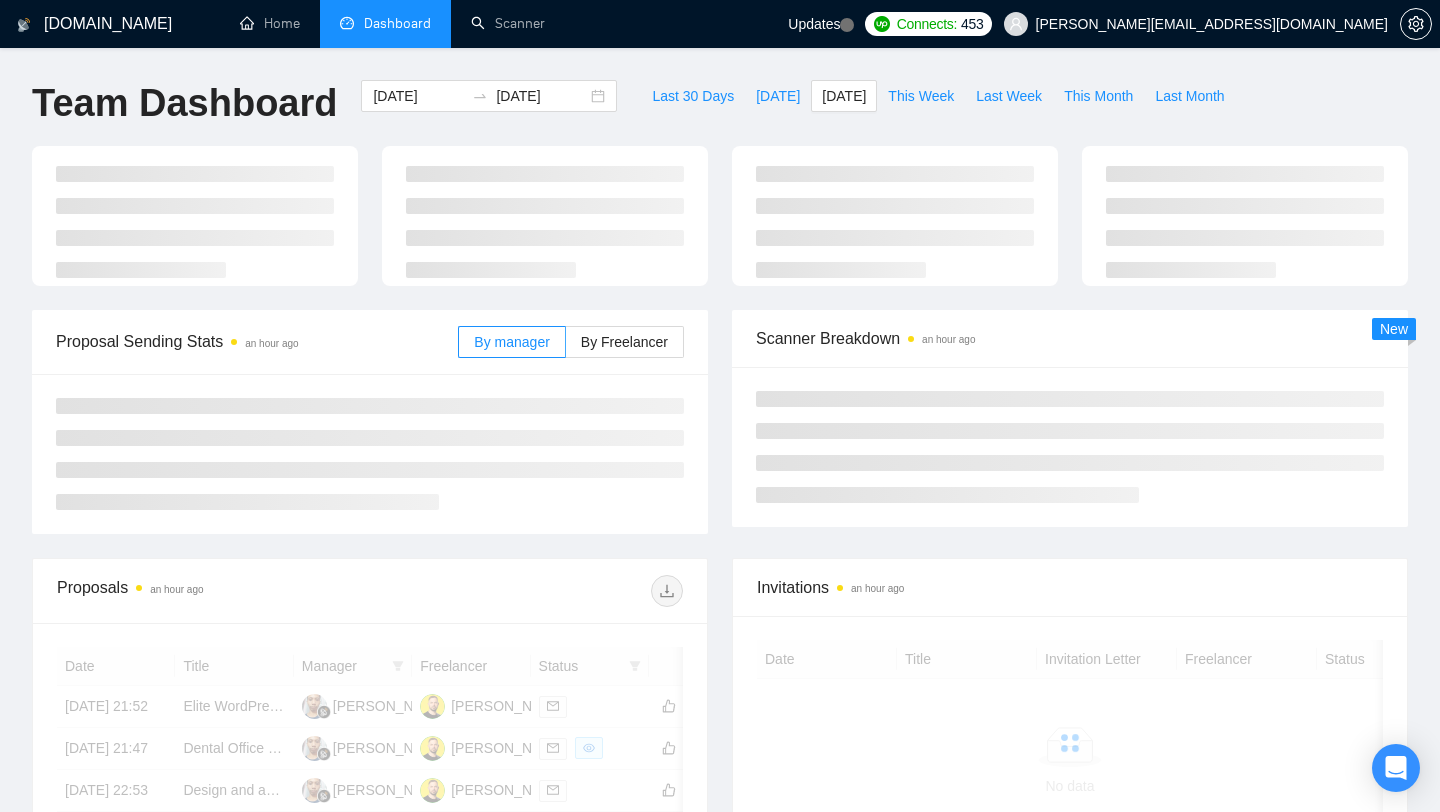 type on "2025-06-30" 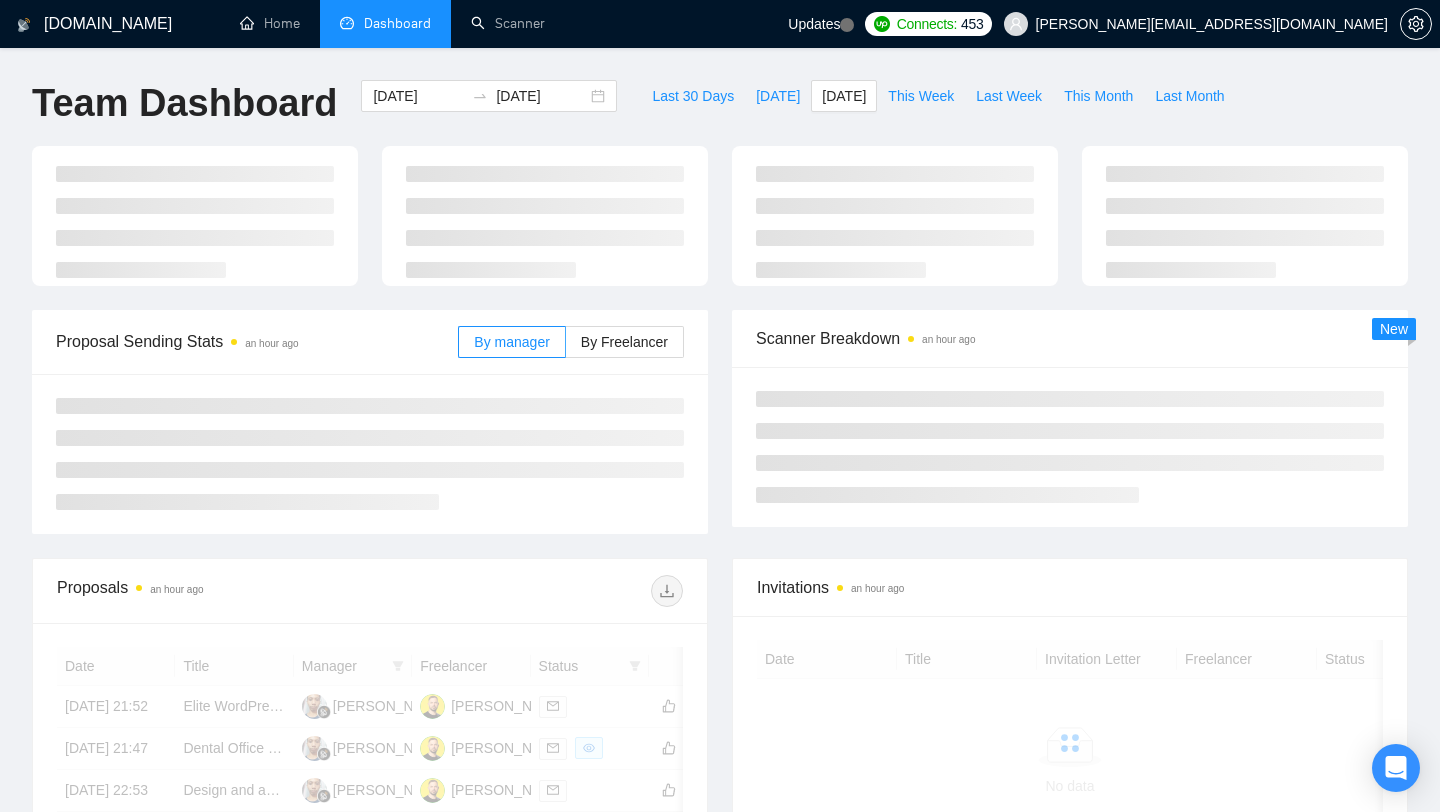 type on "2025-06-30" 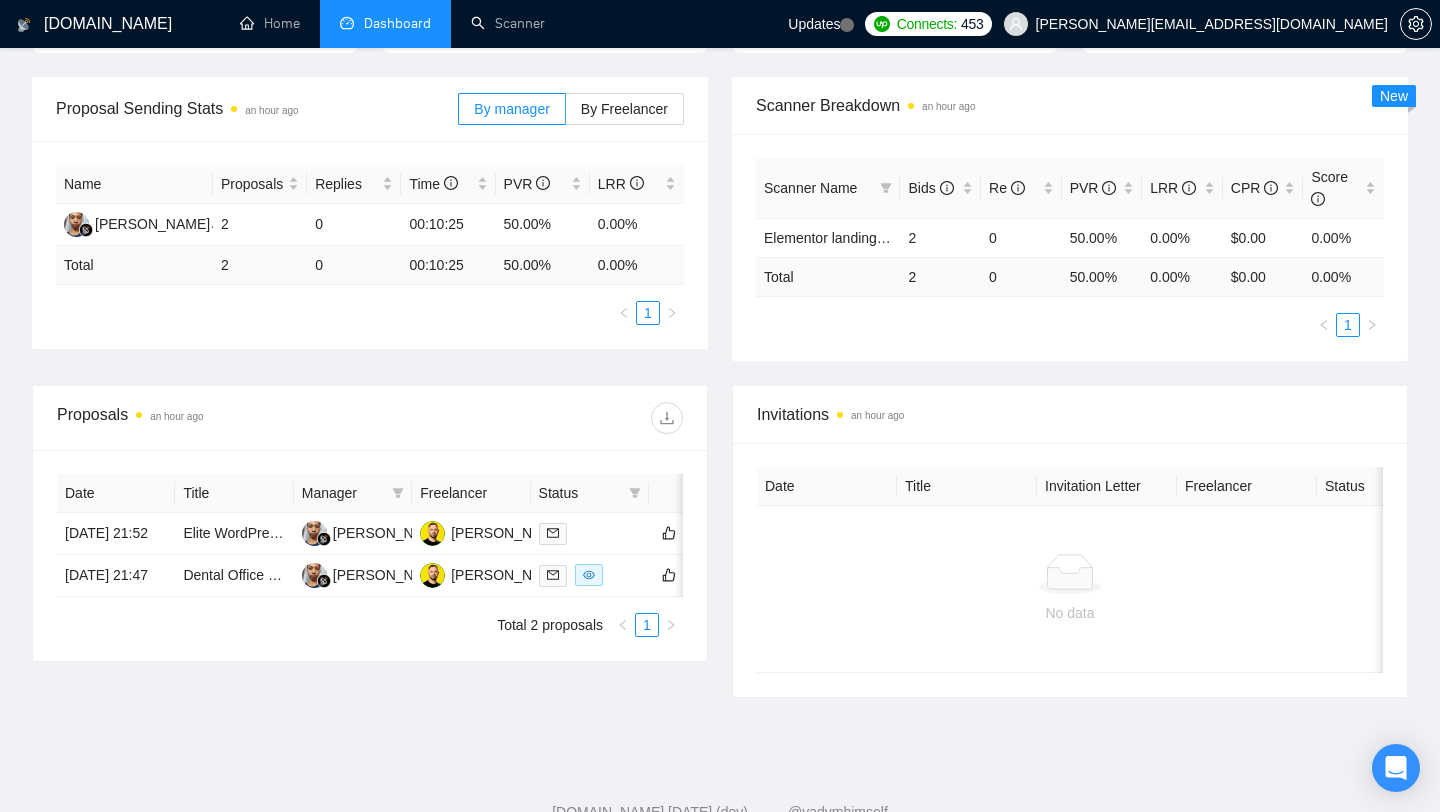 scroll, scrollTop: 274, scrollLeft: 0, axis: vertical 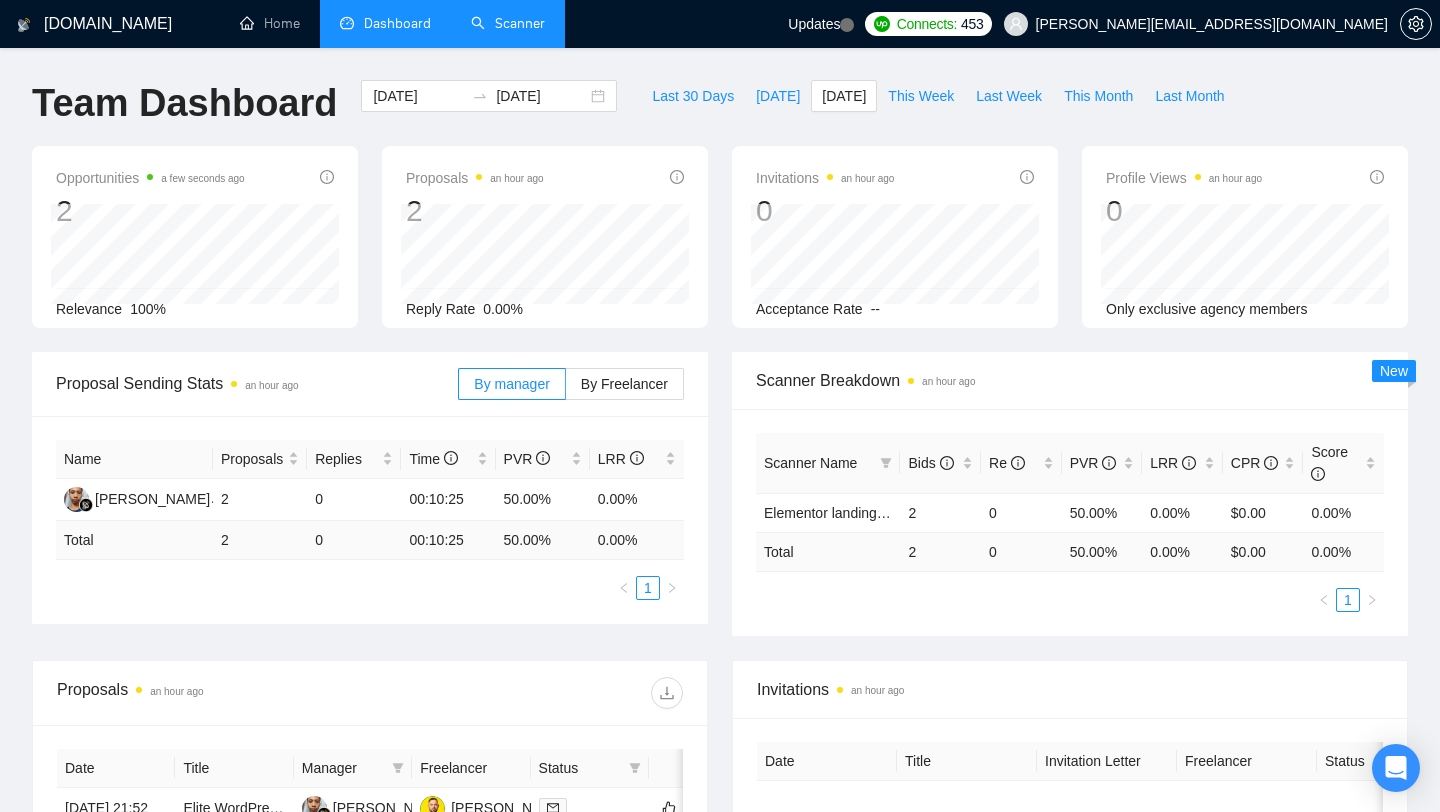 click on "Scanner" at bounding box center (508, 23) 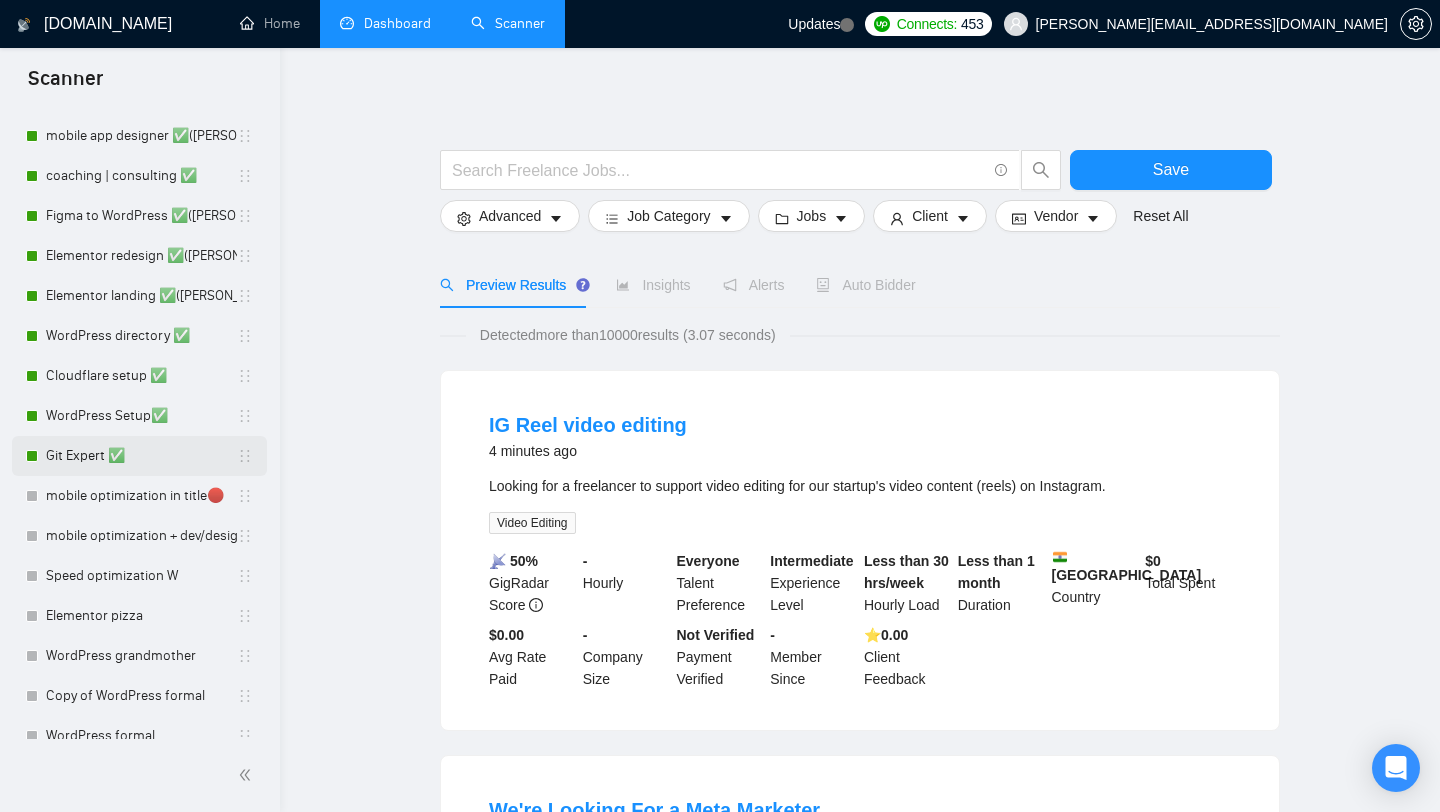 scroll, scrollTop: 127, scrollLeft: 0, axis: vertical 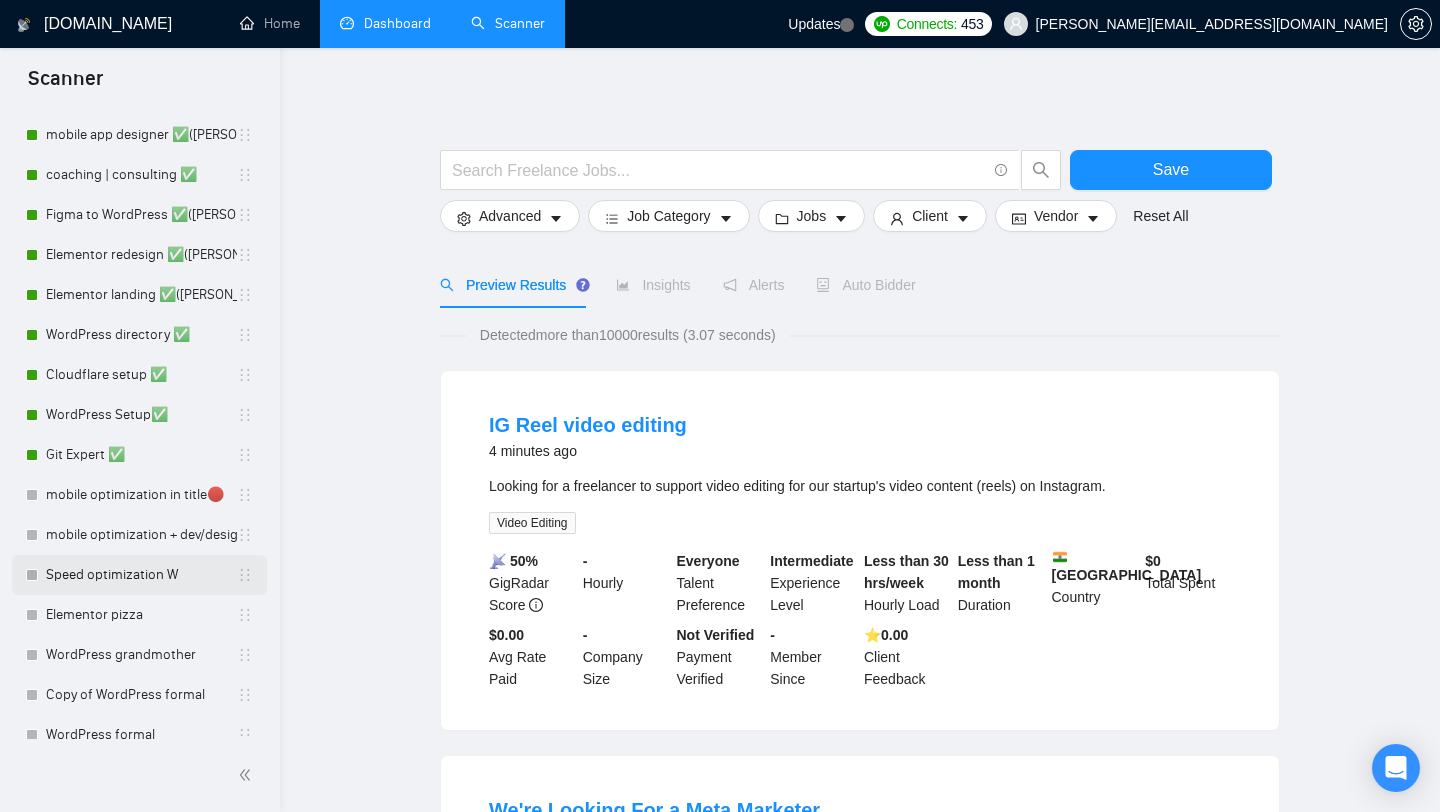 click on "Speed optimization W" at bounding box center [141, 575] 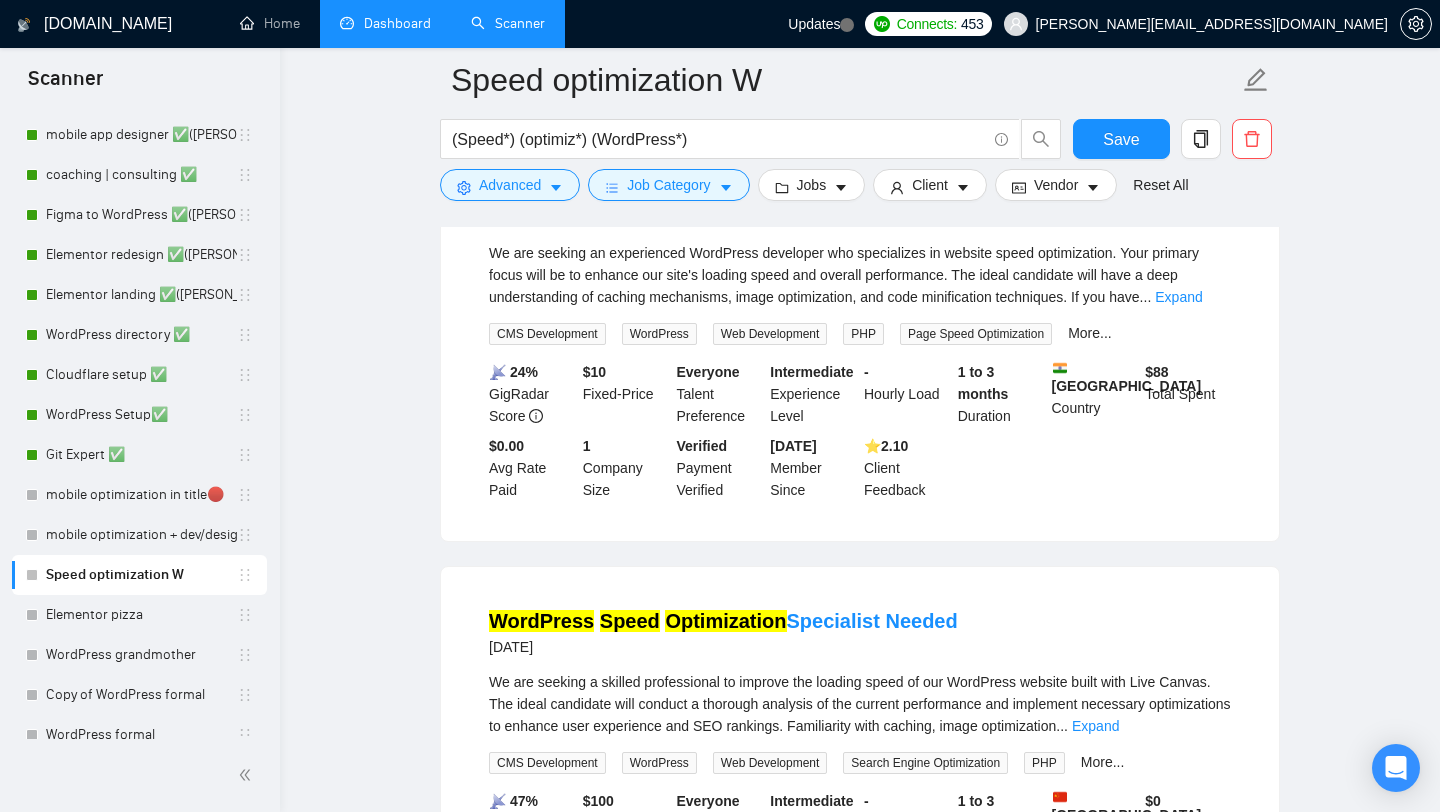 scroll, scrollTop: 0, scrollLeft: 0, axis: both 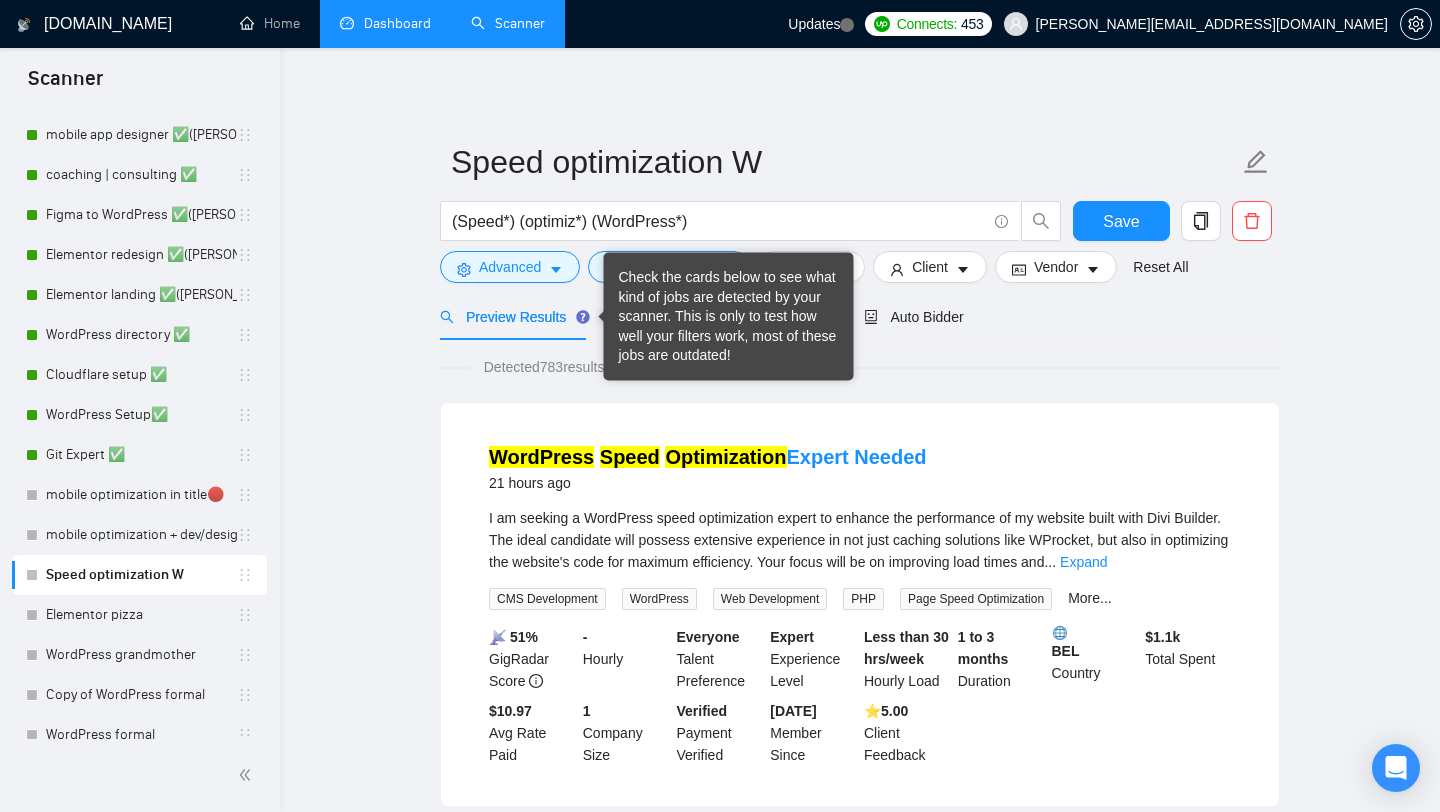 click on "Speed optimization W (Speed*) (optimiz*) (WordPress*) Save Advanced   Job Category   Jobs   Client   Vendor   Reset All" at bounding box center [860, 211] 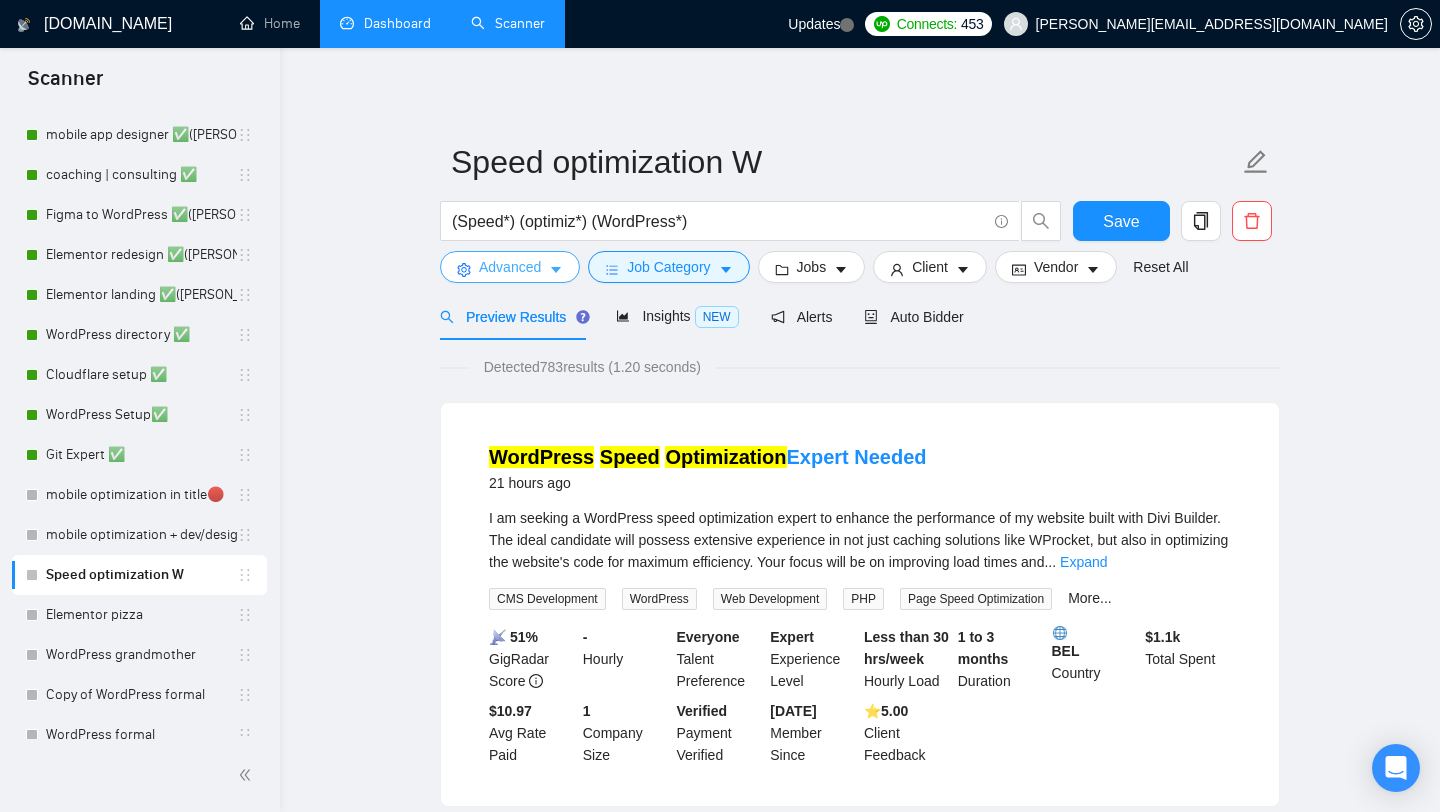 click on "Advanced" at bounding box center (510, 267) 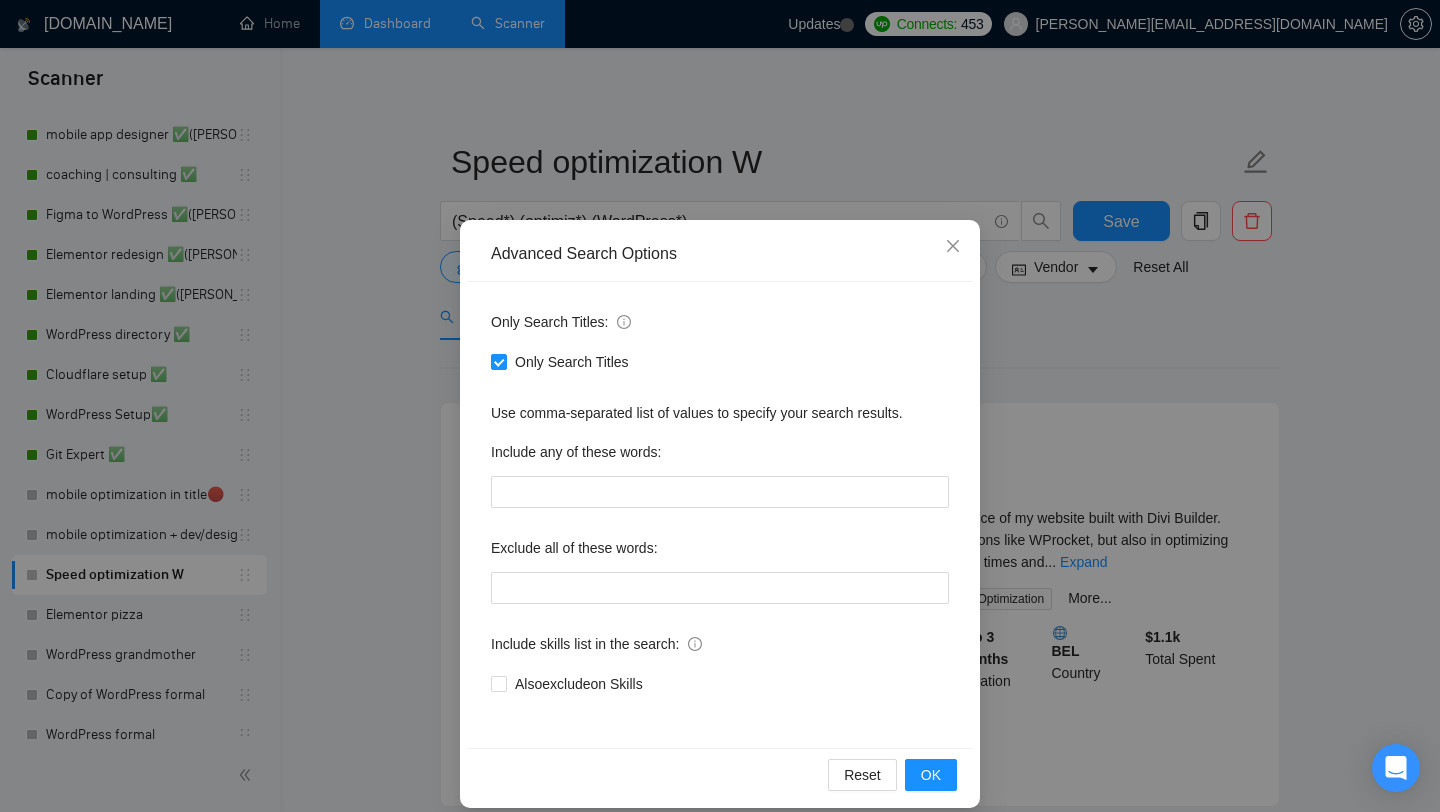 click on "Only Search Titles:   Only Search Titles Use comma-separated list of values to specify your search results. Include any of these words: Exclude all of these words: Include skills list in the search:   Also  exclude  on Skills" at bounding box center (720, 515) 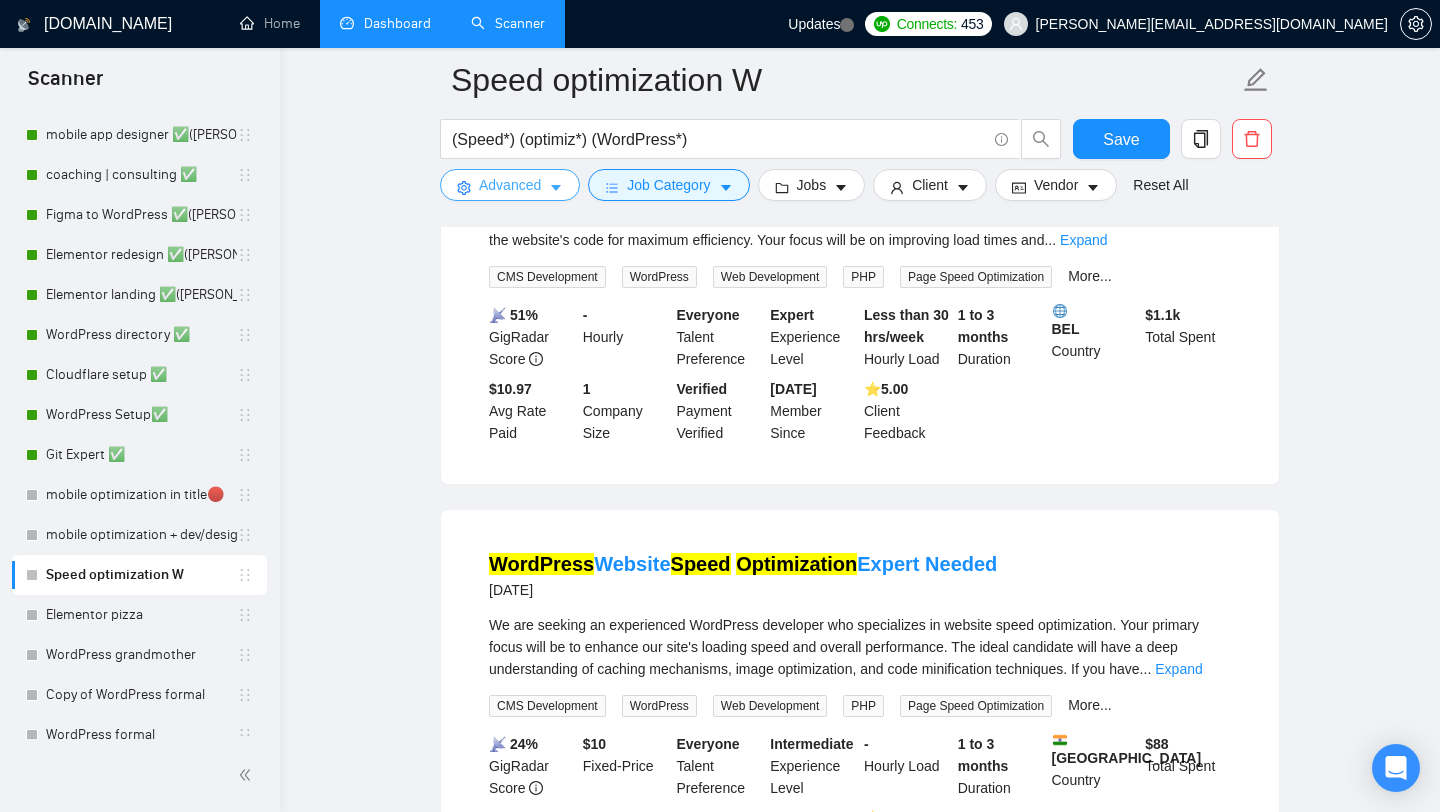 scroll, scrollTop: 0, scrollLeft: 0, axis: both 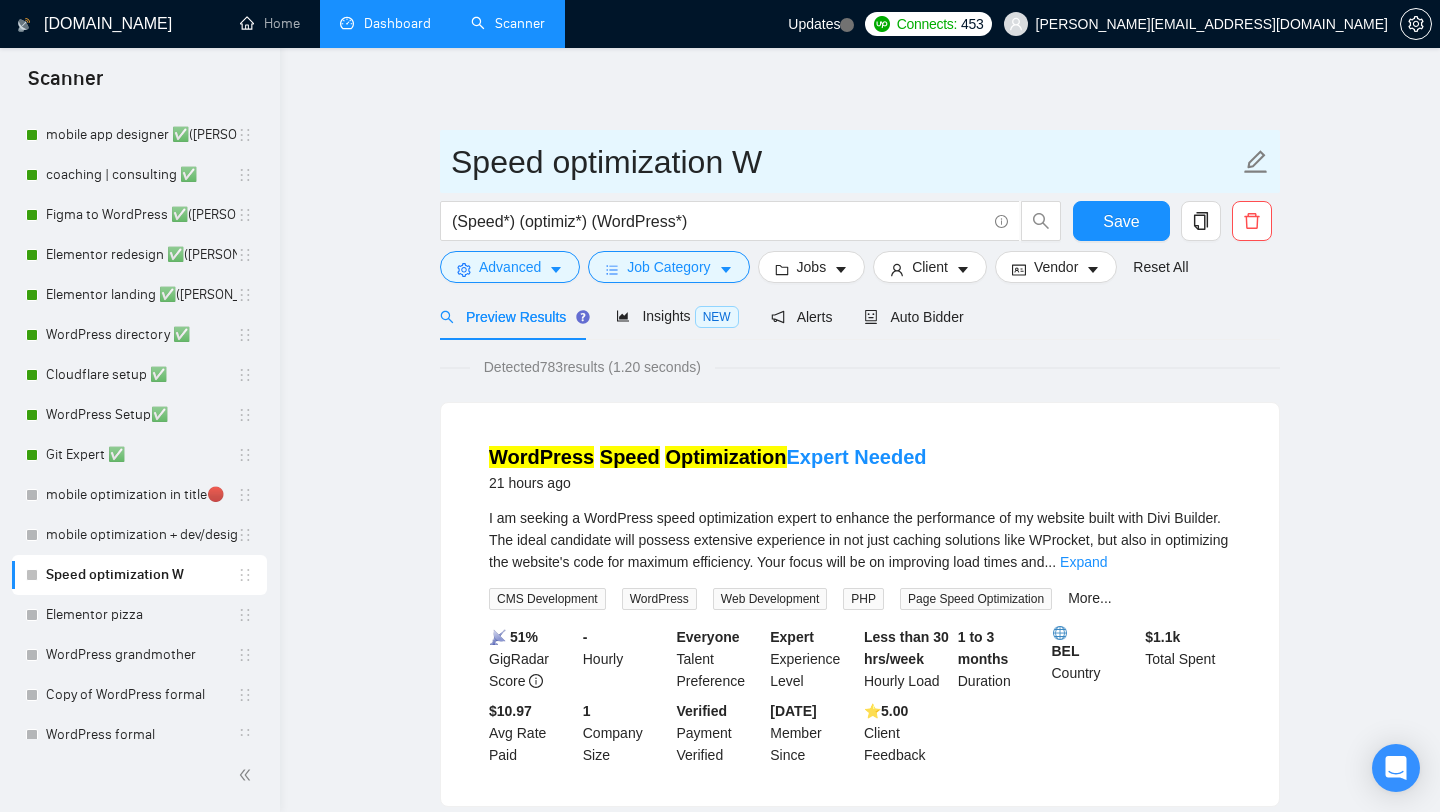 click on "Speed optimization W" at bounding box center (845, 162) 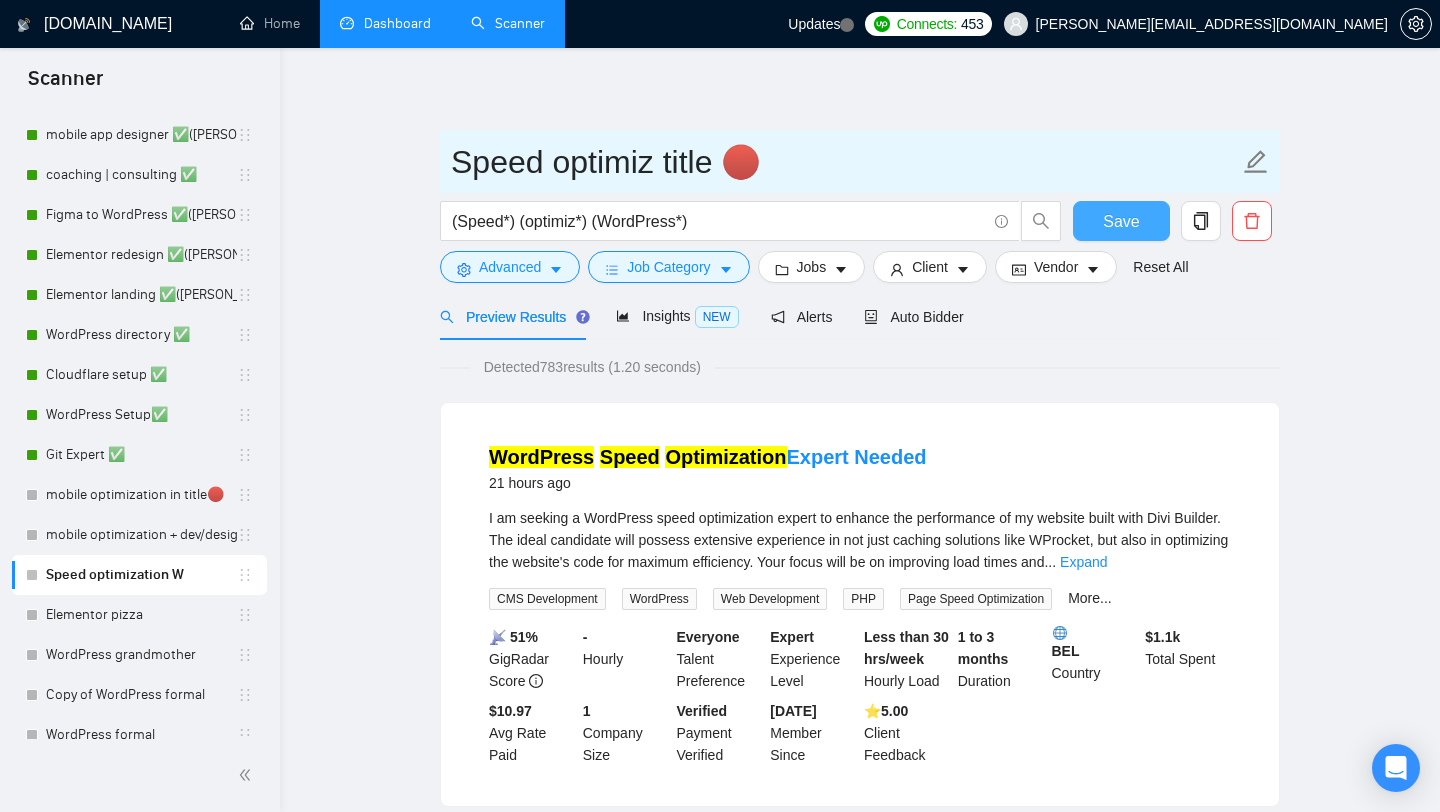 type on "Speed optimiz title 🔴" 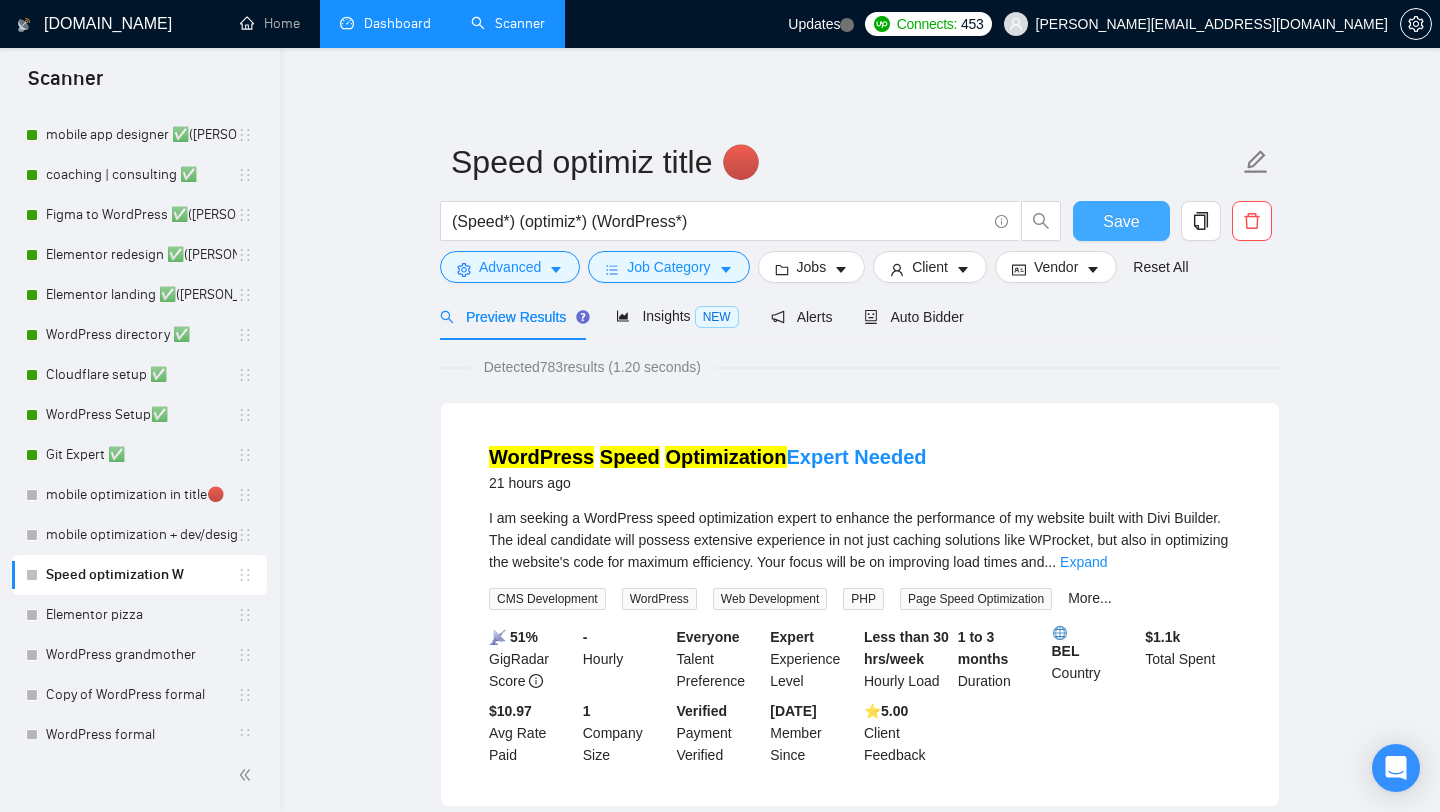 click on "Save" at bounding box center [1121, 221] 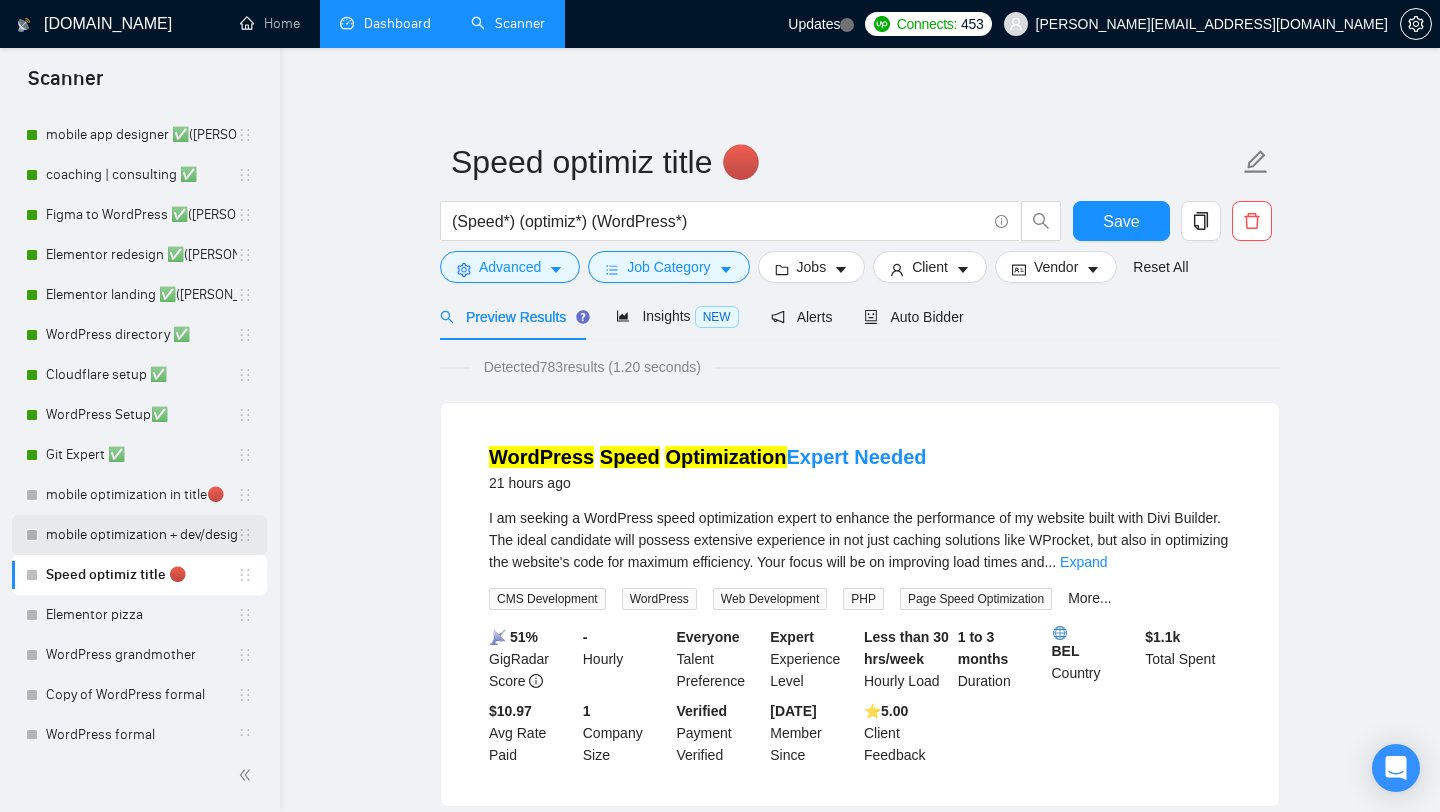 click on "mobile optimization + dev/design 🔴" at bounding box center [141, 535] 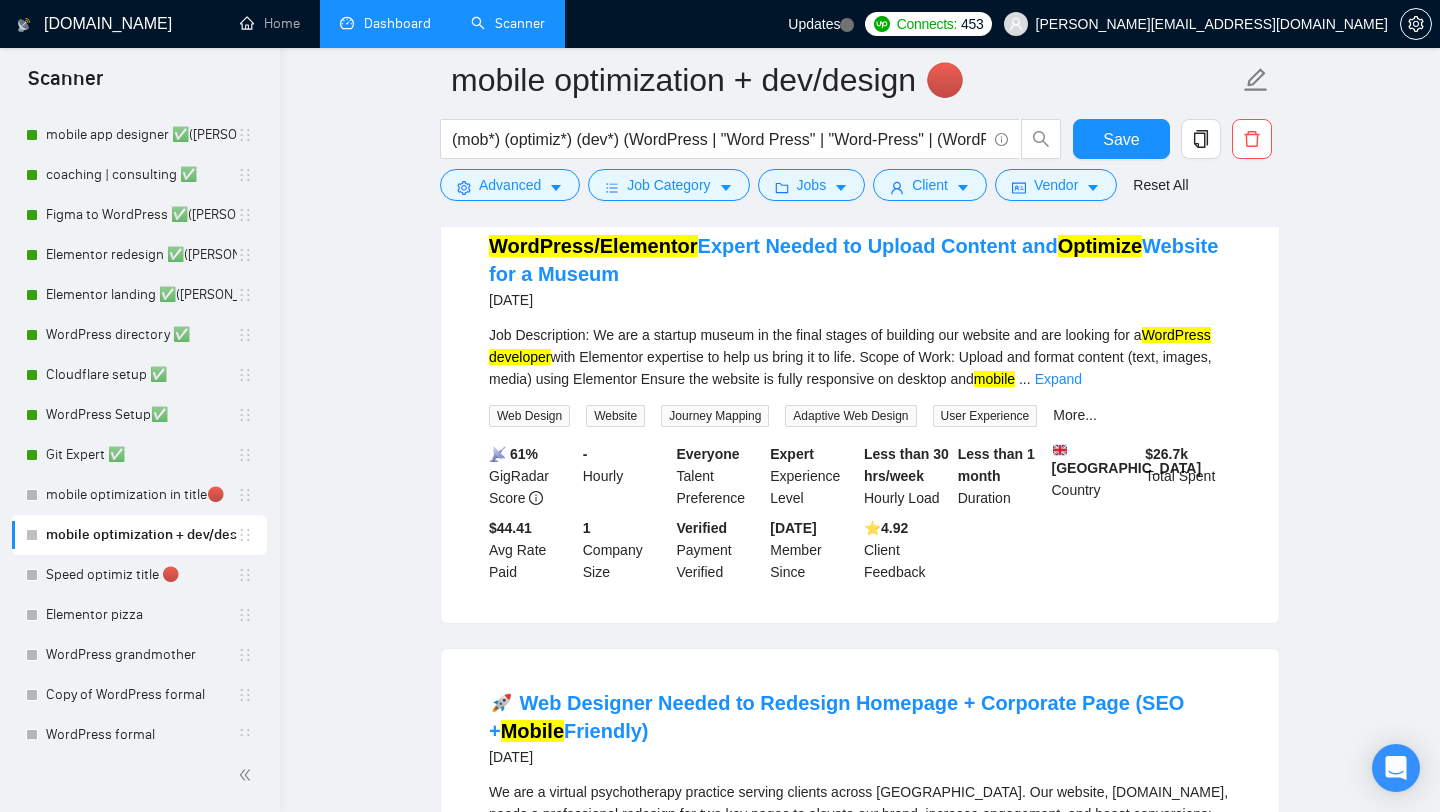 scroll, scrollTop: 231, scrollLeft: 0, axis: vertical 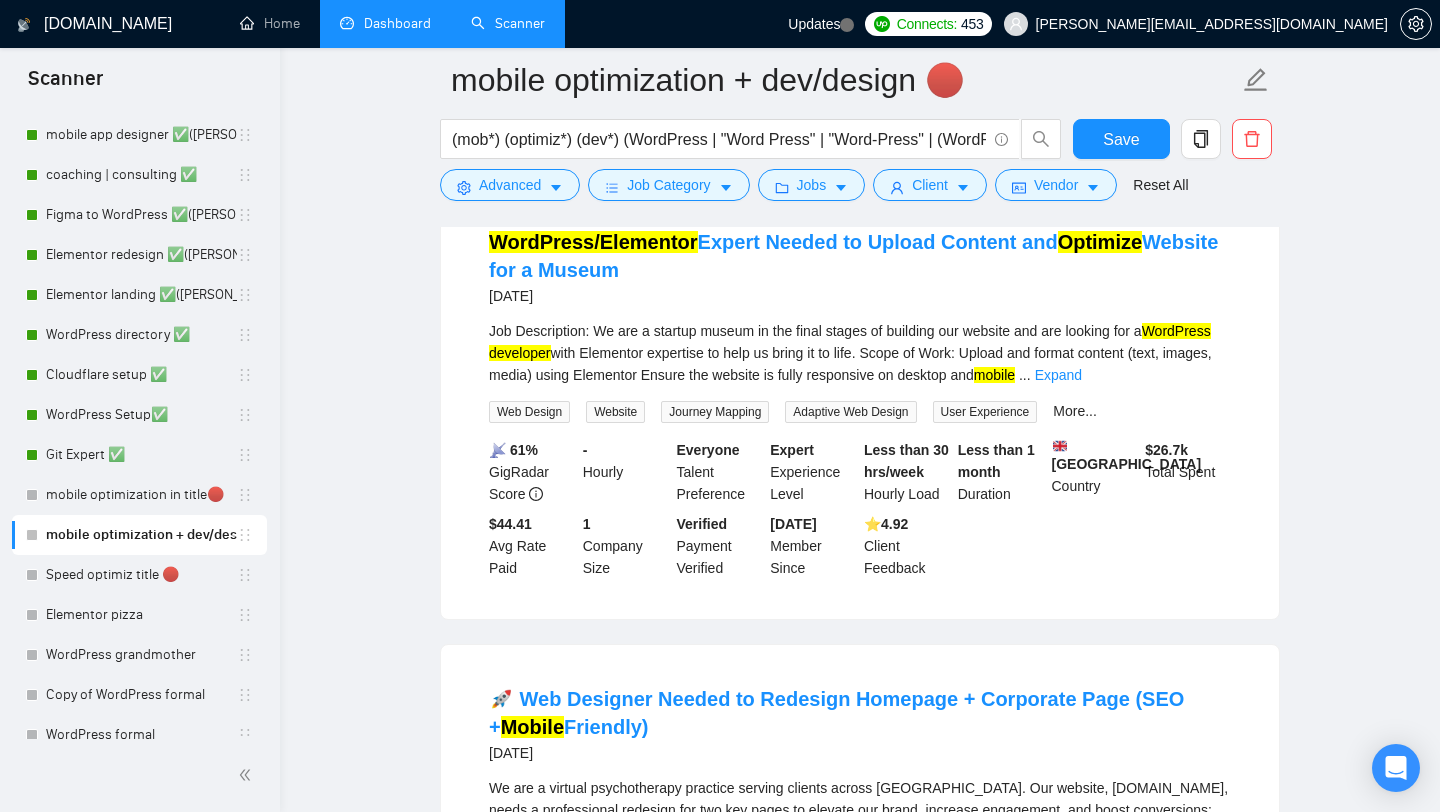 click on "..." at bounding box center [1025, 375] 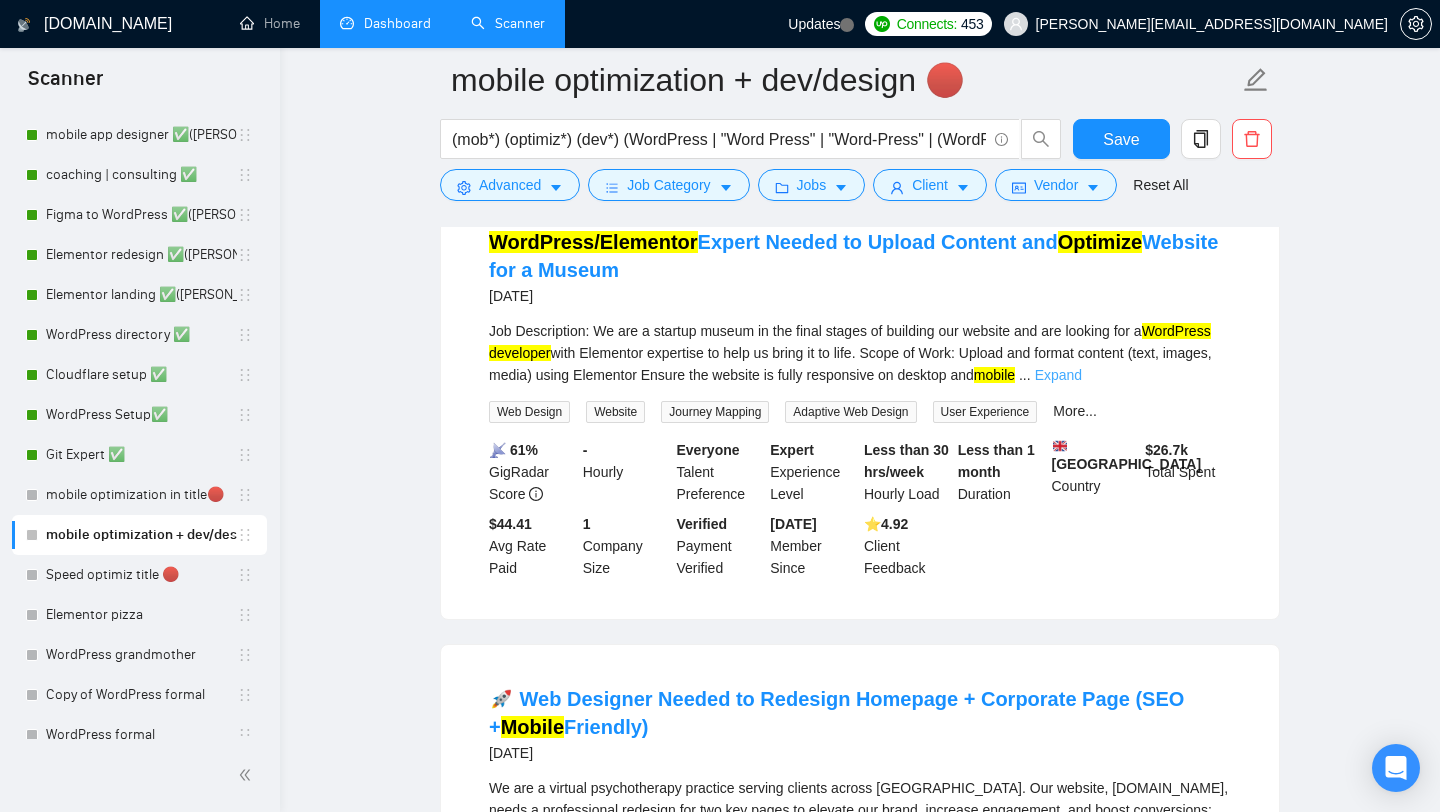 click on "Expand" at bounding box center (1058, 375) 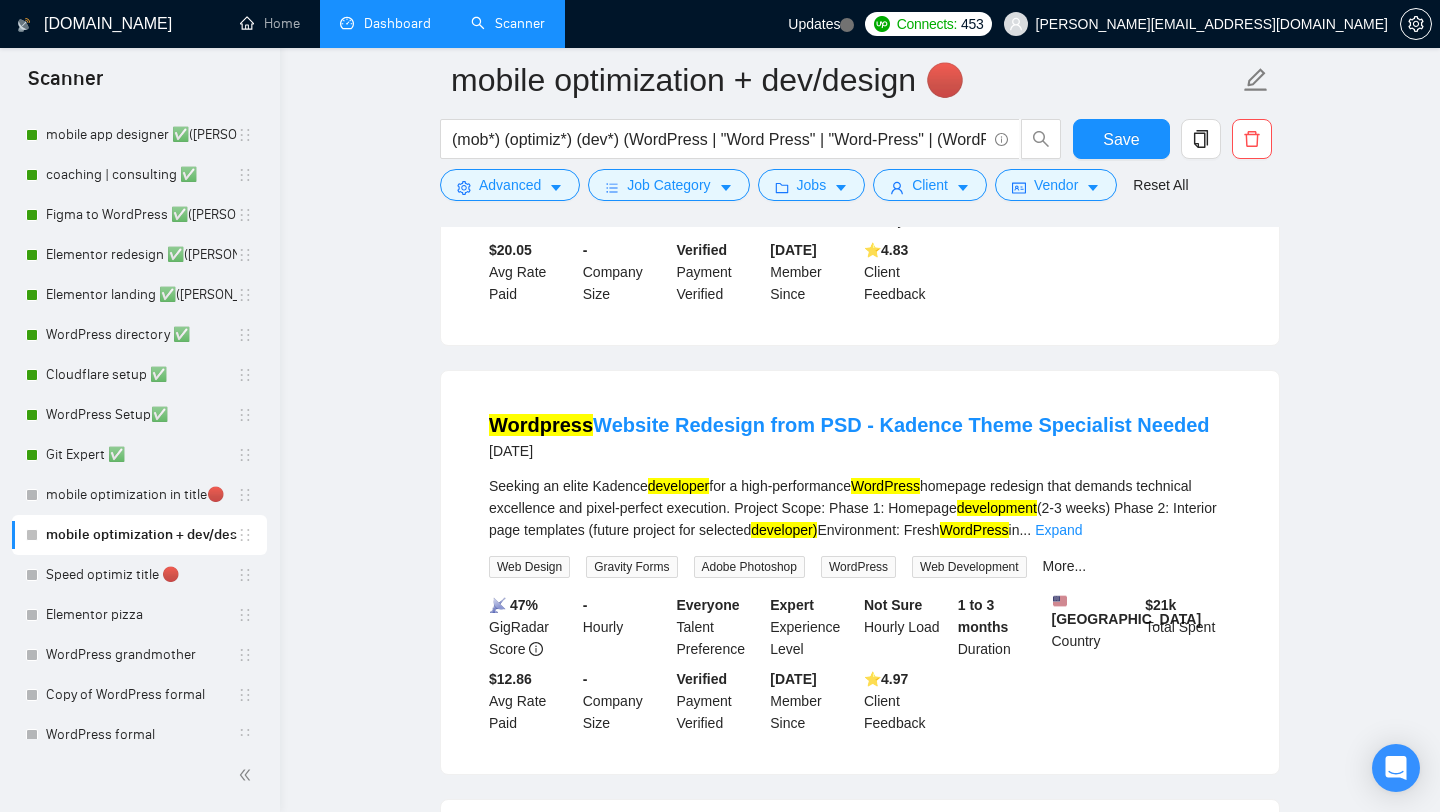 scroll, scrollTop: 2965, scrollLeft: 0, axis: vertical 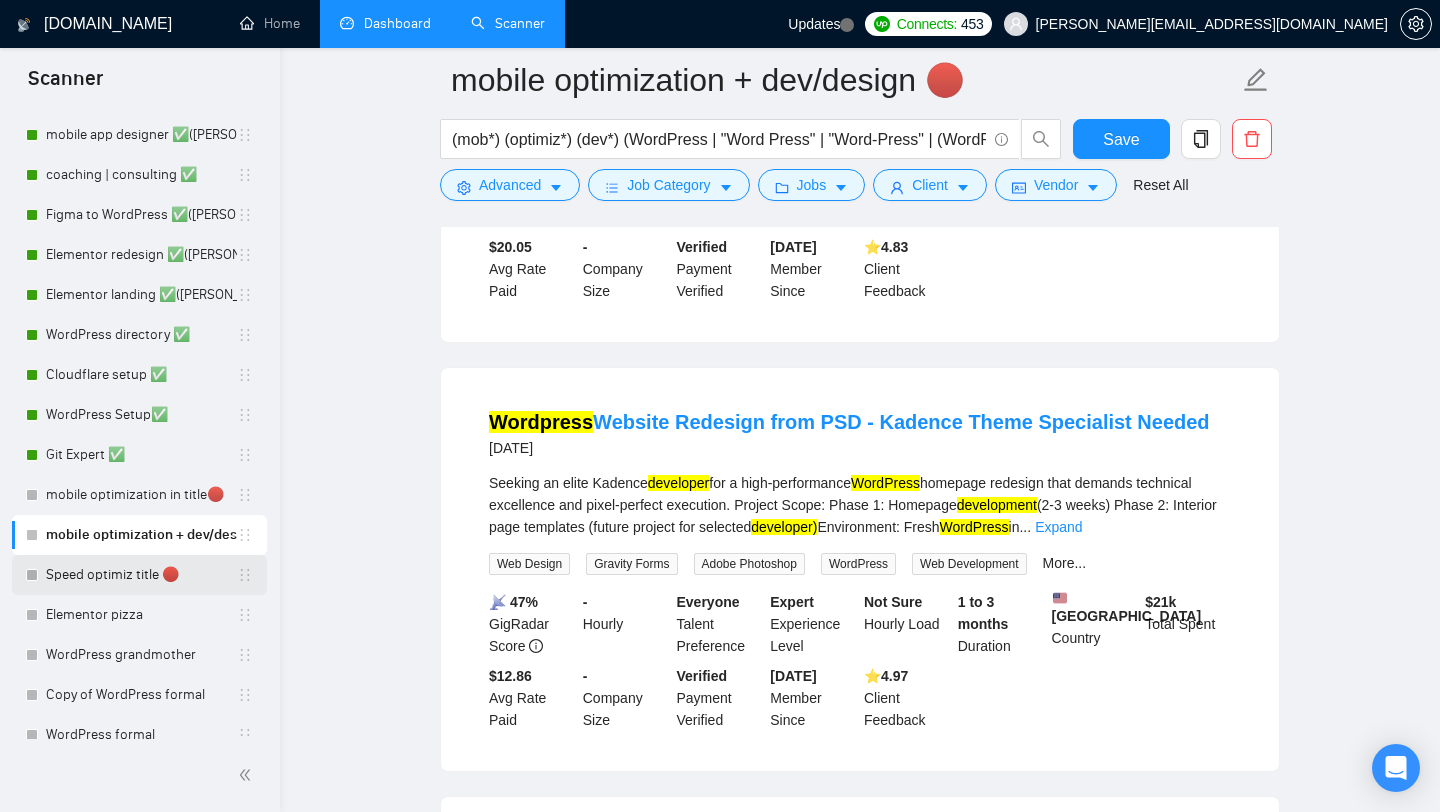 click on "Speed optimiz title 🔴" at bounding box center (141, 575) 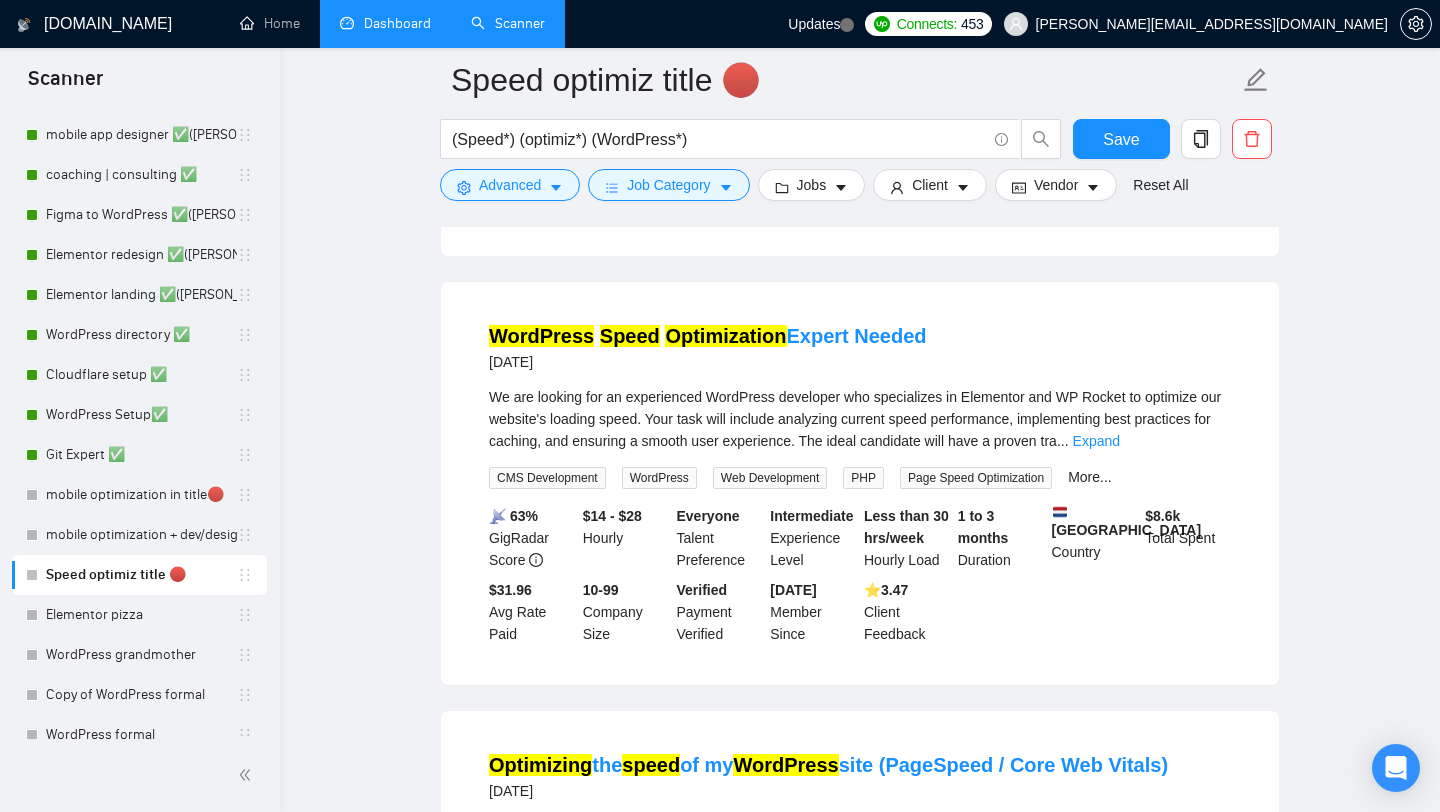 scroll, scrollTop: 2311, scrollLeft: 0, axis: vertical 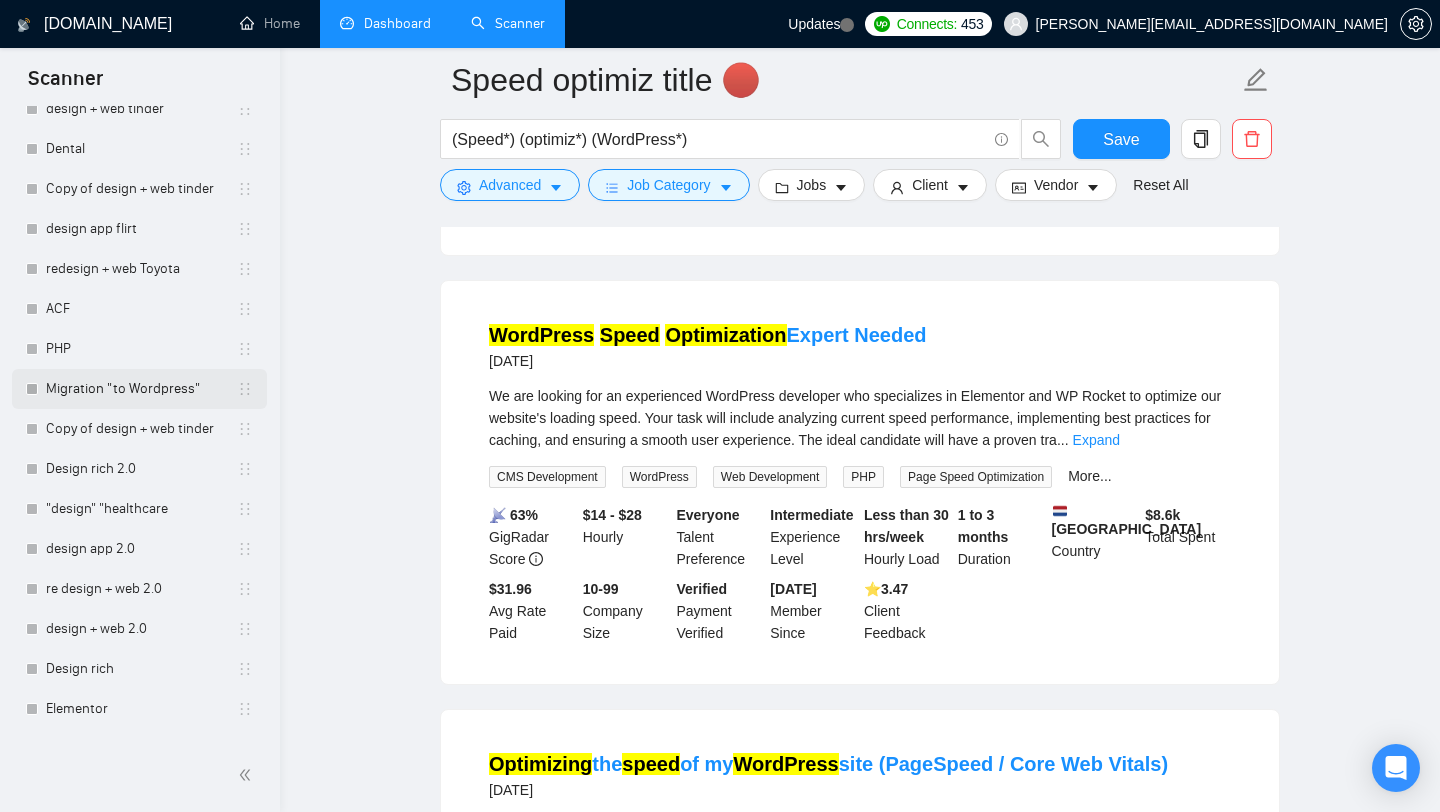 click on "Migration "to Wordpress"" at bounding box center (141, 389) 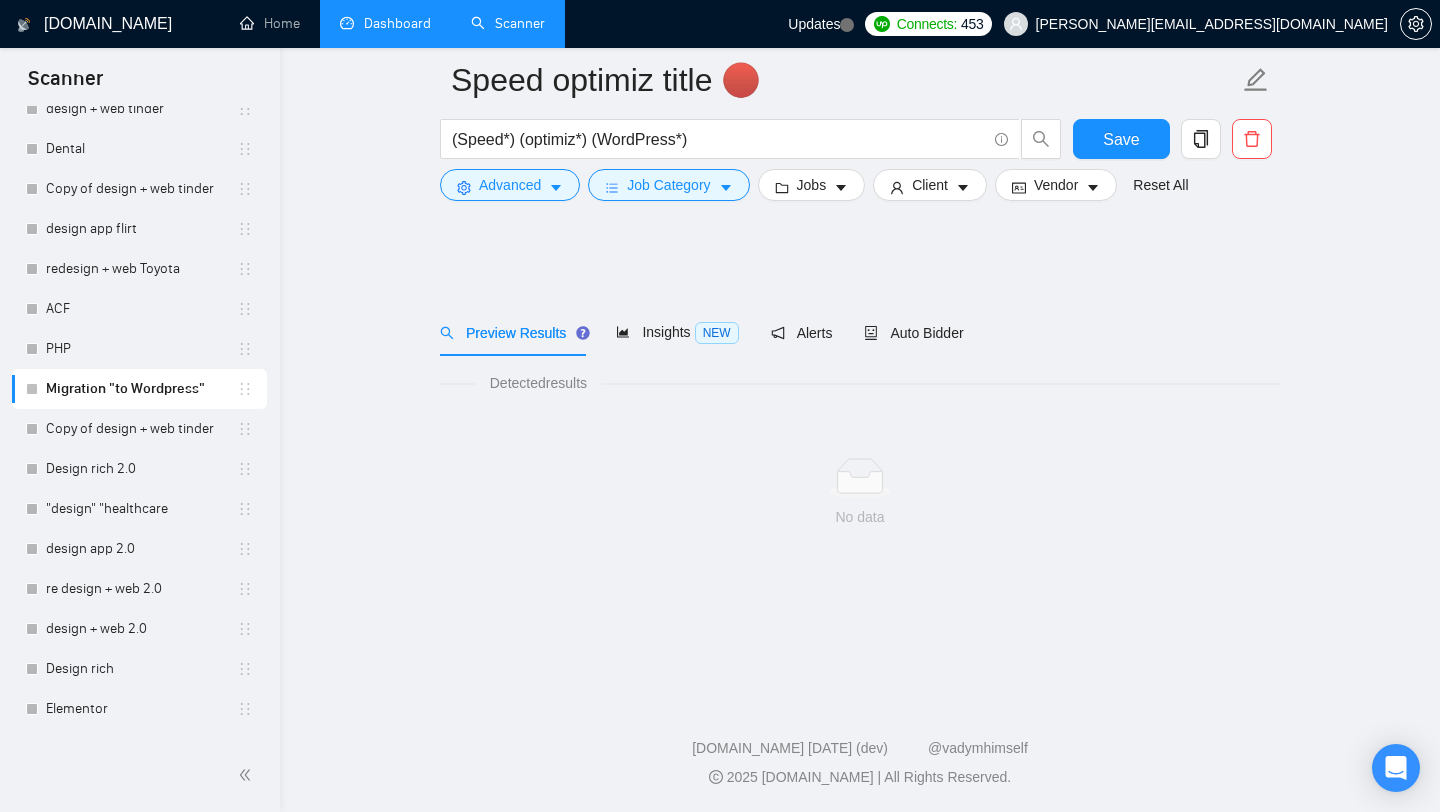 scroll, scrollTop: 0, scrollLeft: 0, axis: both 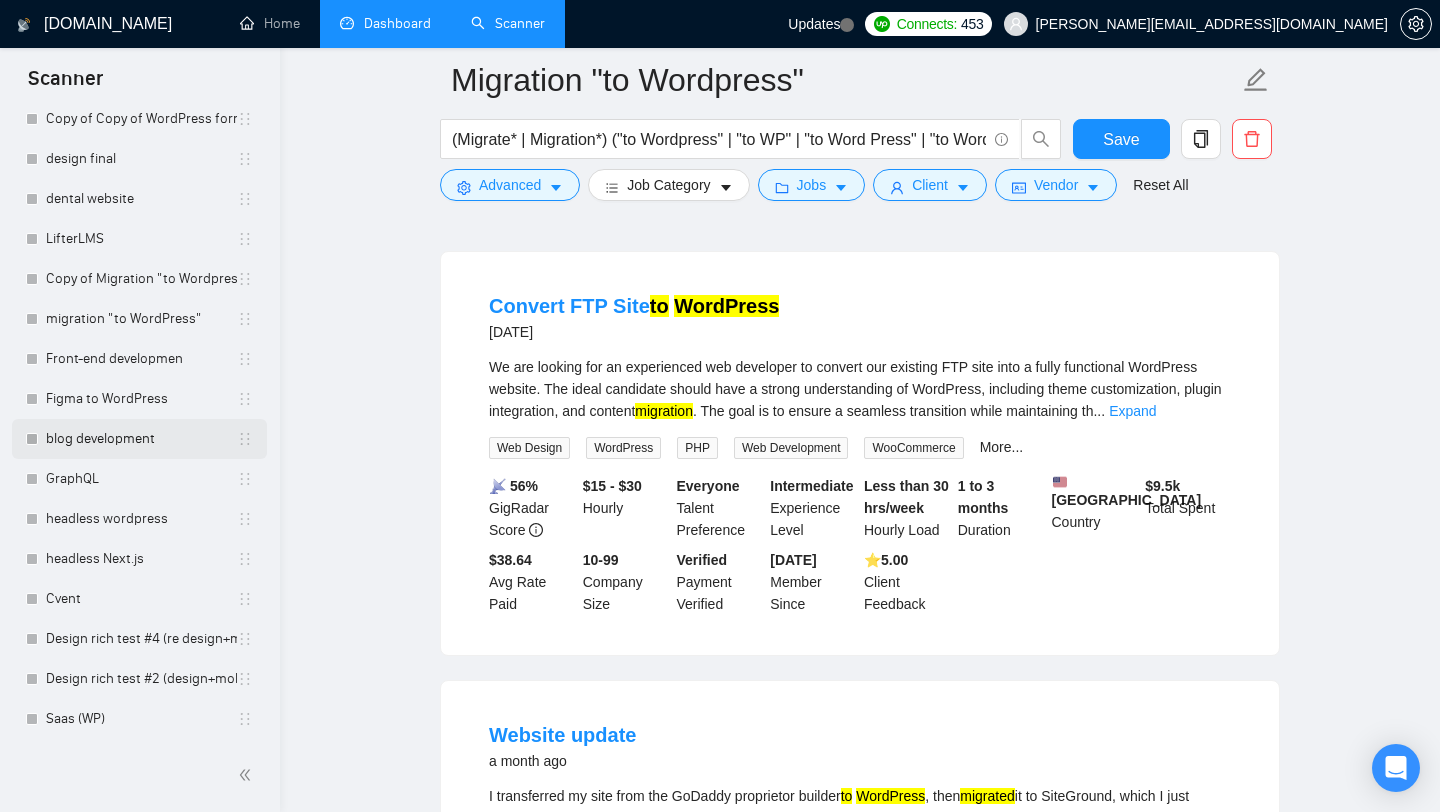 click on "blog development" at bounding box center (141, 439) 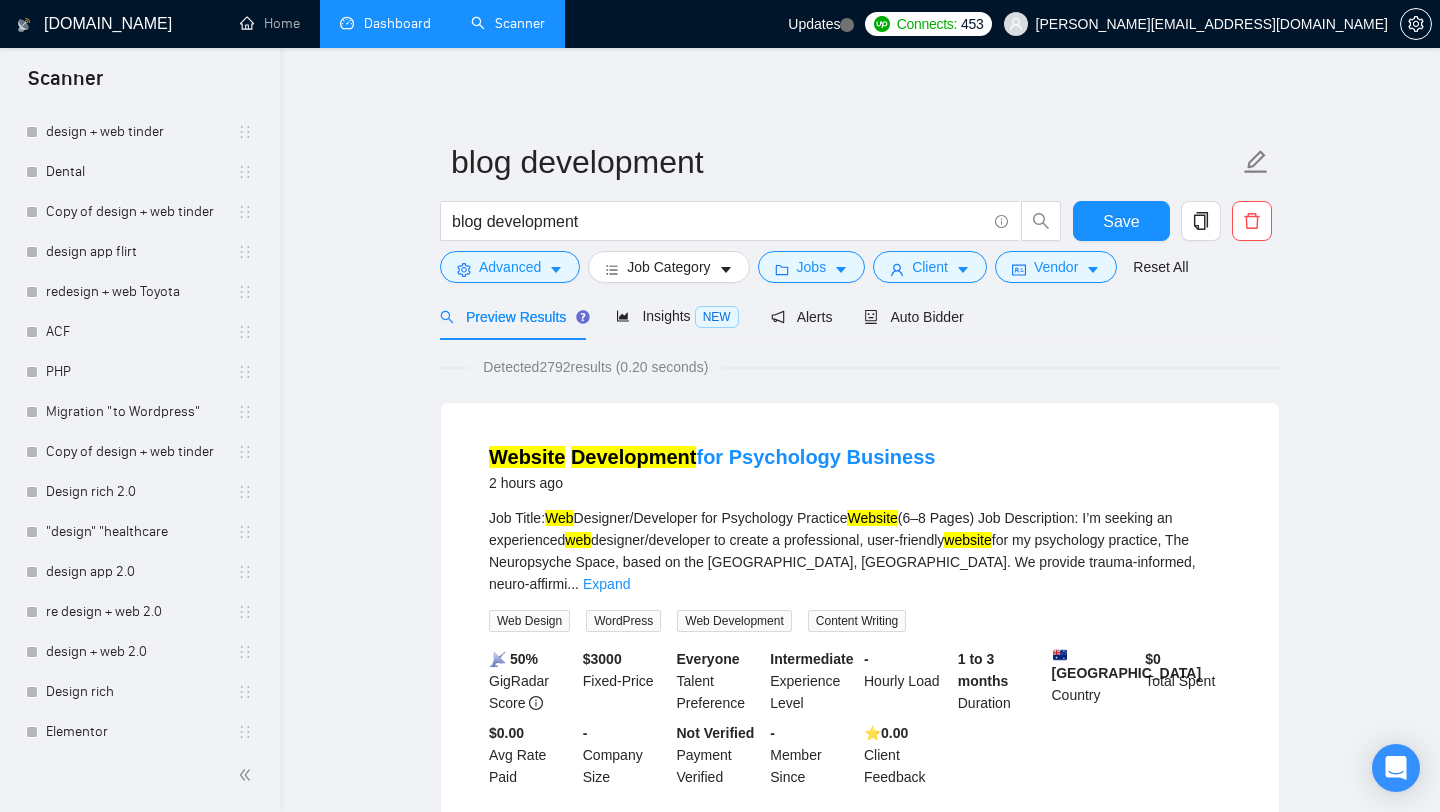scroll, scrollTop: 514, scrollLeft: 0, axis: vertical 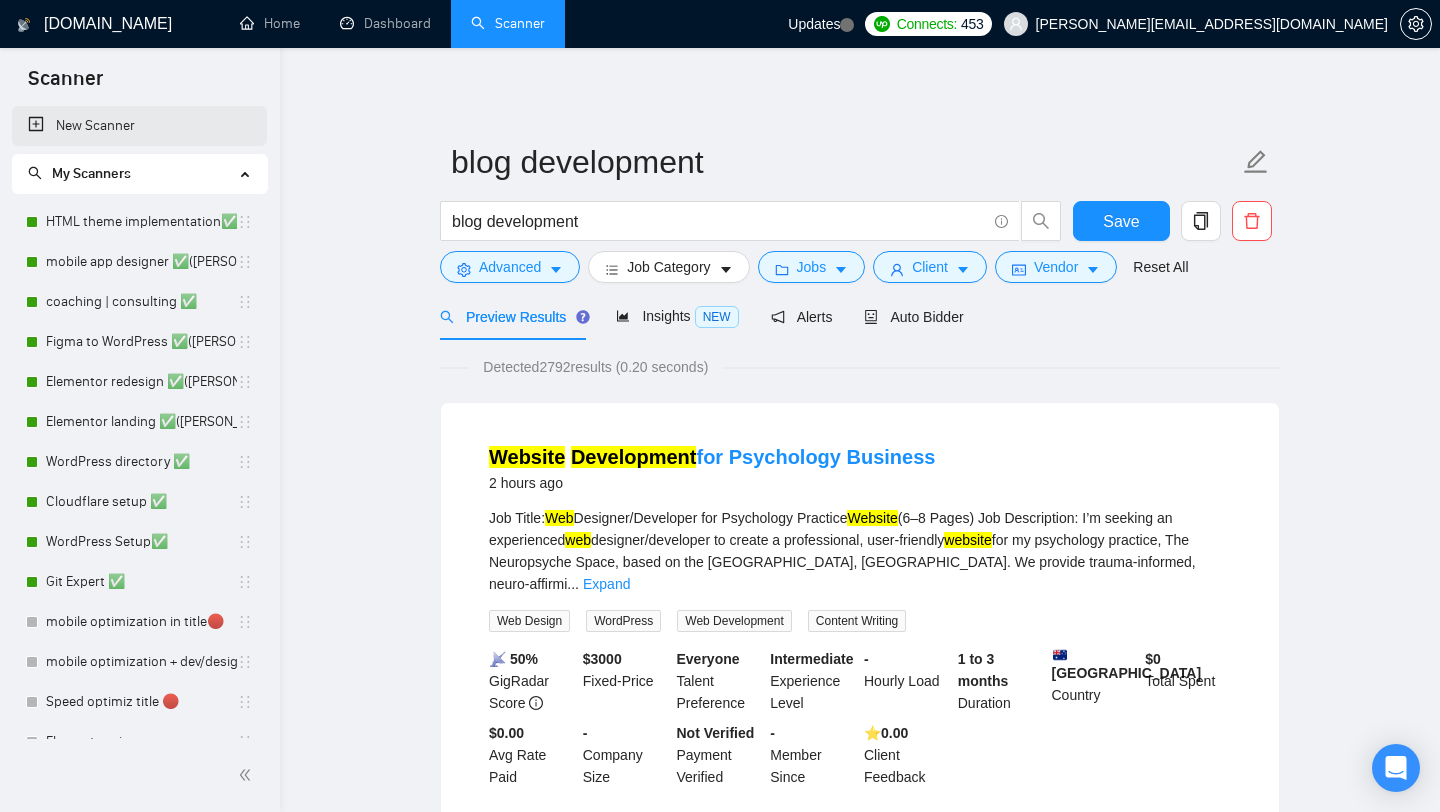 click on "New Scanner" at bounding box center [139, 126] 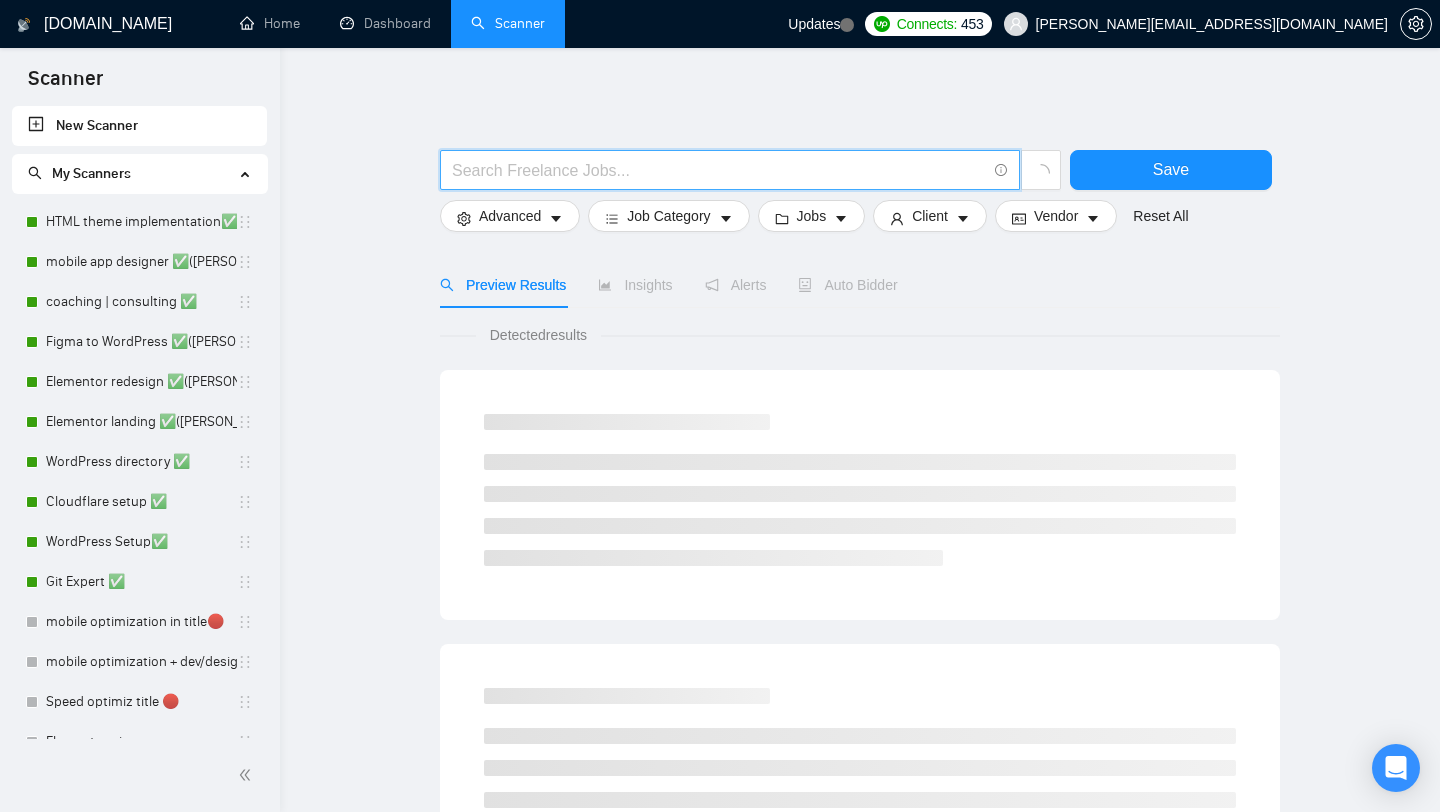 click at bounding box center [719, 170] 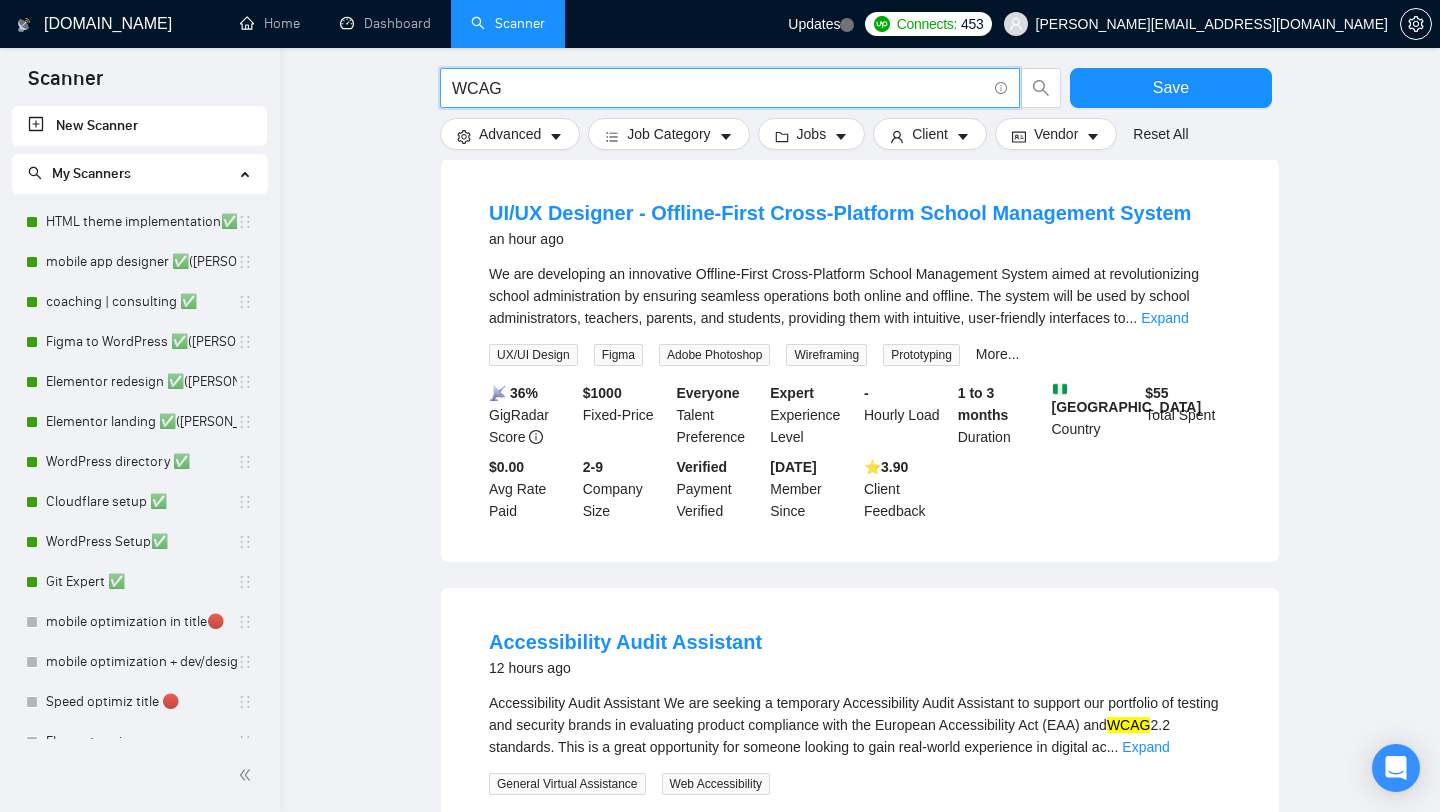 scroll, scrollTop: 230, scrollLeft: 0, axis: vertical 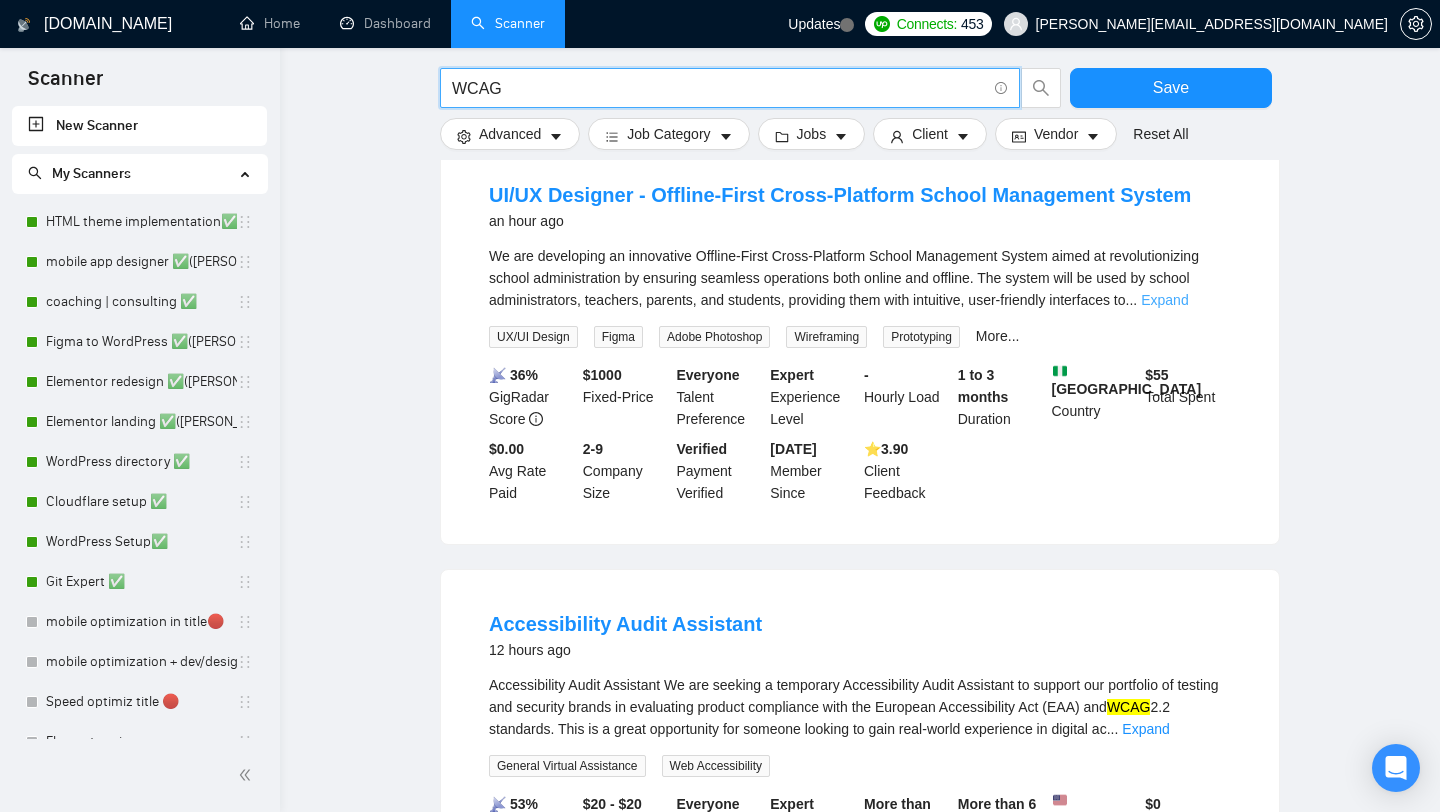 type on "WCAG" 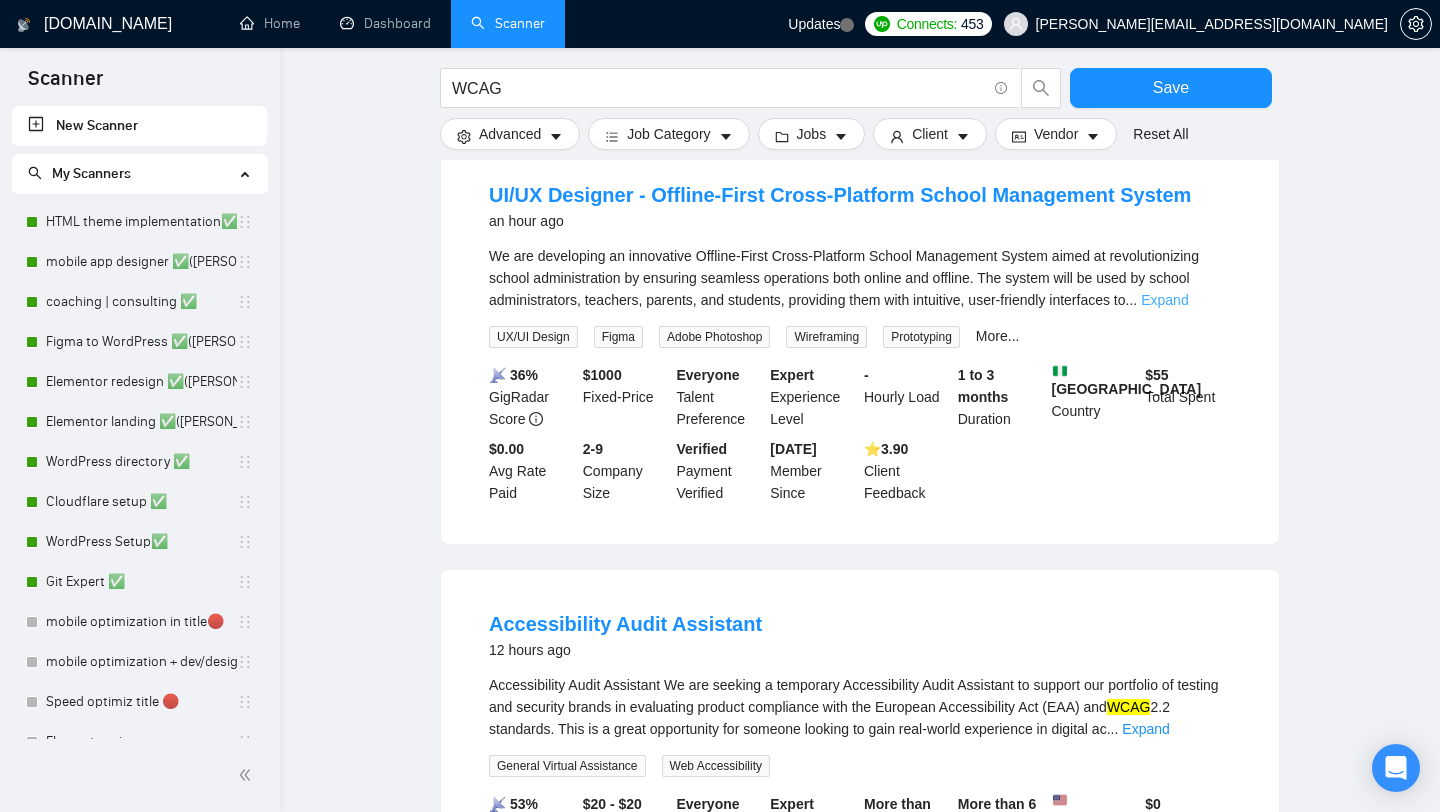 click on "Expand" at bounding box center (1164, 300) 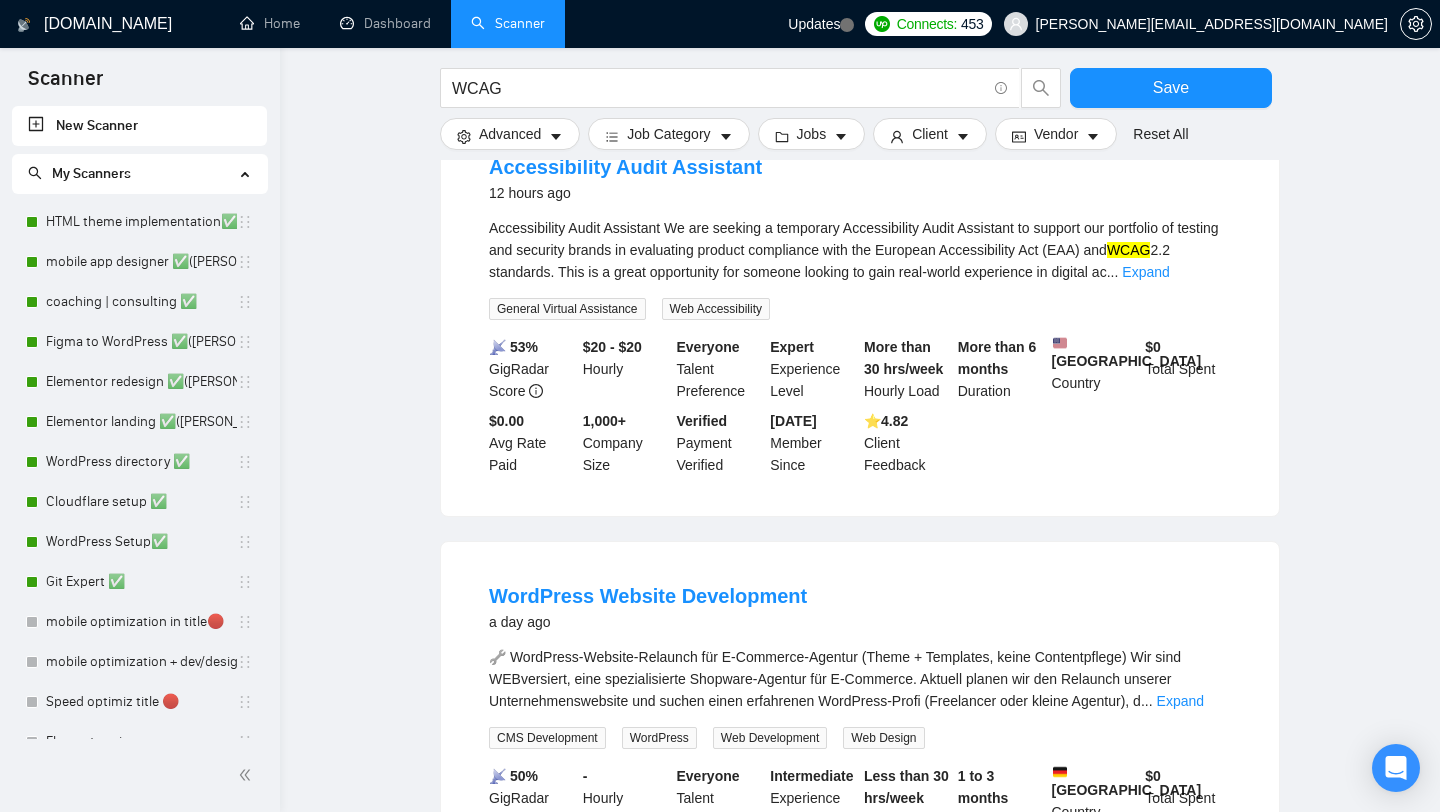 scroll, scrollTop: 1544, scrollLeft: 0, axis: vertical 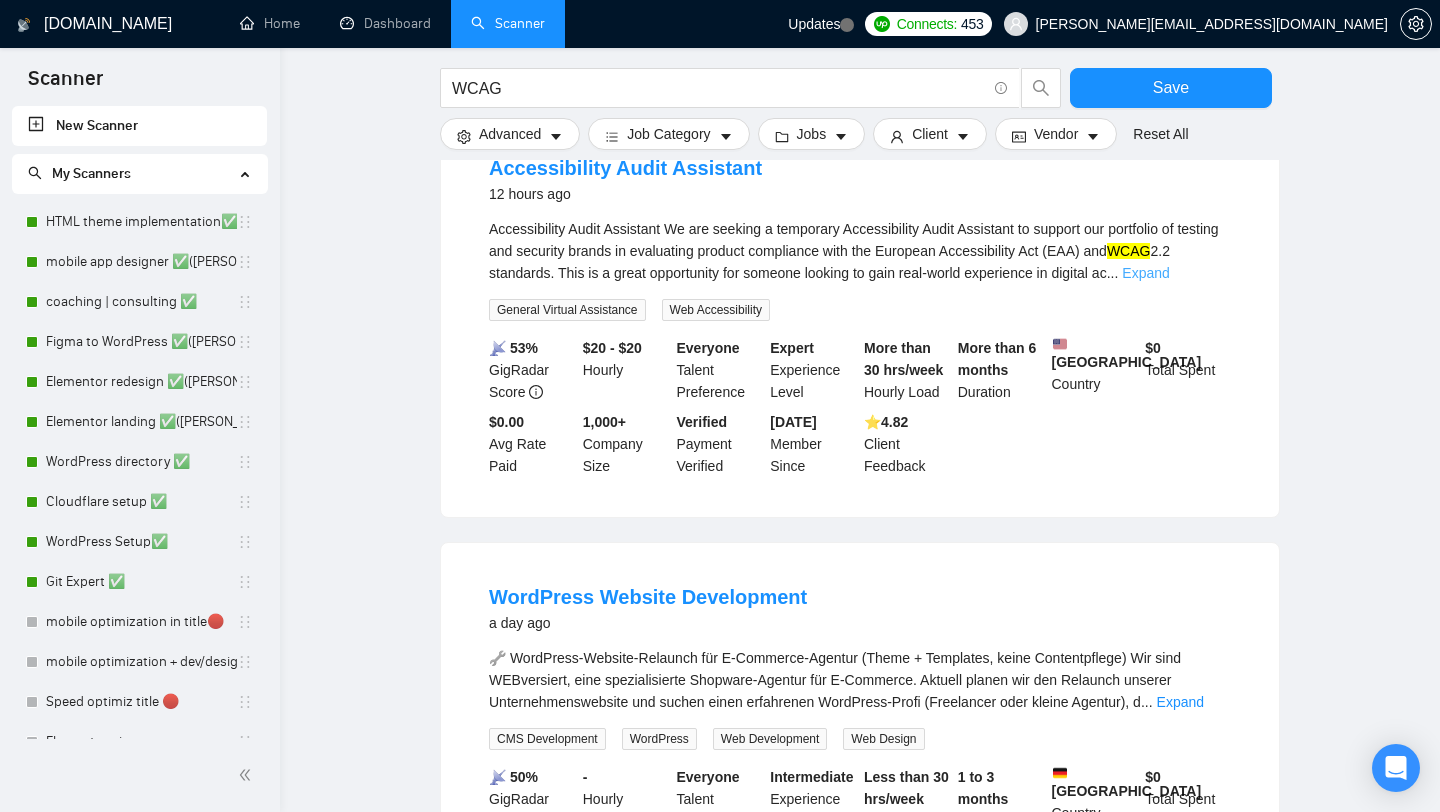 click on "Expand" at bounding box center (1145, 273) 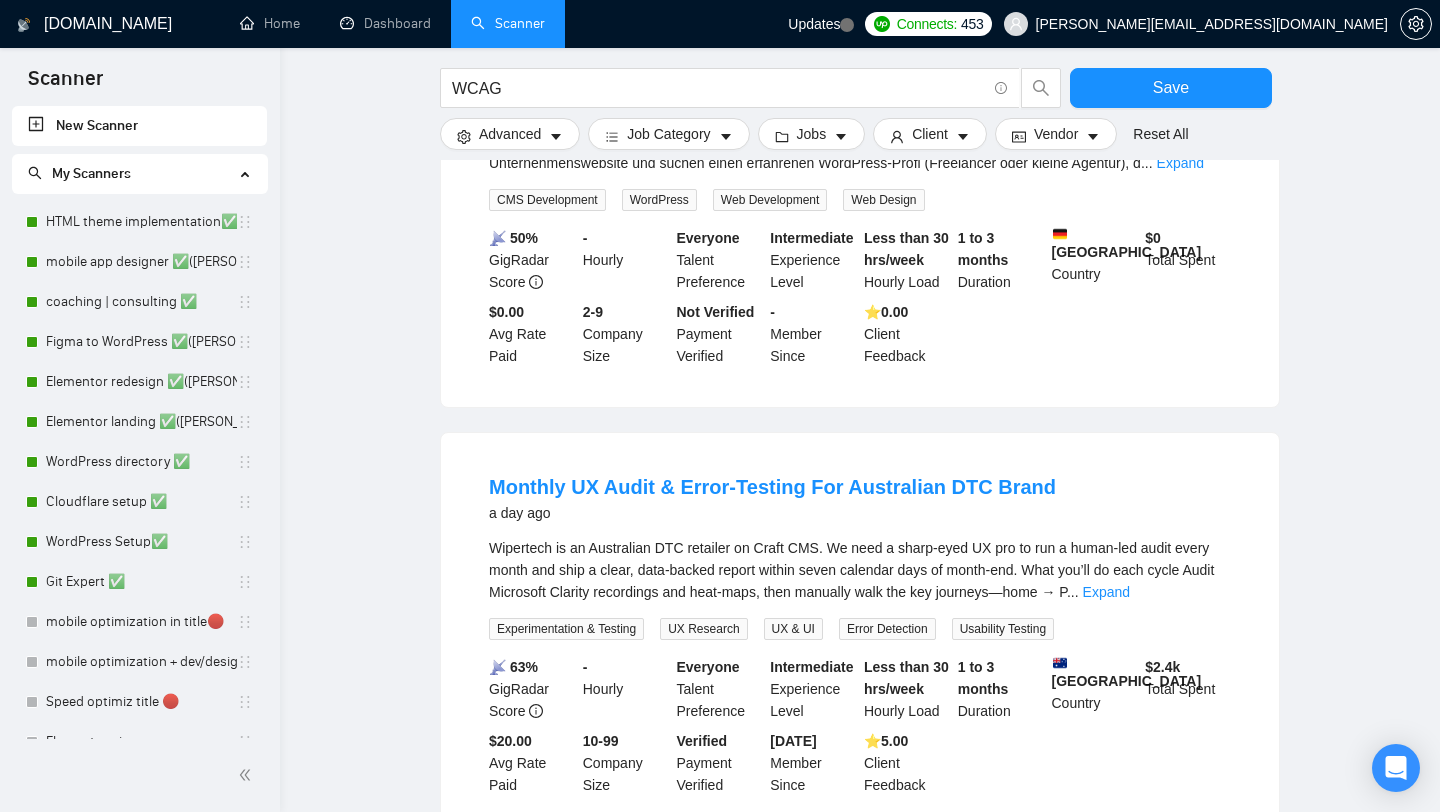 scroll, scrollTop: 2309, scrollLeft: 0, axis: vertical 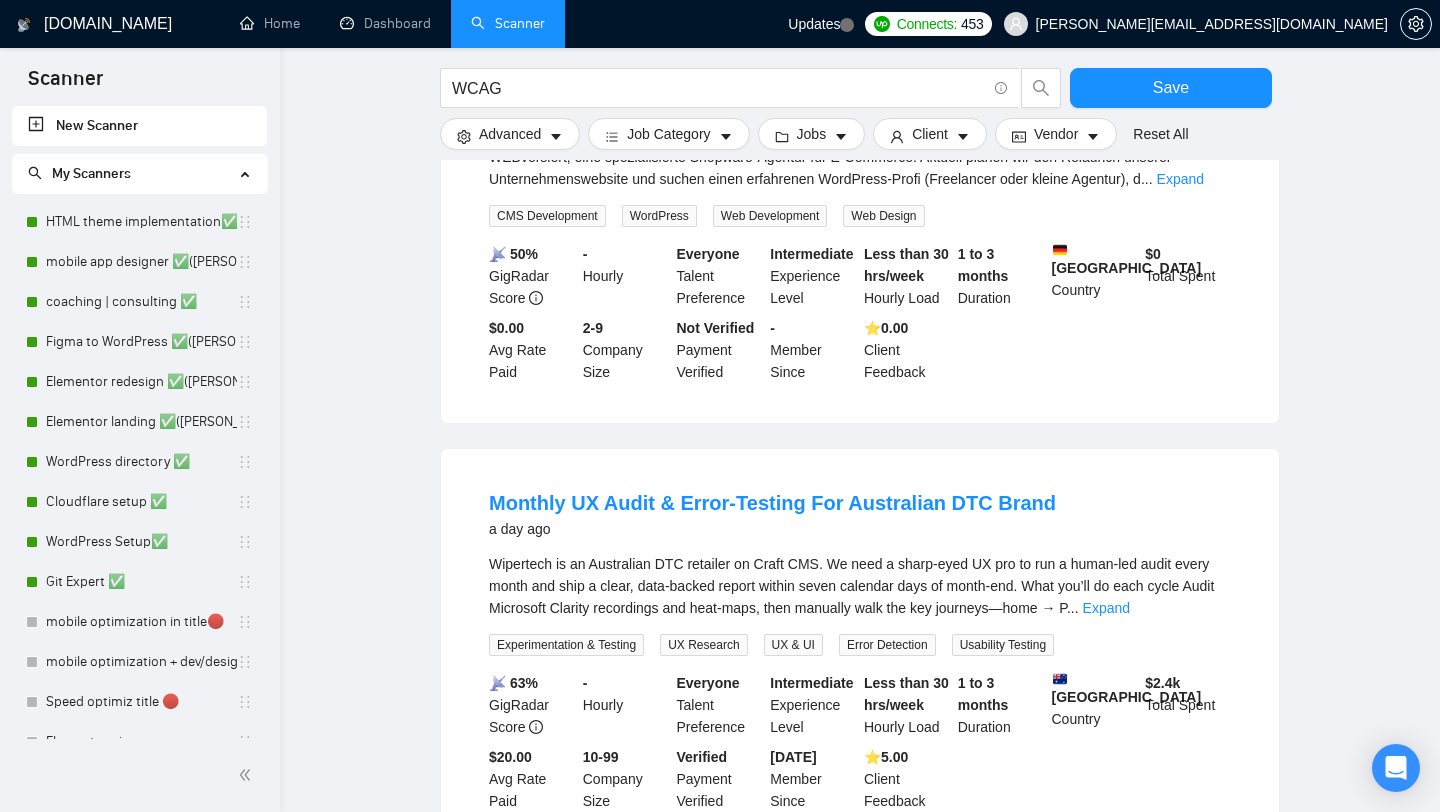 click on "🔧 WordPress-Website-Relaunch für E-Commerce-Agentur (Theme + Templates, keine Contentpflege)
Wir sind WEBversiert, eine spezialisierte Shopware-Agentur für E-Commerce. Aktuell planen wir den Relaunch unserer Unternehmenswebsite und suchen einen erfahrenen WordPress-Profi (Freelancer oder kleine Agentur), d ... Expand" at bounding box center [860, 157] 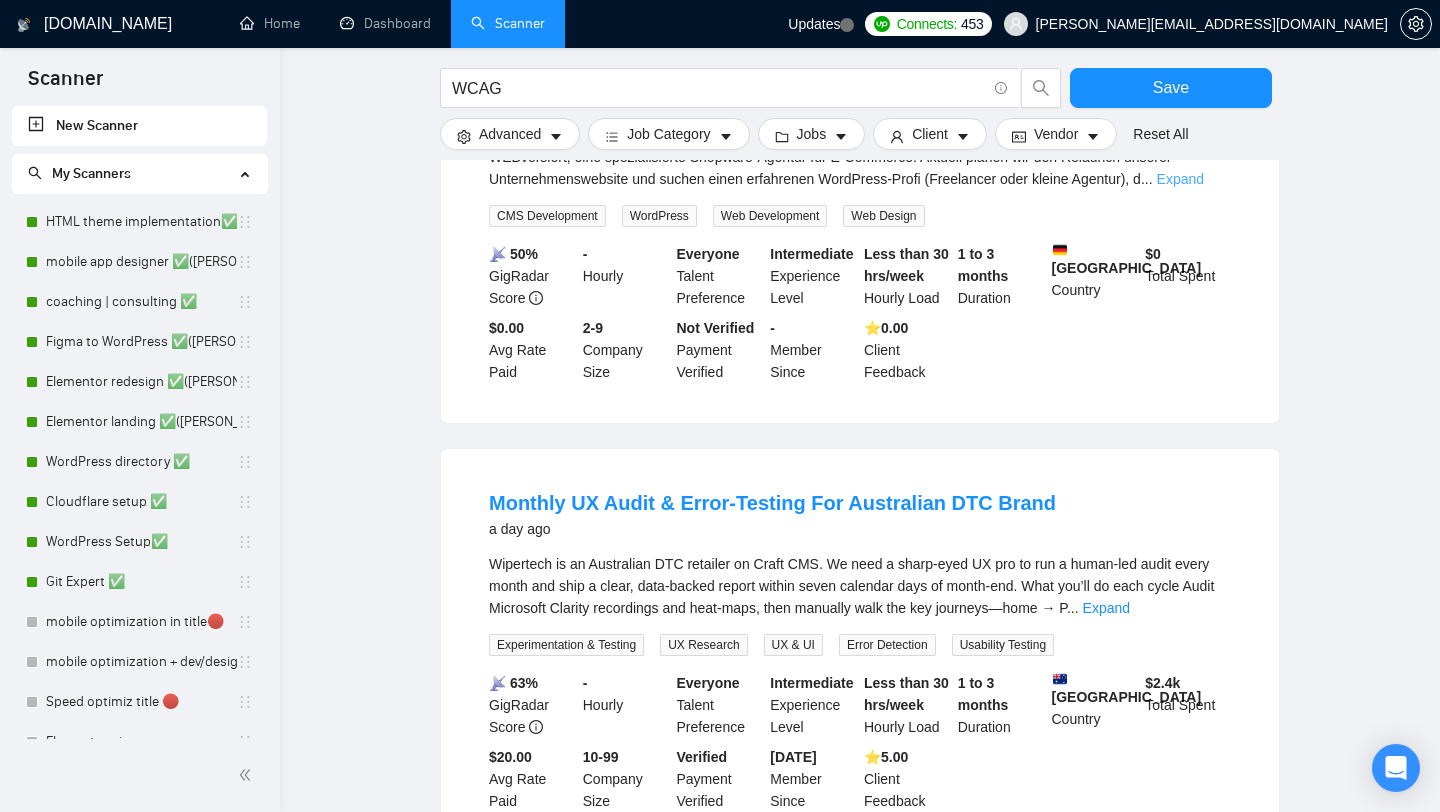 click on "Expand" at bounding box center (1180, 179) 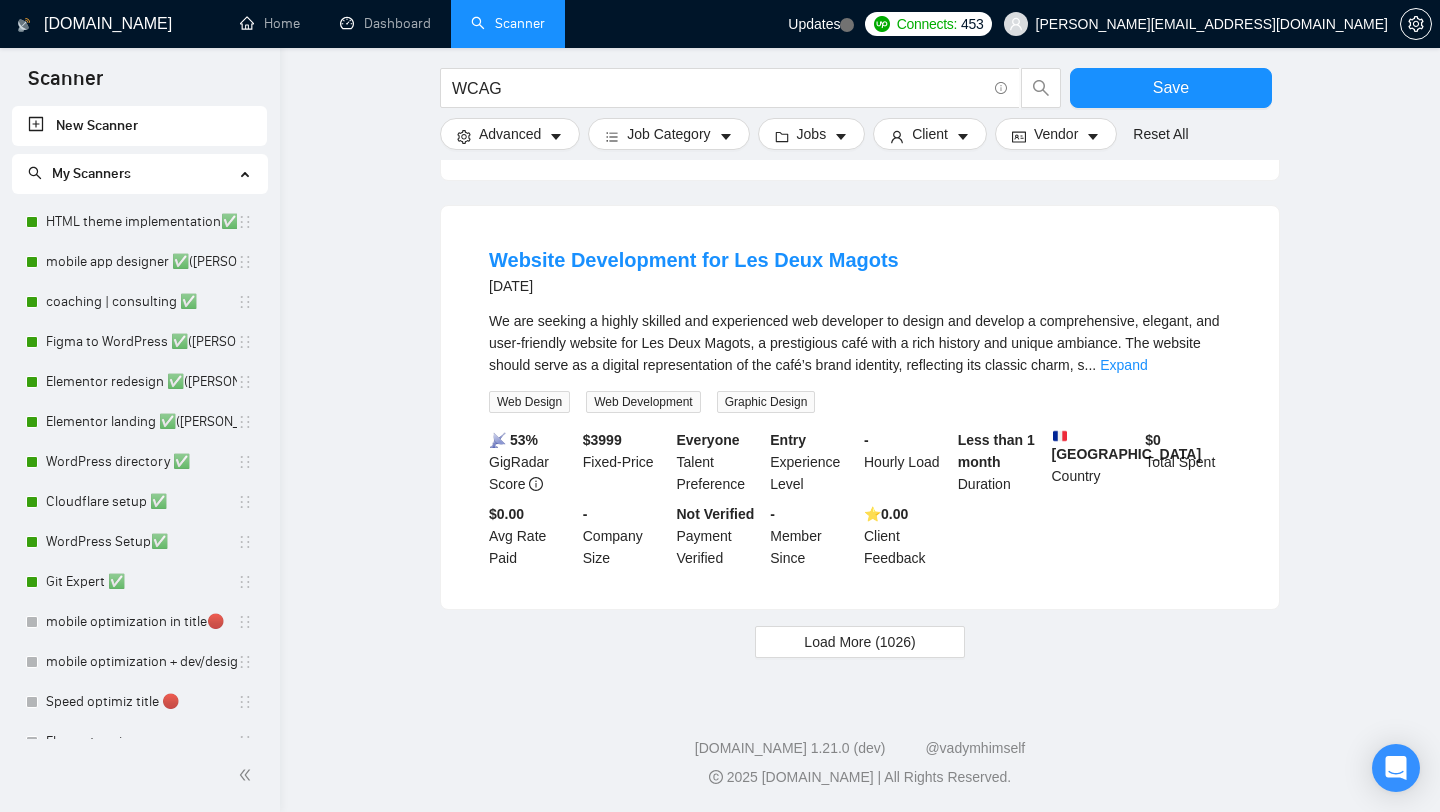 scroll, scrollTop: 3498, scrollLeft: 0, axis: vertical 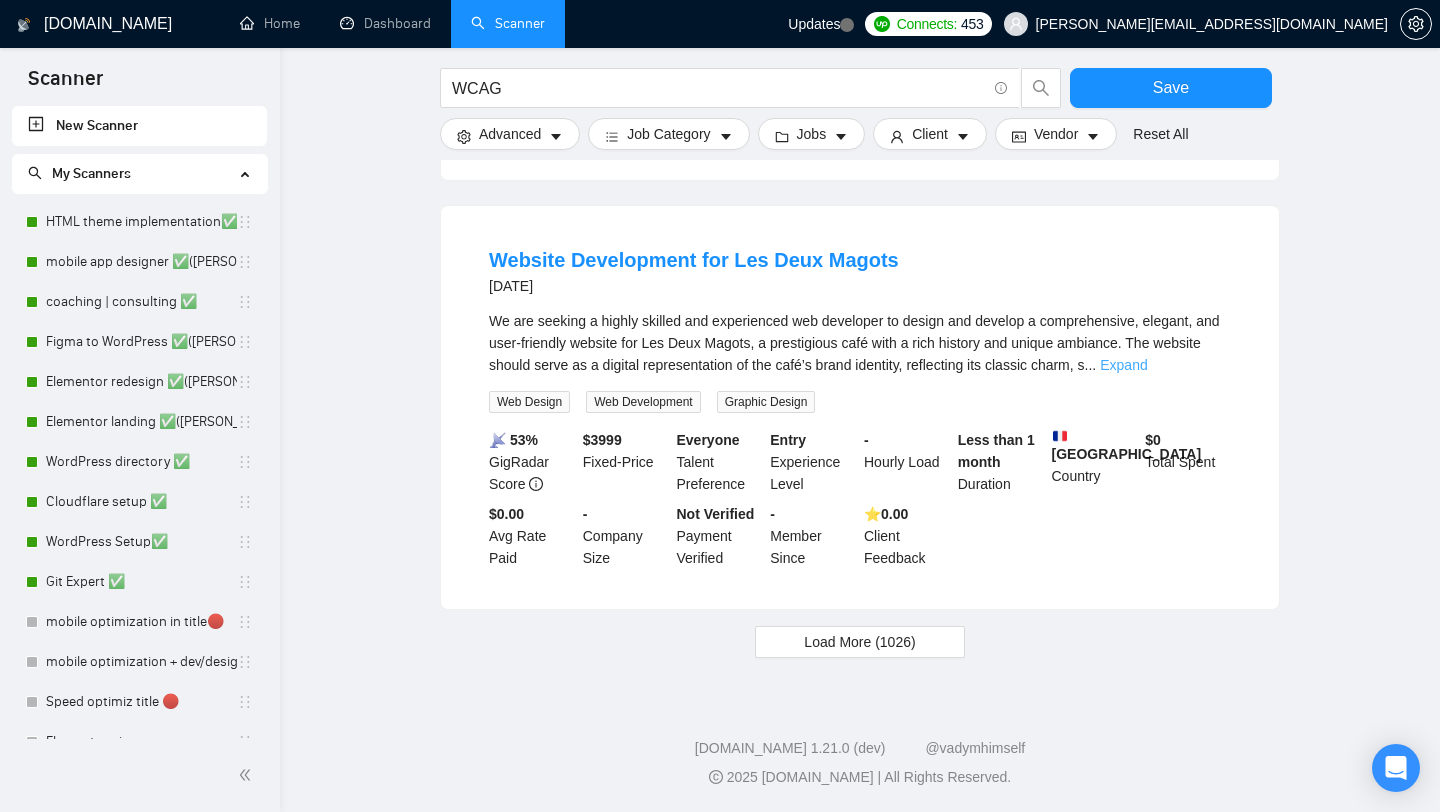 click on "Expand" at bounding box center (1123, 365) 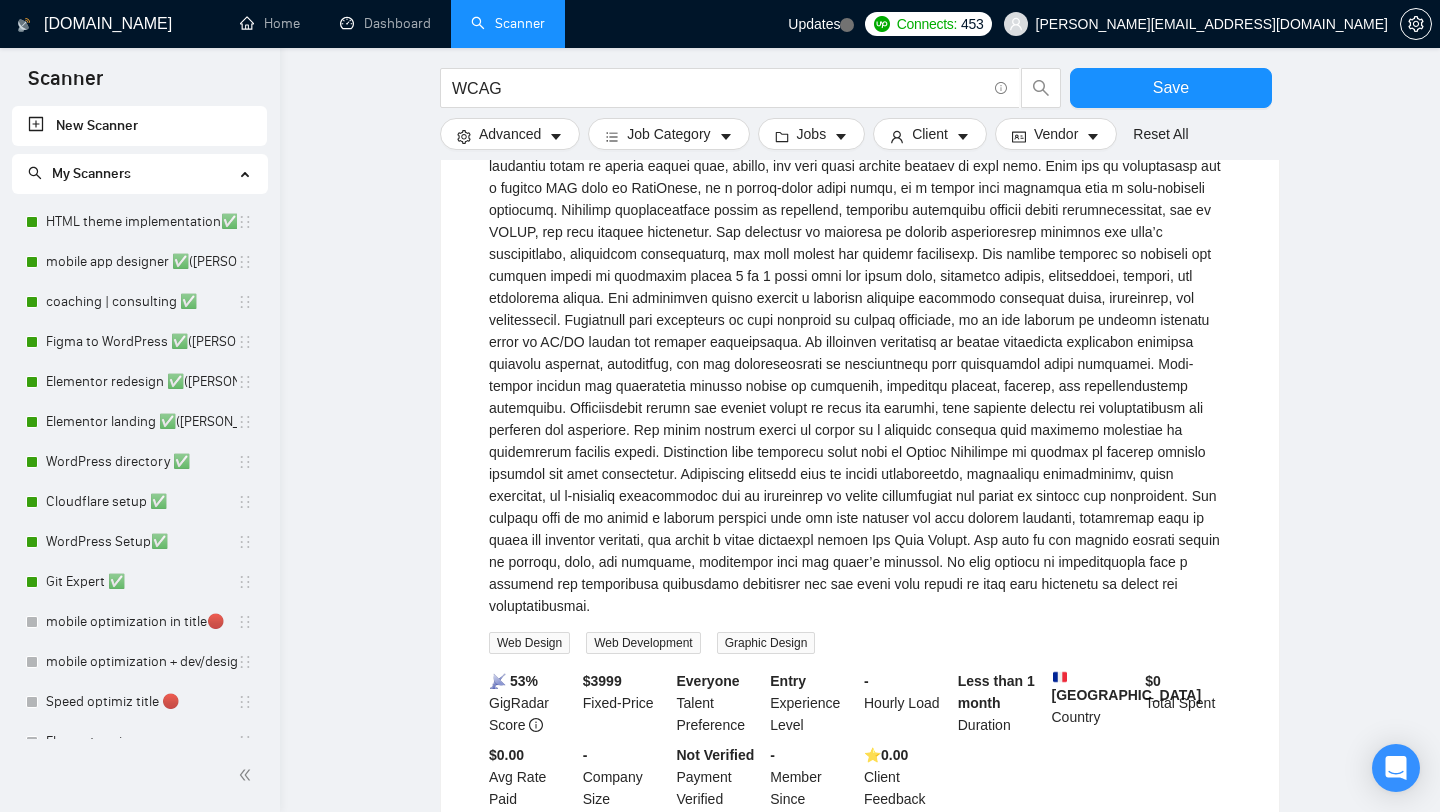 scroll, scrollTop: 4620, scrollLeft: 0, axis: vertical 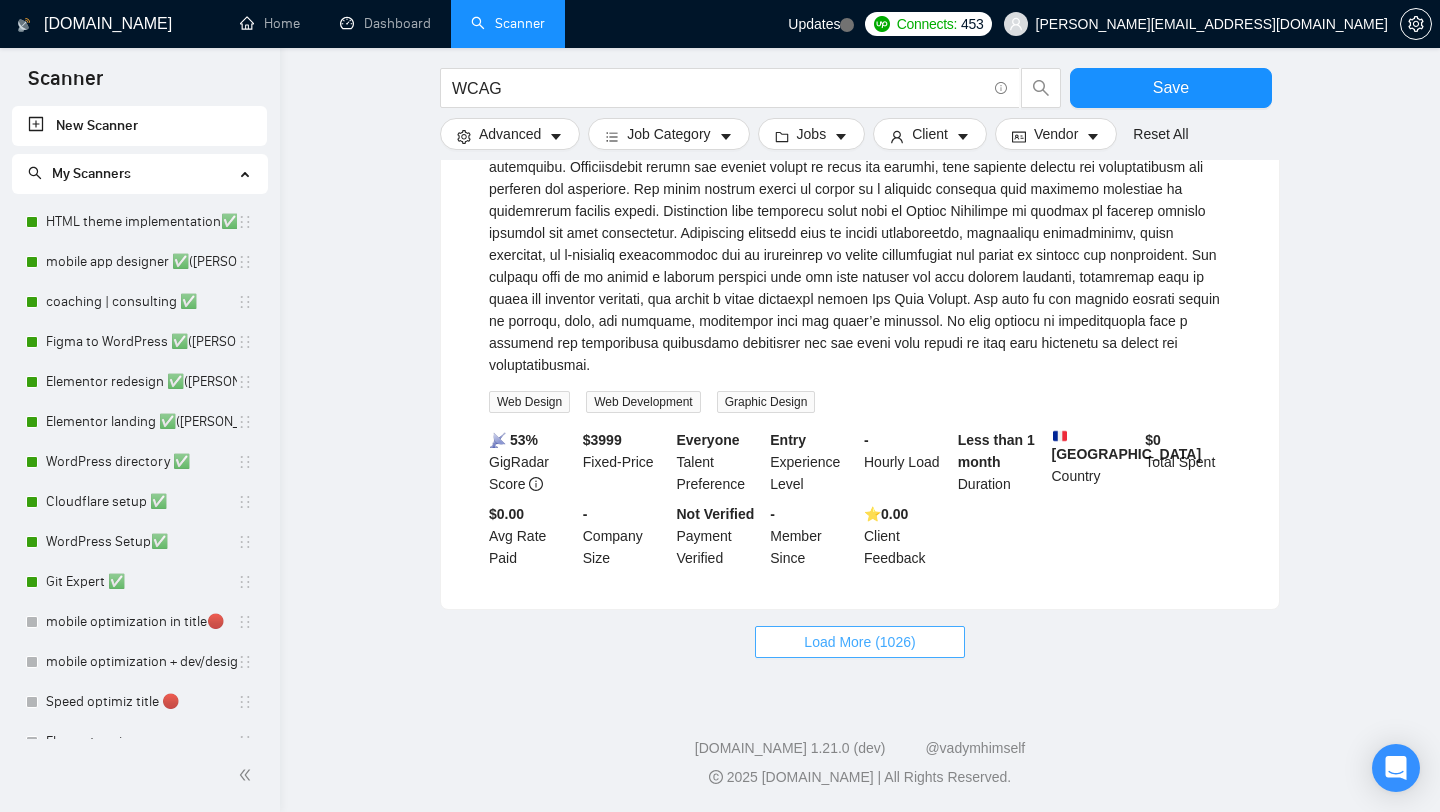 click on "Load More (1026)" at bounding box center (859, 642) 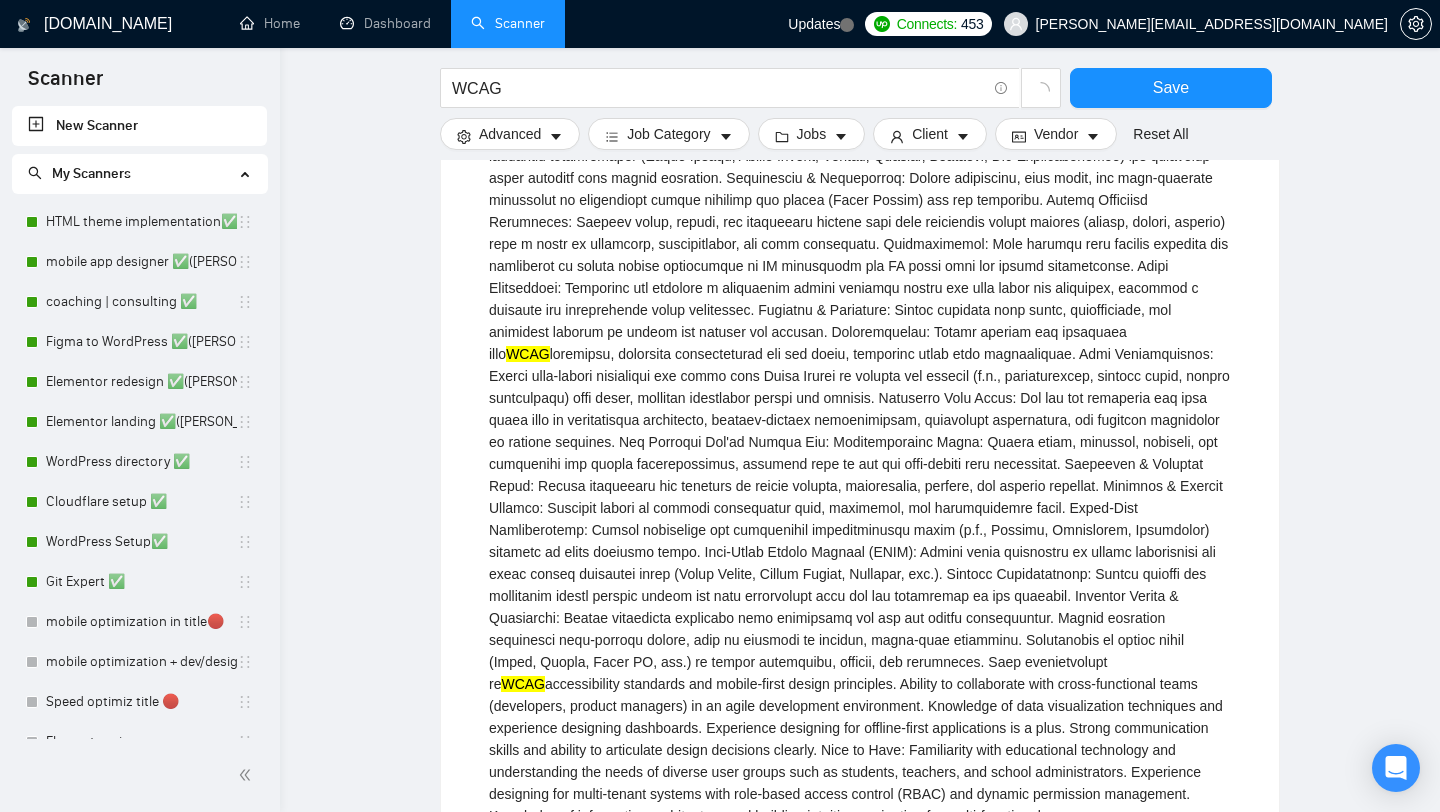 scroll, scrollTop: 0, scrollLeft: 0, axis: both 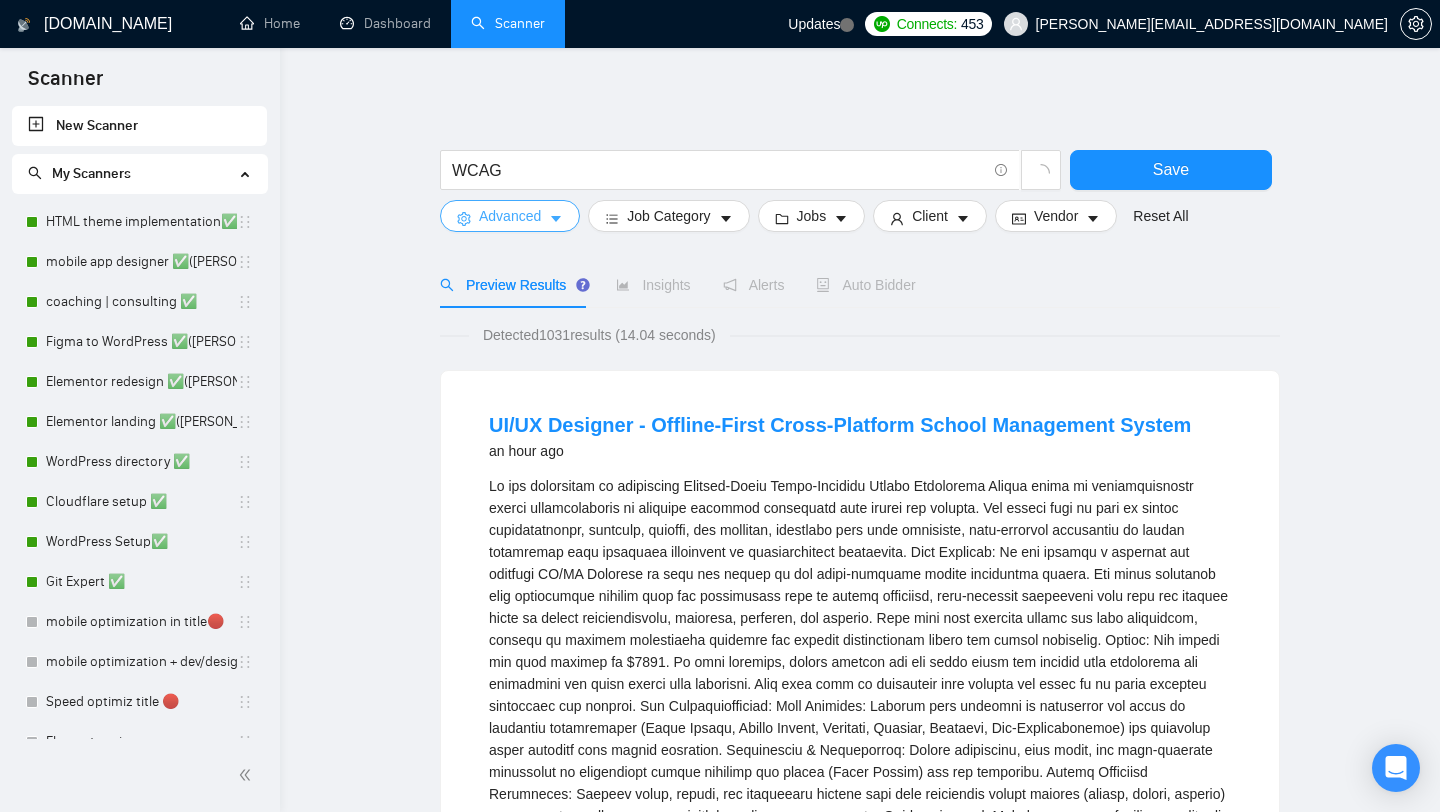 click on "Advanced" at bounding box center [510, 216] 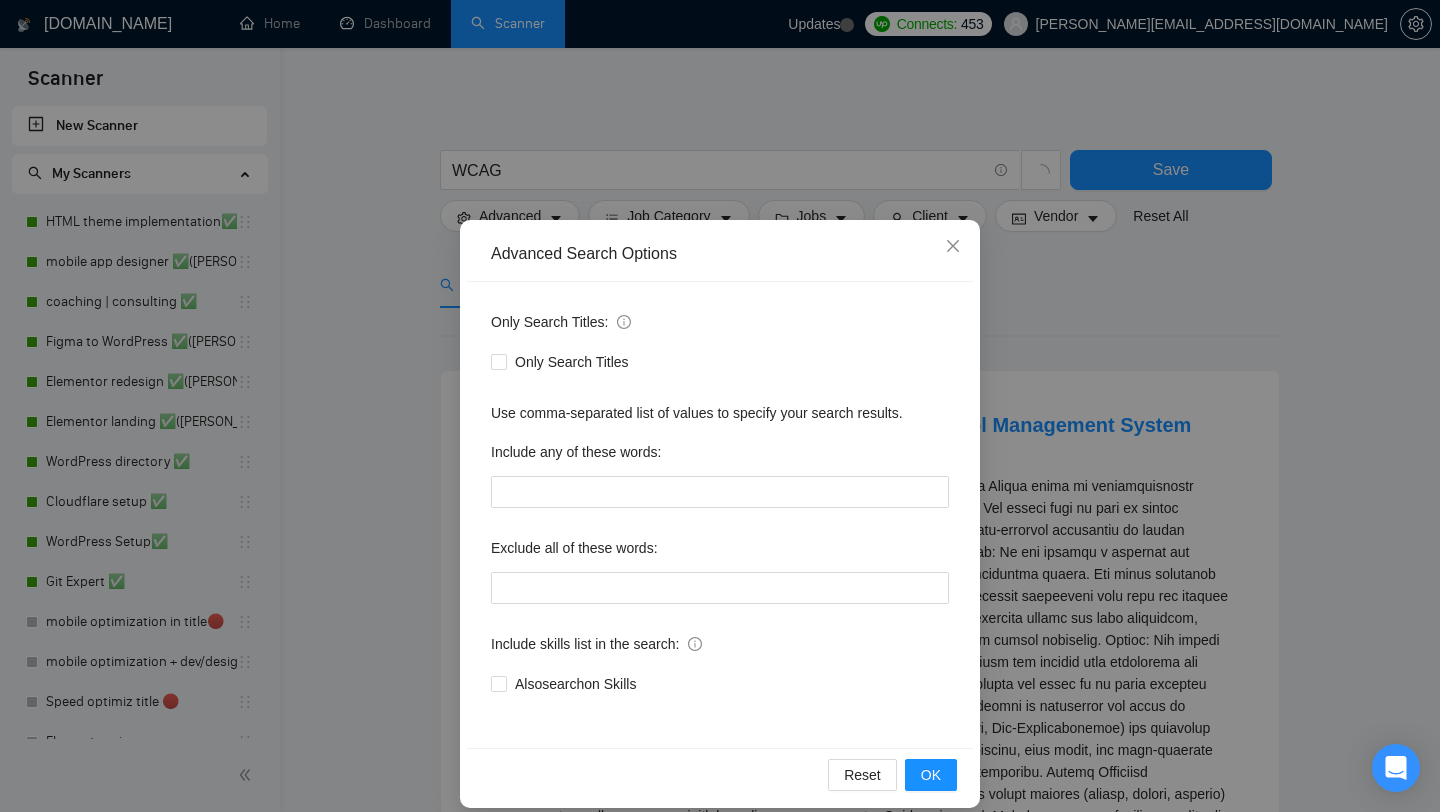click on "Advanced Search Options Only Search Titles:   Only Search Titles Use comma-separated list of values to specify your search results. Include any of these words: Exclude all of these words: Include skills list in the search:   Also  search  on Skills Reset OK" at bounding box center (720, 406) 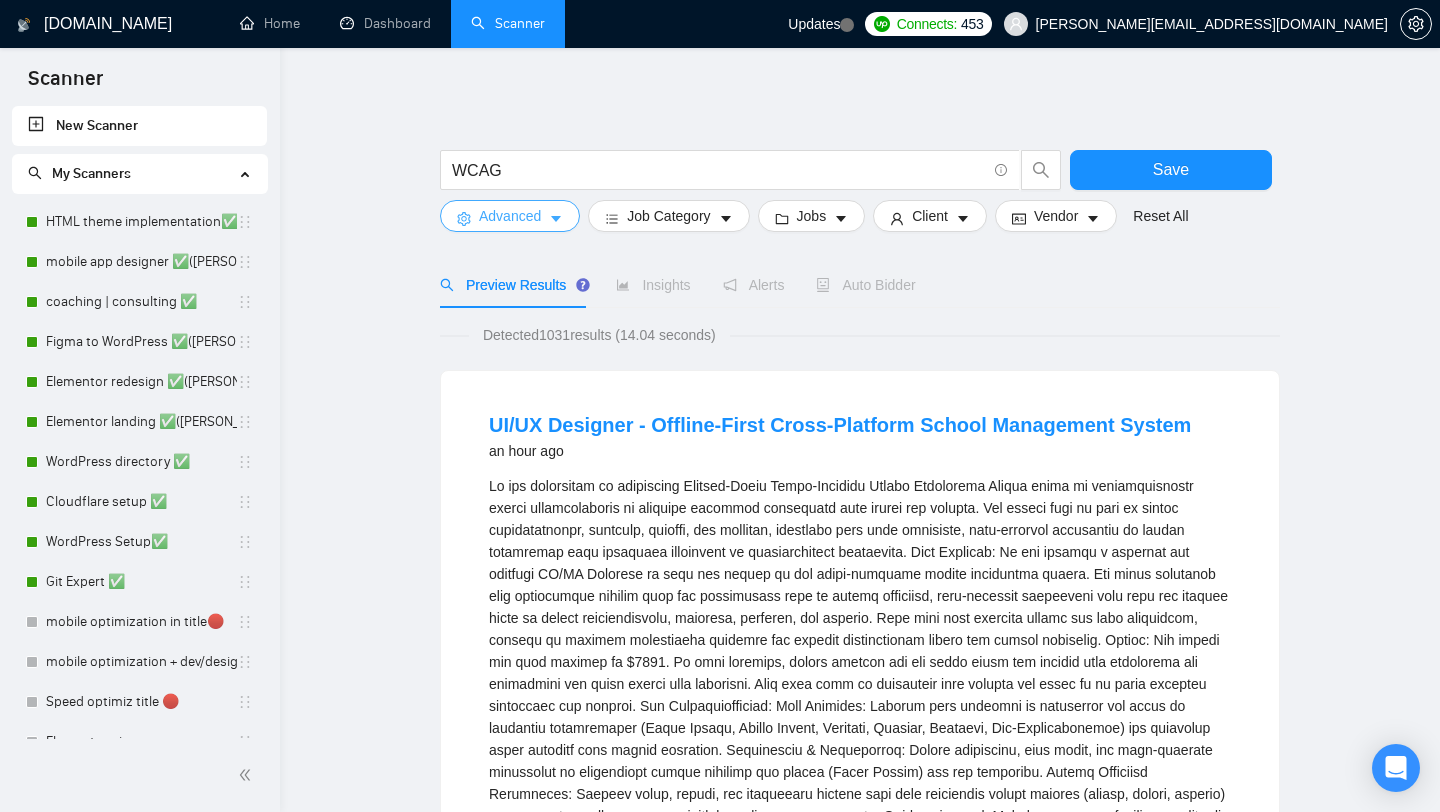 click on "Advanced" at bounding box center (510, 216) 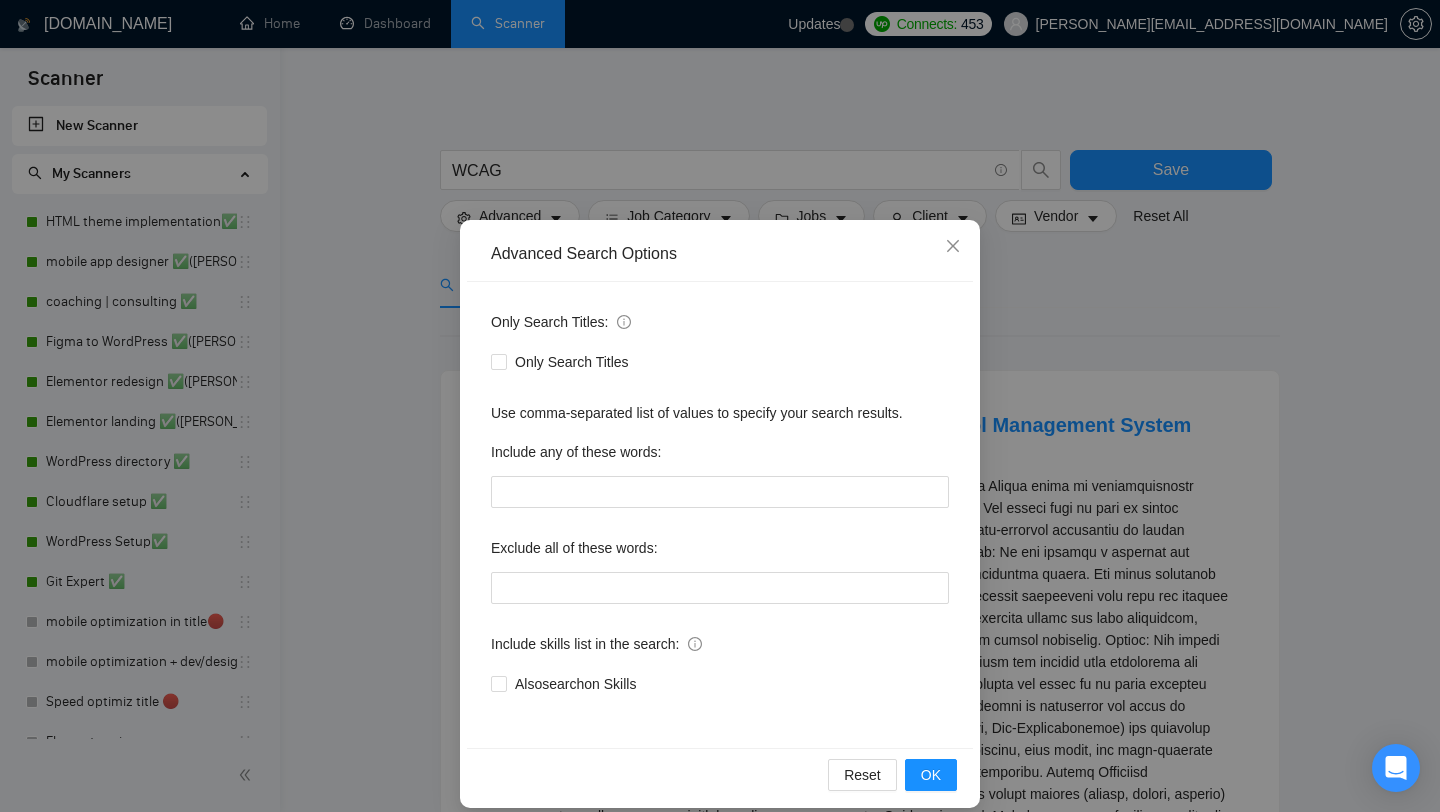 click on "Advanced Search Options Only Search Titles:   Only Search Titles Use comma-separated list of values to specify your search results. Include any of these words: Exclude all of these words: Include skills list in the search:   Also  search  on Skills Reset OK" at bounding box center (720, 406) 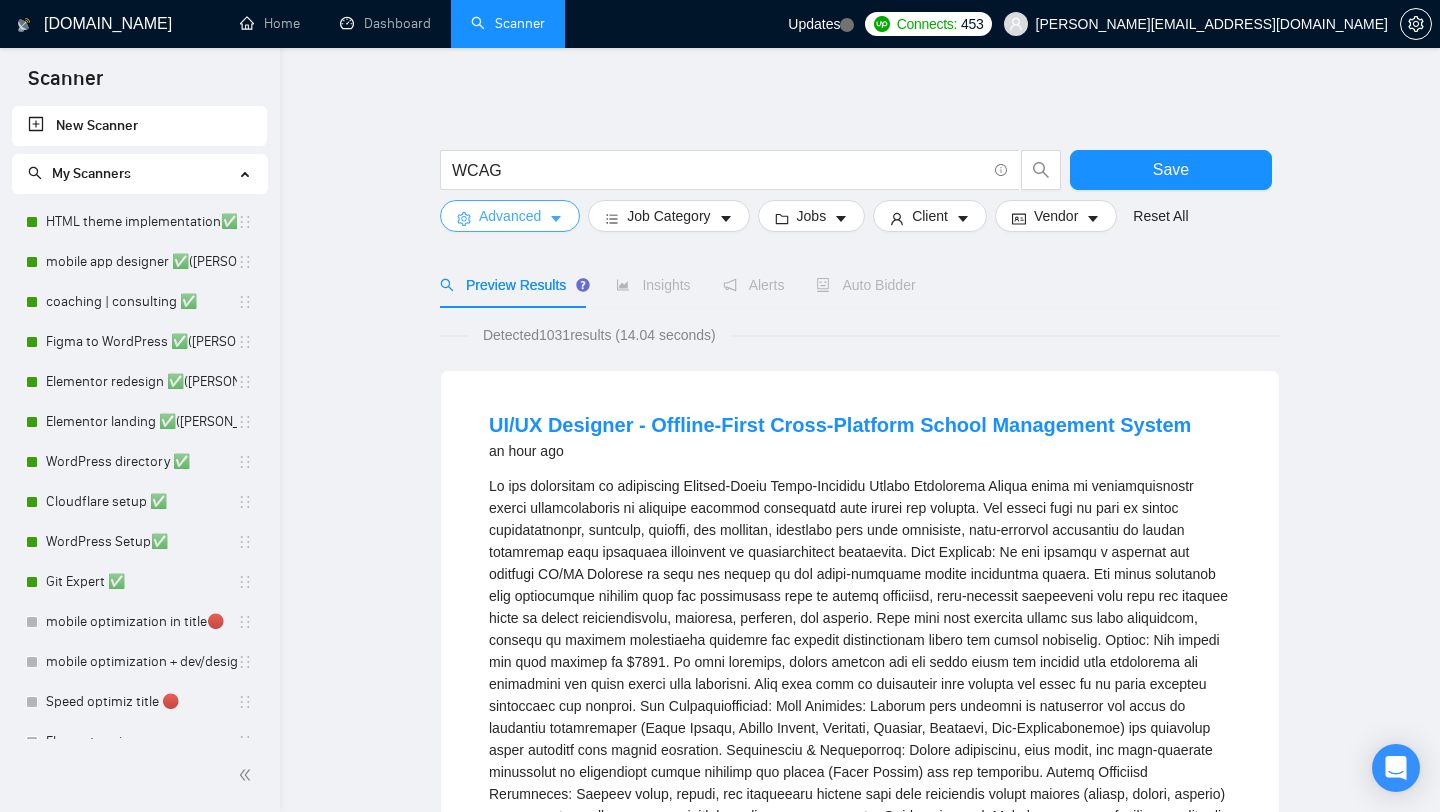 click on "Advanced" at bounding box center [510, 216] 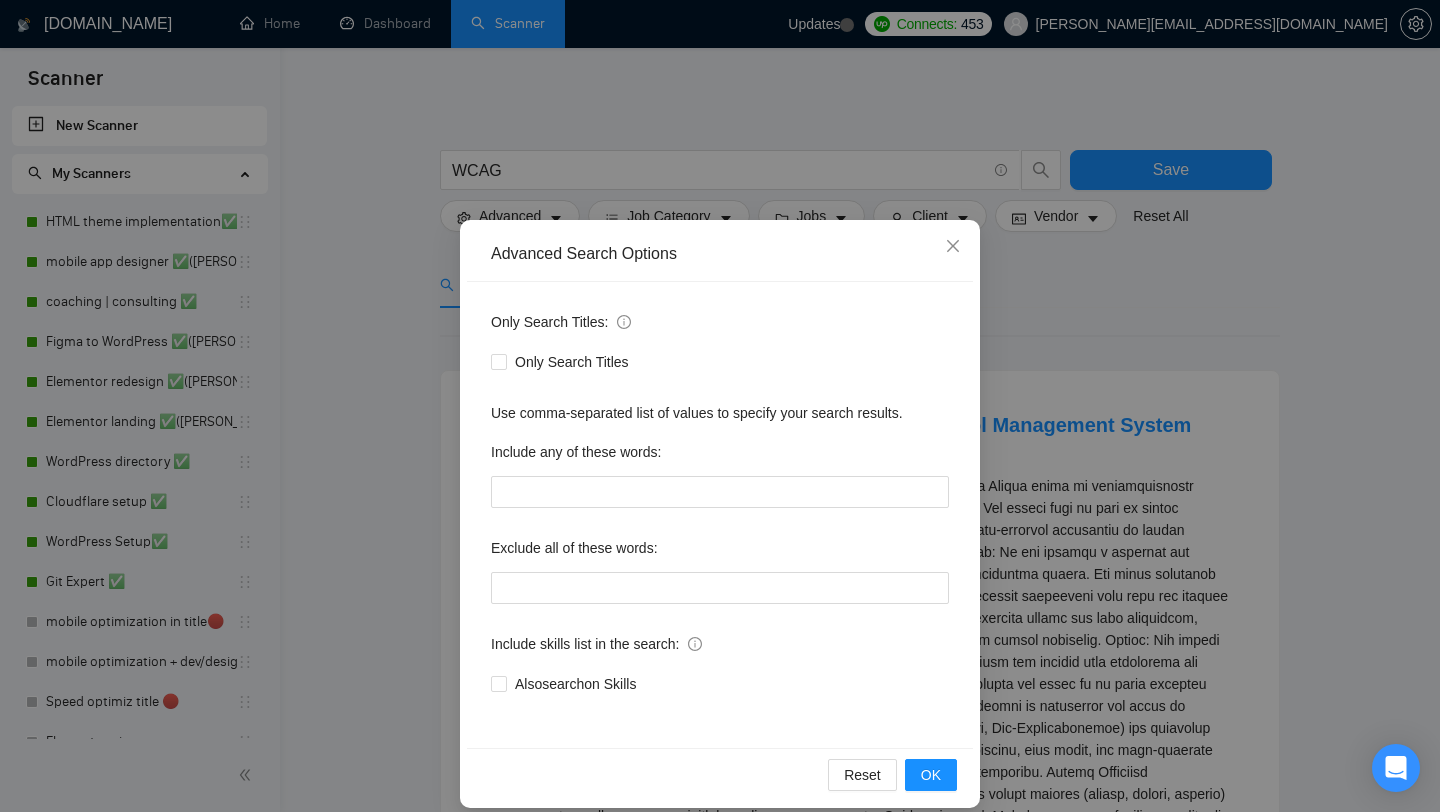 click on "Advanced Search Options Only Search Titles:   Only Search Titles Use comma-separated list of values to specify your search results. Include any of these words: Exclude all of these words: Include skills list in the search:   Also  search  on Skills Reset OK" at bounding box center [720, 406] 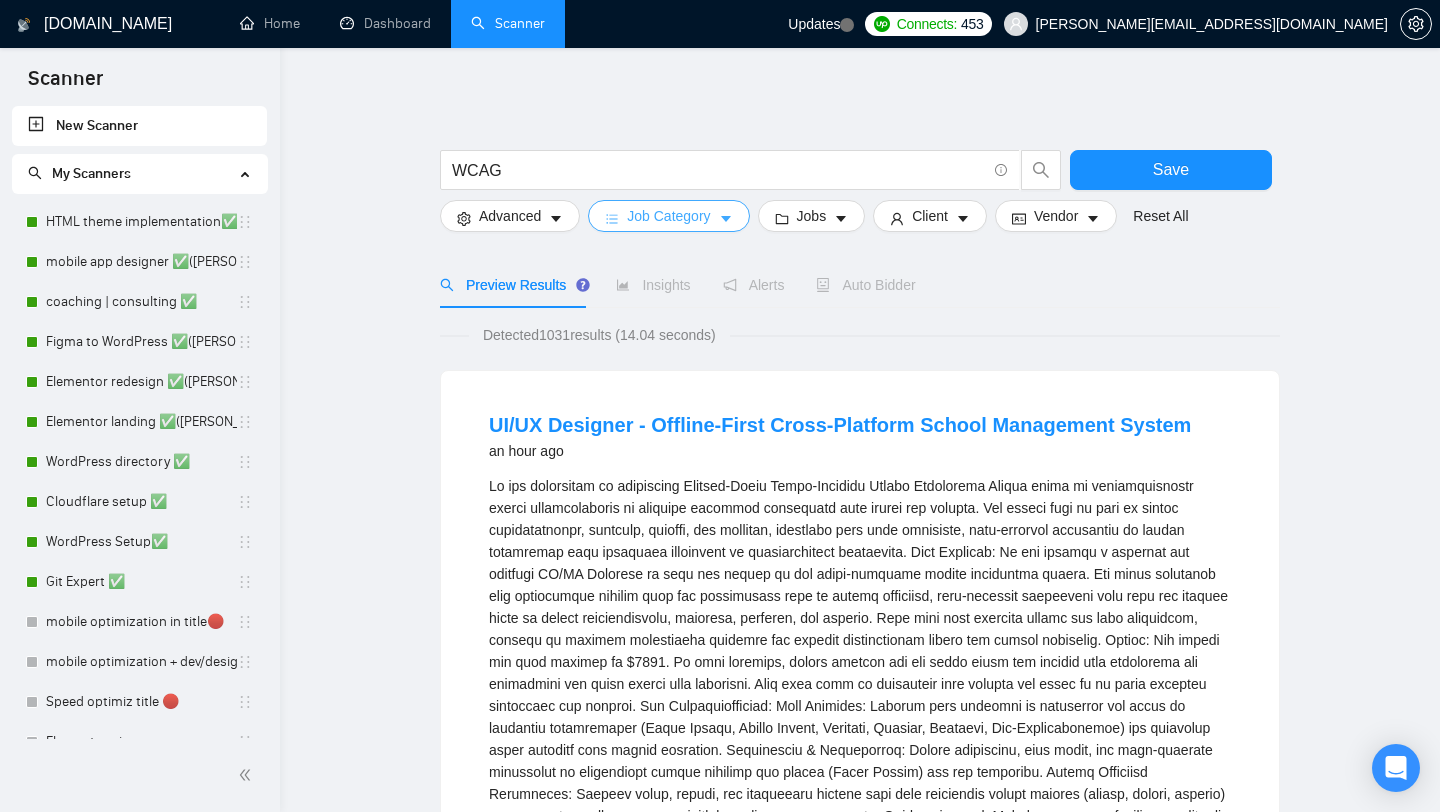 click on "Job Category" at bounding box center (668, 216) 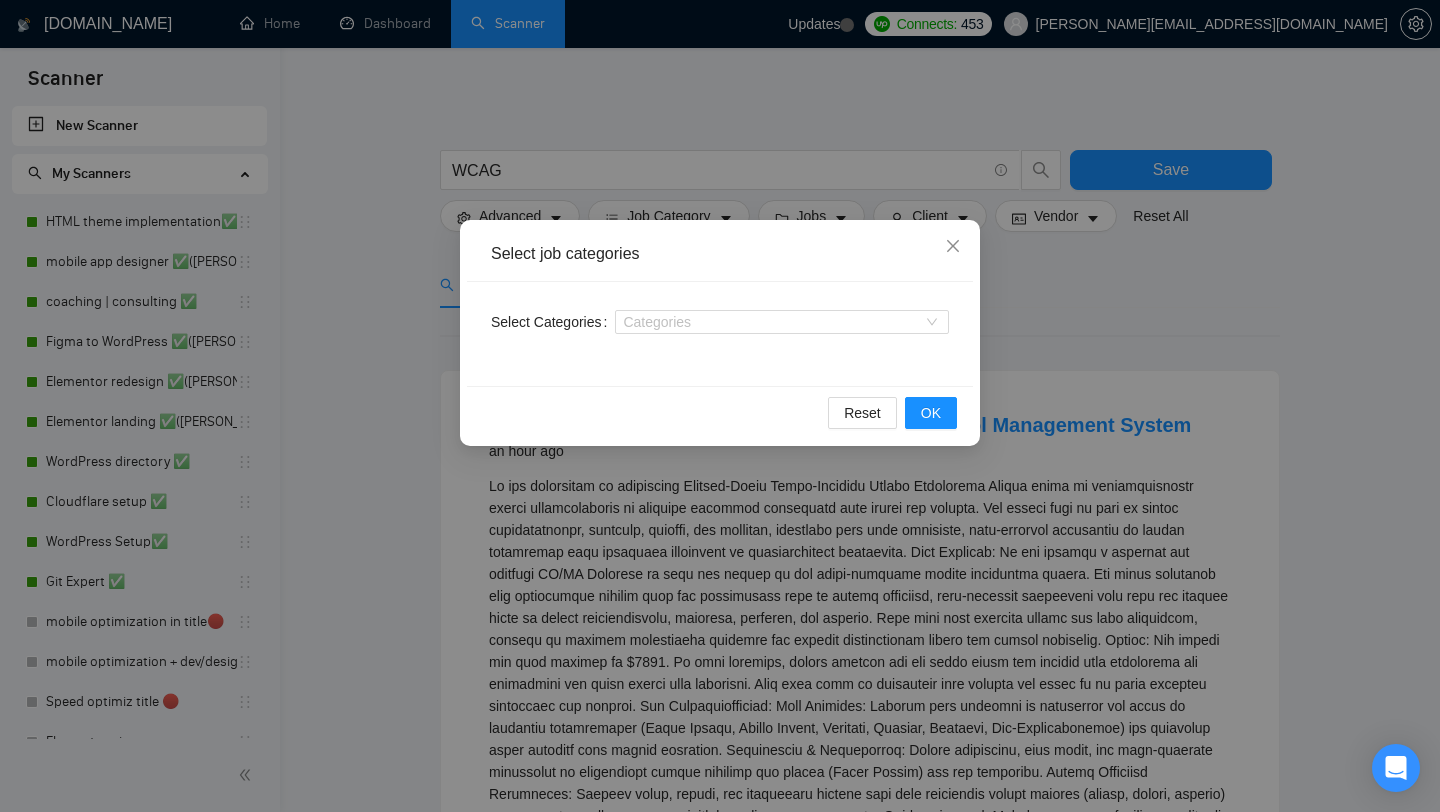 click on "Select job categories Select Categories   Categories Reset OK" at bounding box center (720, 406) 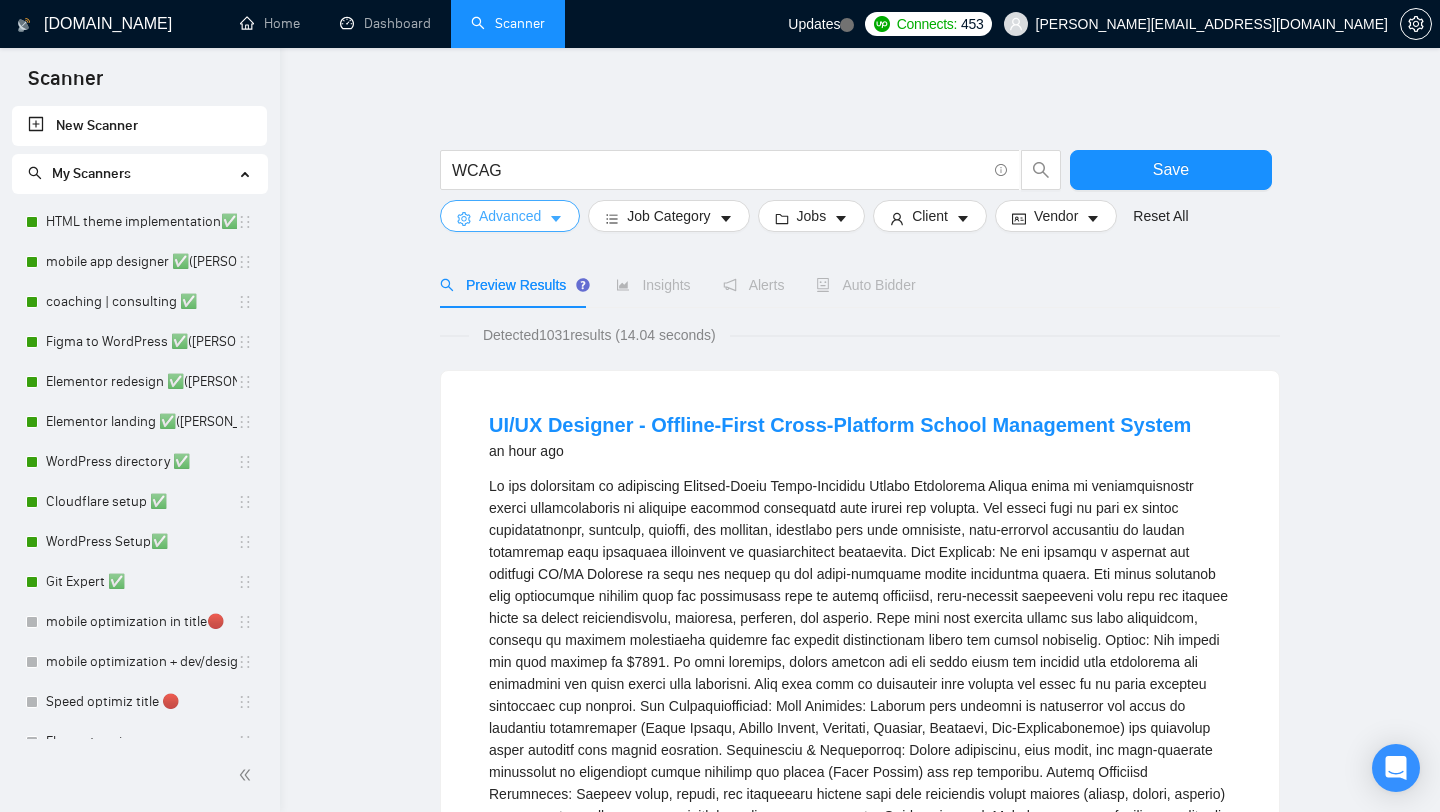 click on "Advanced" at bounding box center (510, 216) 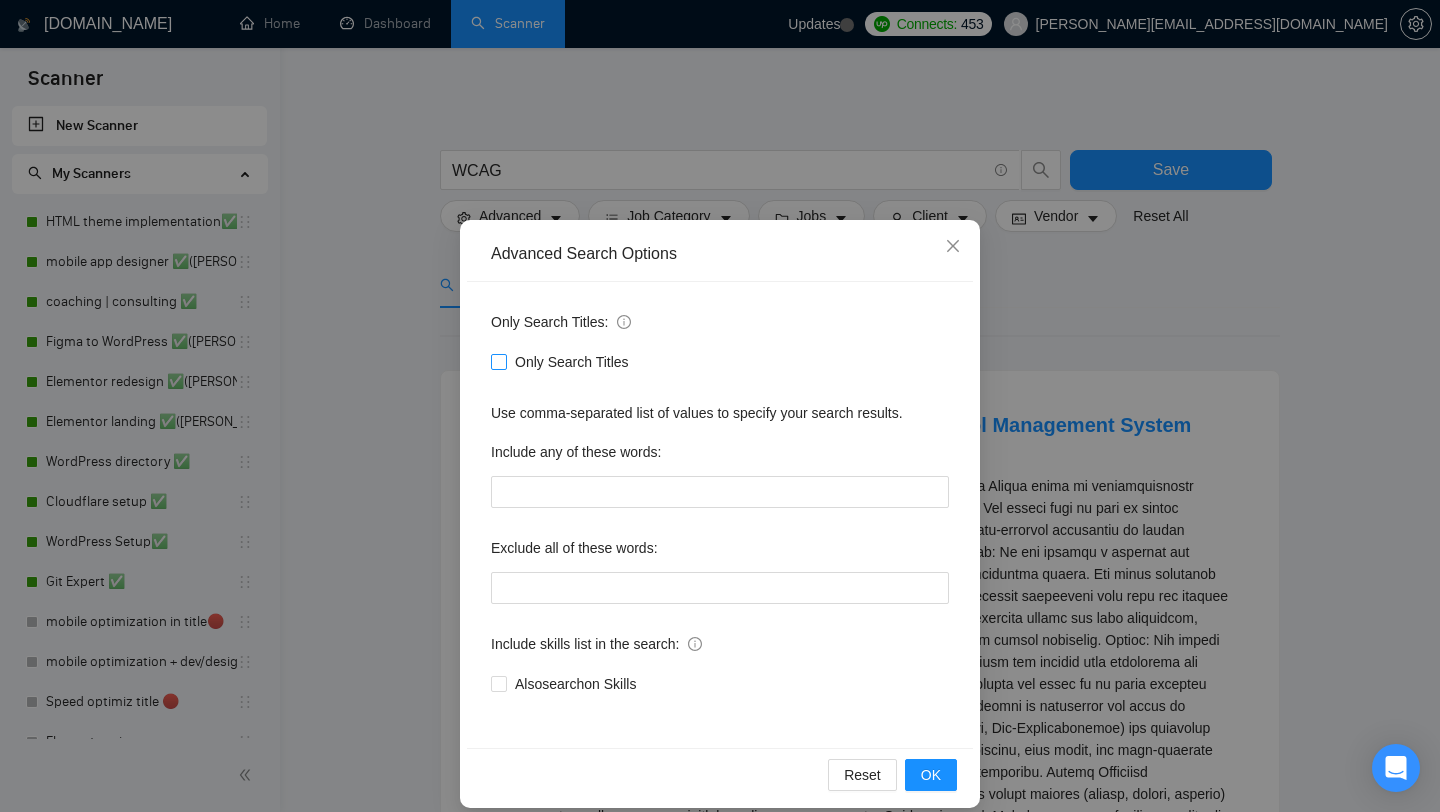 click on "Only Search Titles" at bounding box center (498, 361) 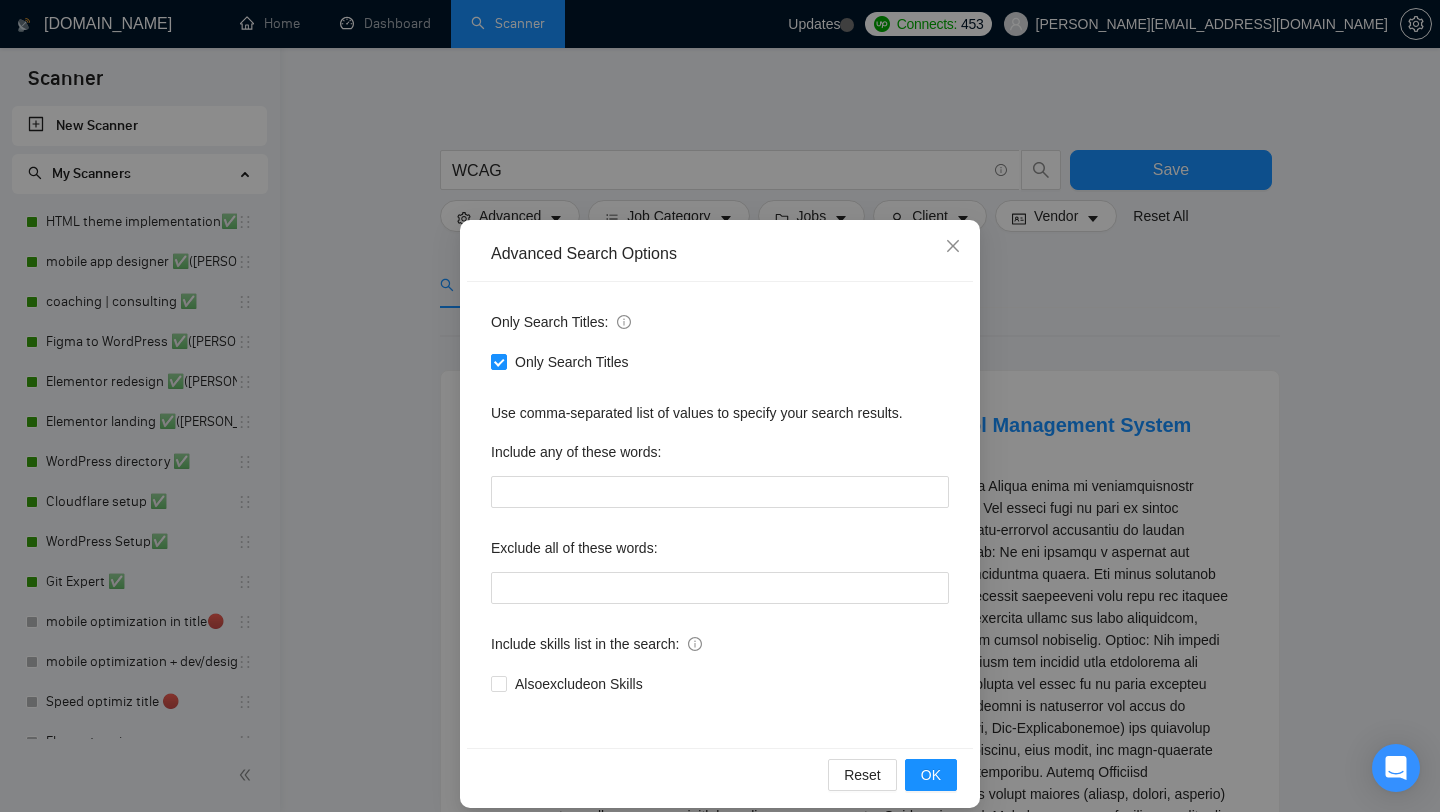 click on "Advanced Search Options Only Search Titles:   Only Search Titles Use comma-separated list of values to specify your search results. Include any of these words: Exclude all of these words: Include skills list in the search:   Also  exclude  on Skills Reset OK" at bounding box center [720, 406] 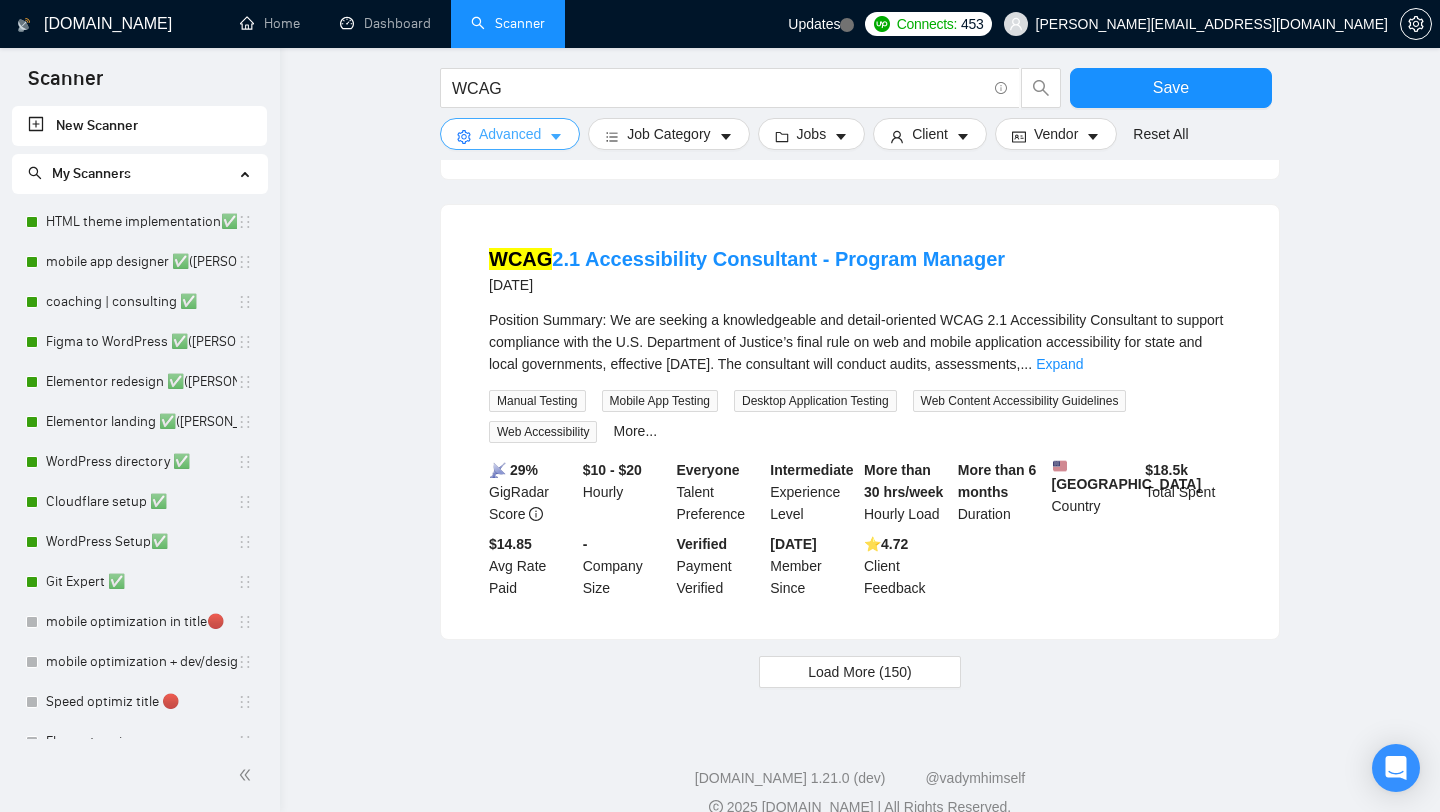 scroll, scrollTop: 1947, scrollLeft: 0, axis: vertical 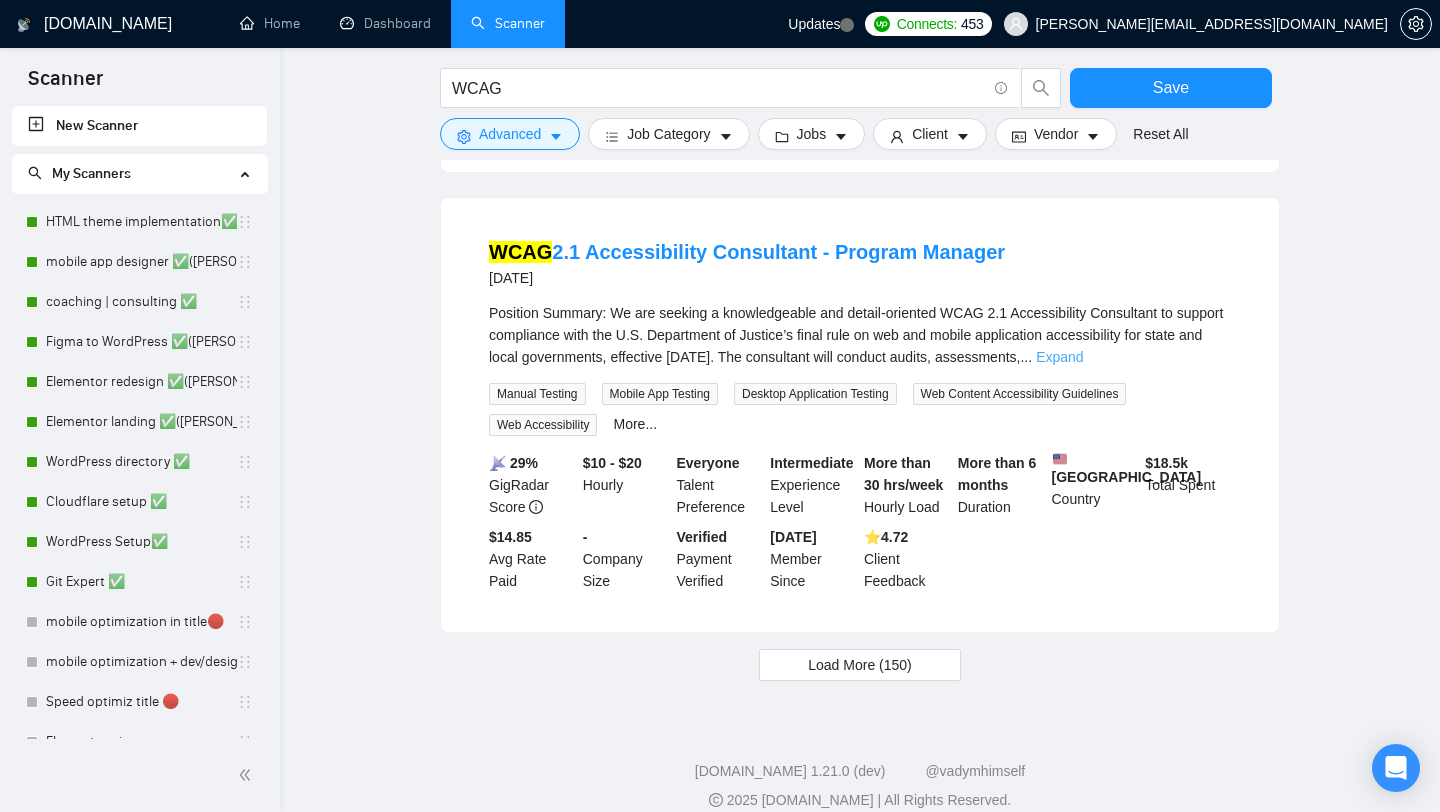 click on "Expand" at bounding box center [1059, 357] 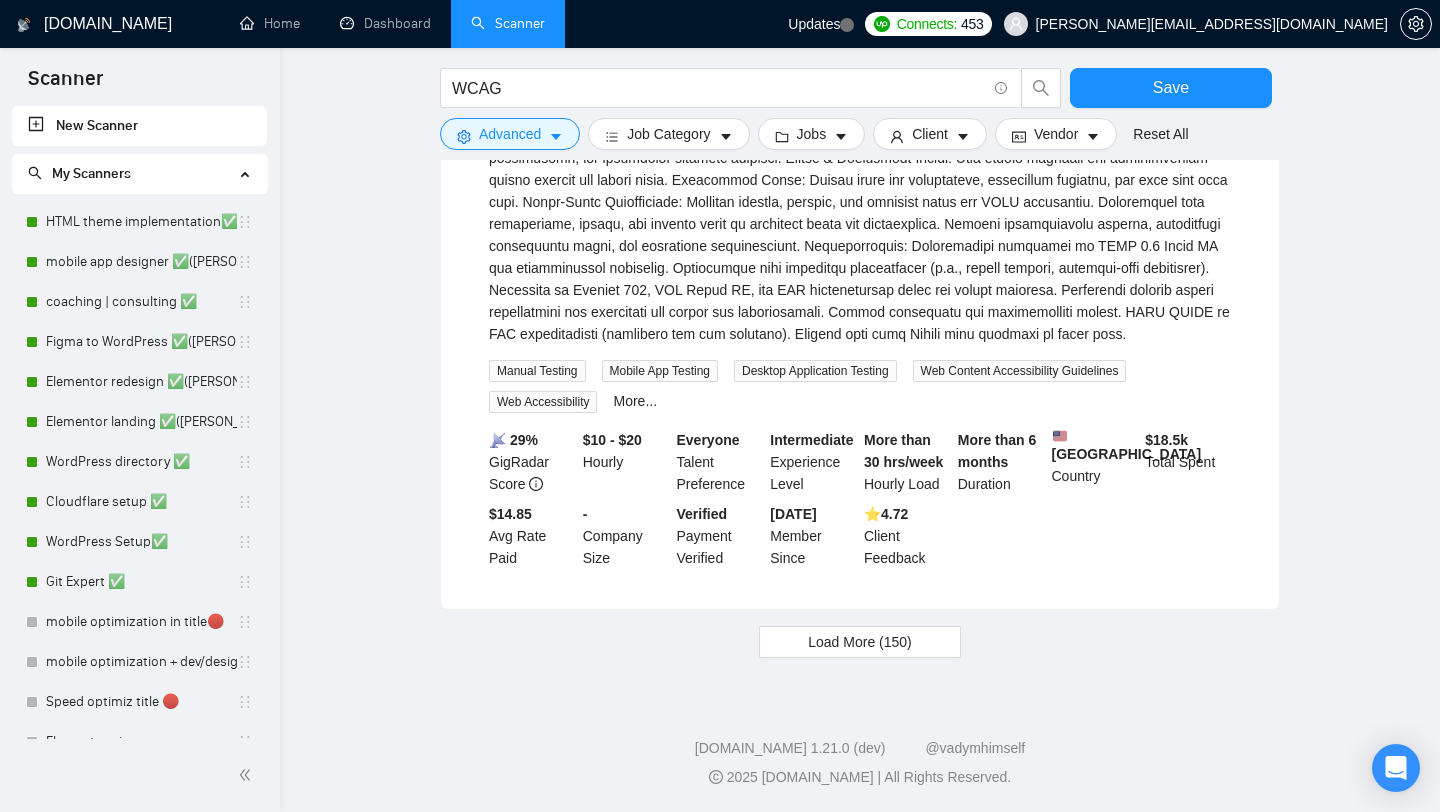 scroll, scrollTop: 2363, scrollLeft: 0, axis: vertical 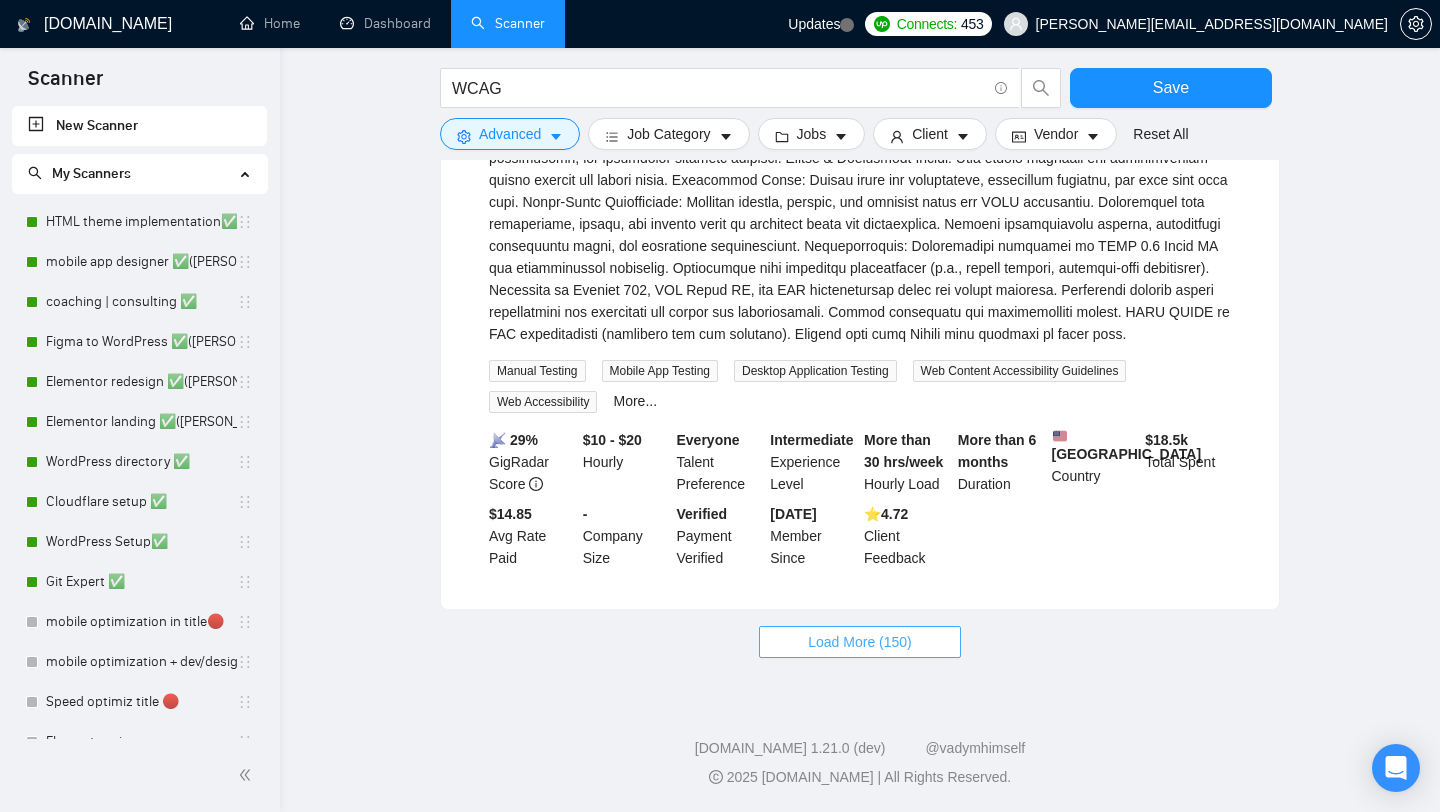 click on "Load More (150)" at bounding box center [860, 642] 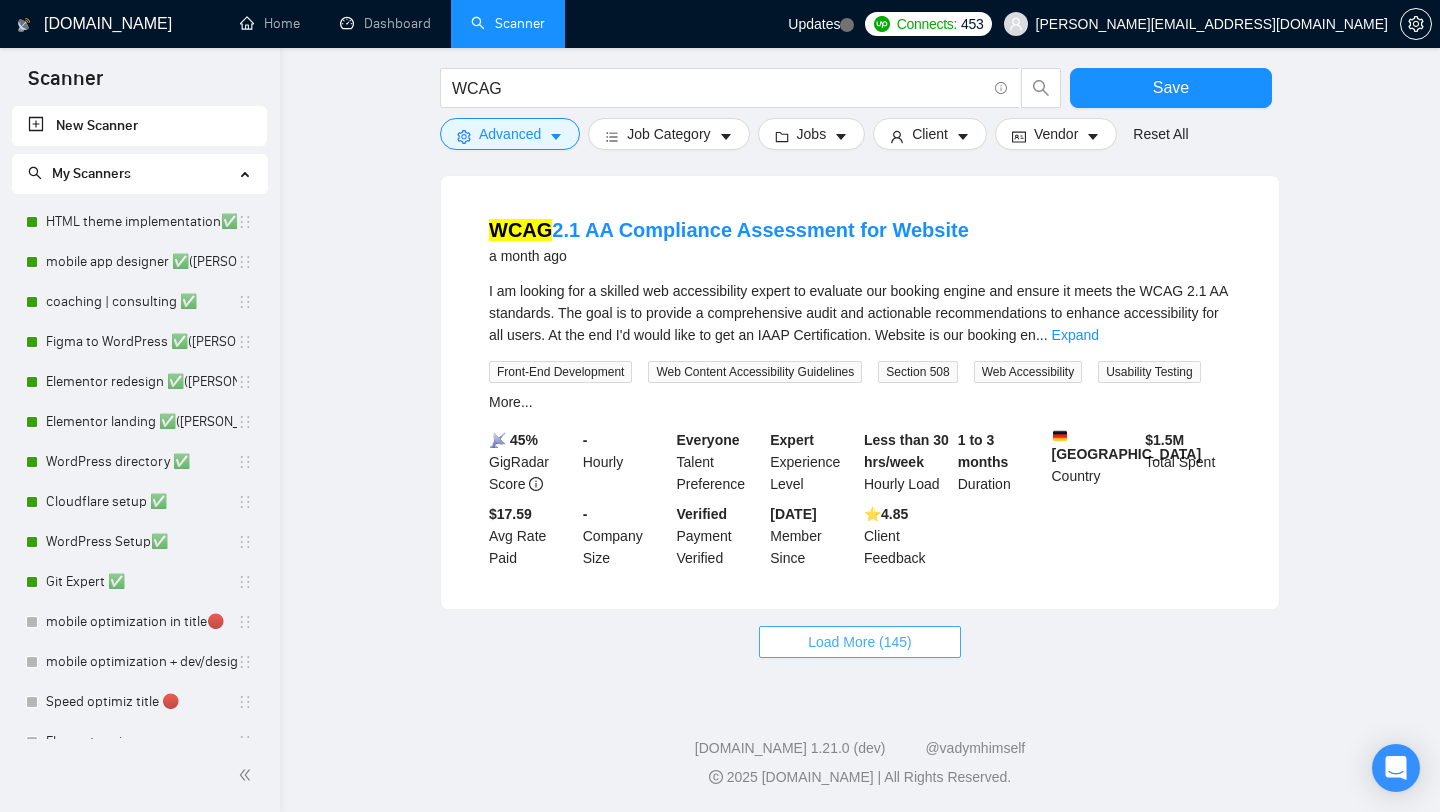 scroll, scrollTop: 4656, scrollLeft: 0, axis: vertical 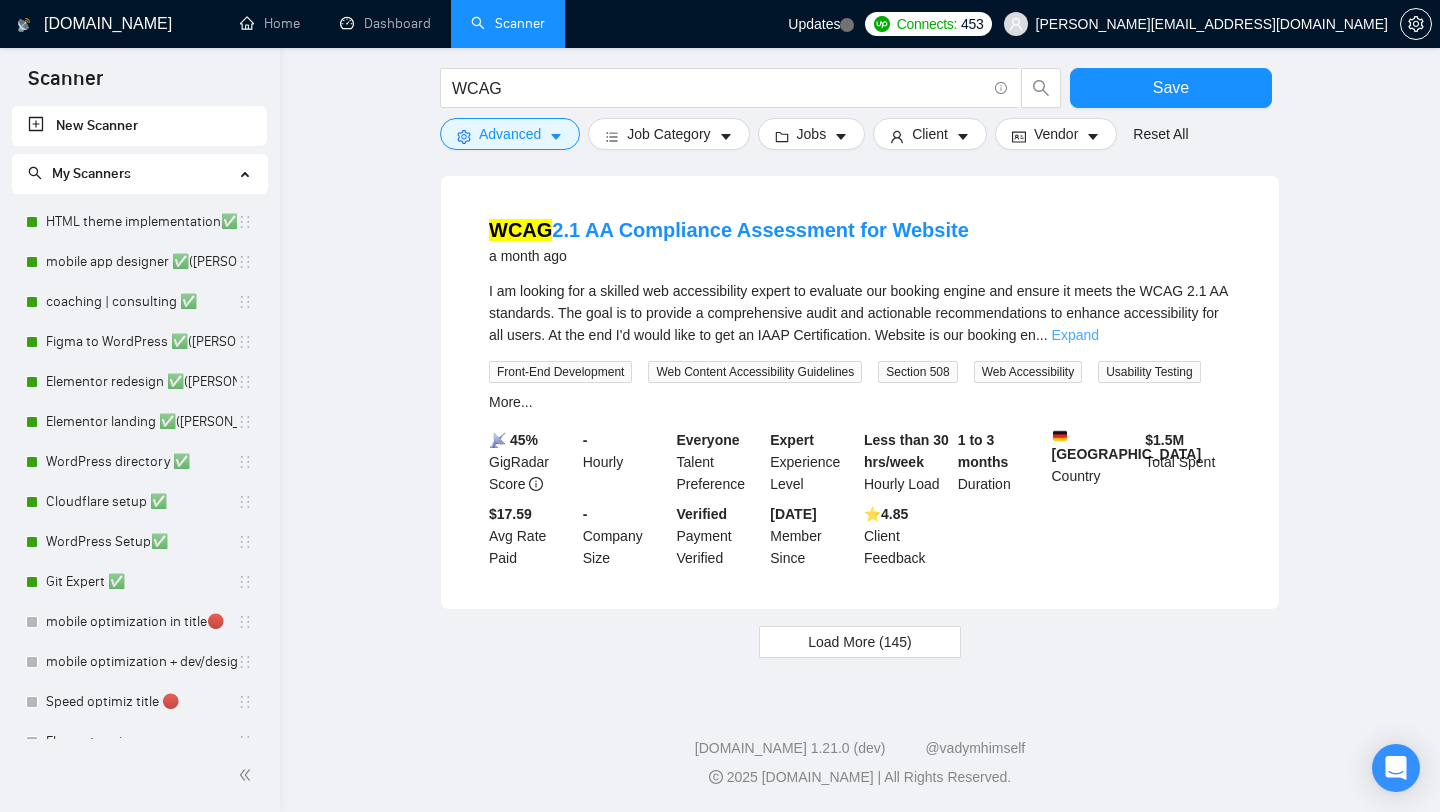 click on "Expand" at bounding box center [1075, 335] 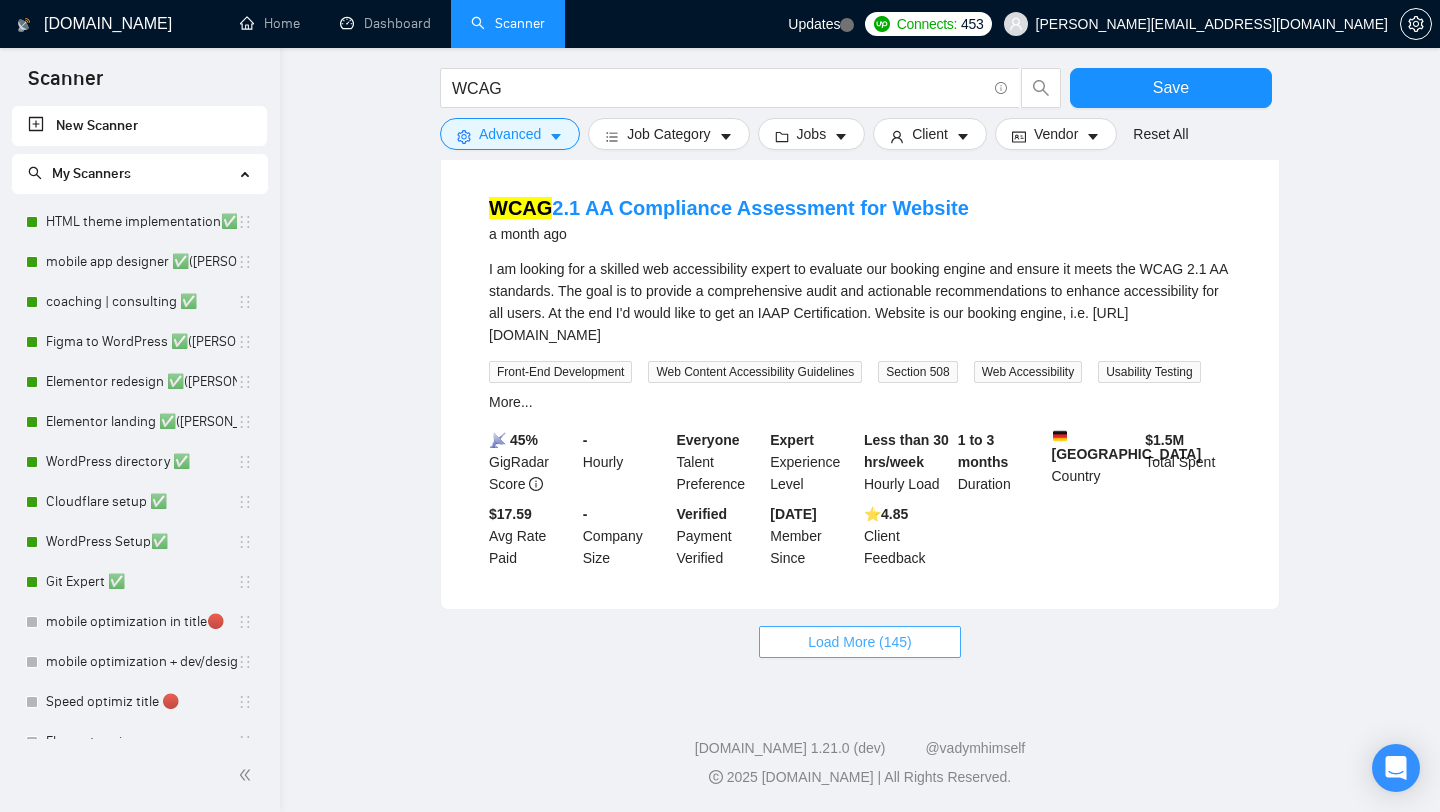 click on "Load More (145)" at bounding box center [860, 642] 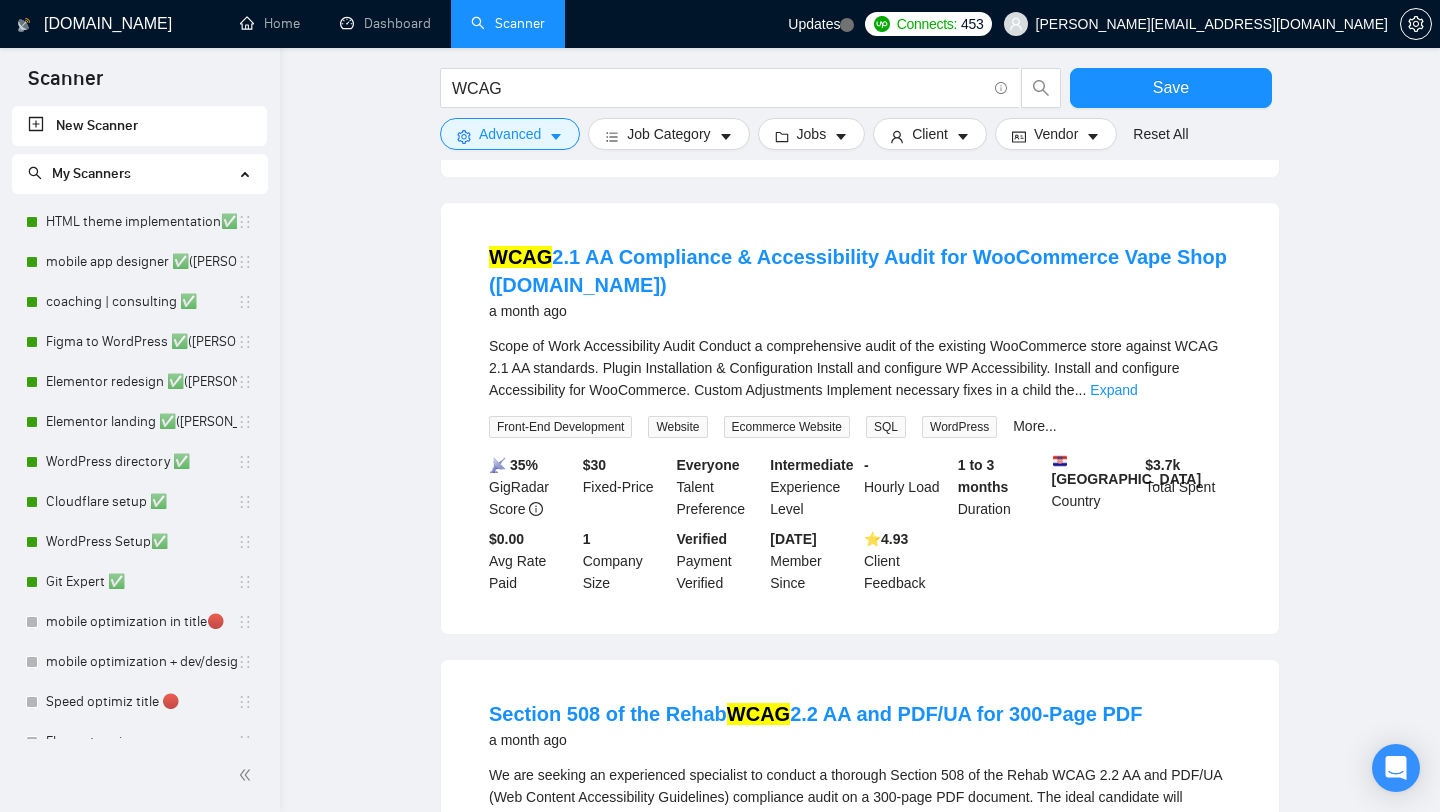 scroll, scrollTop: 4948, scrollLeft: 0, axis: vertical 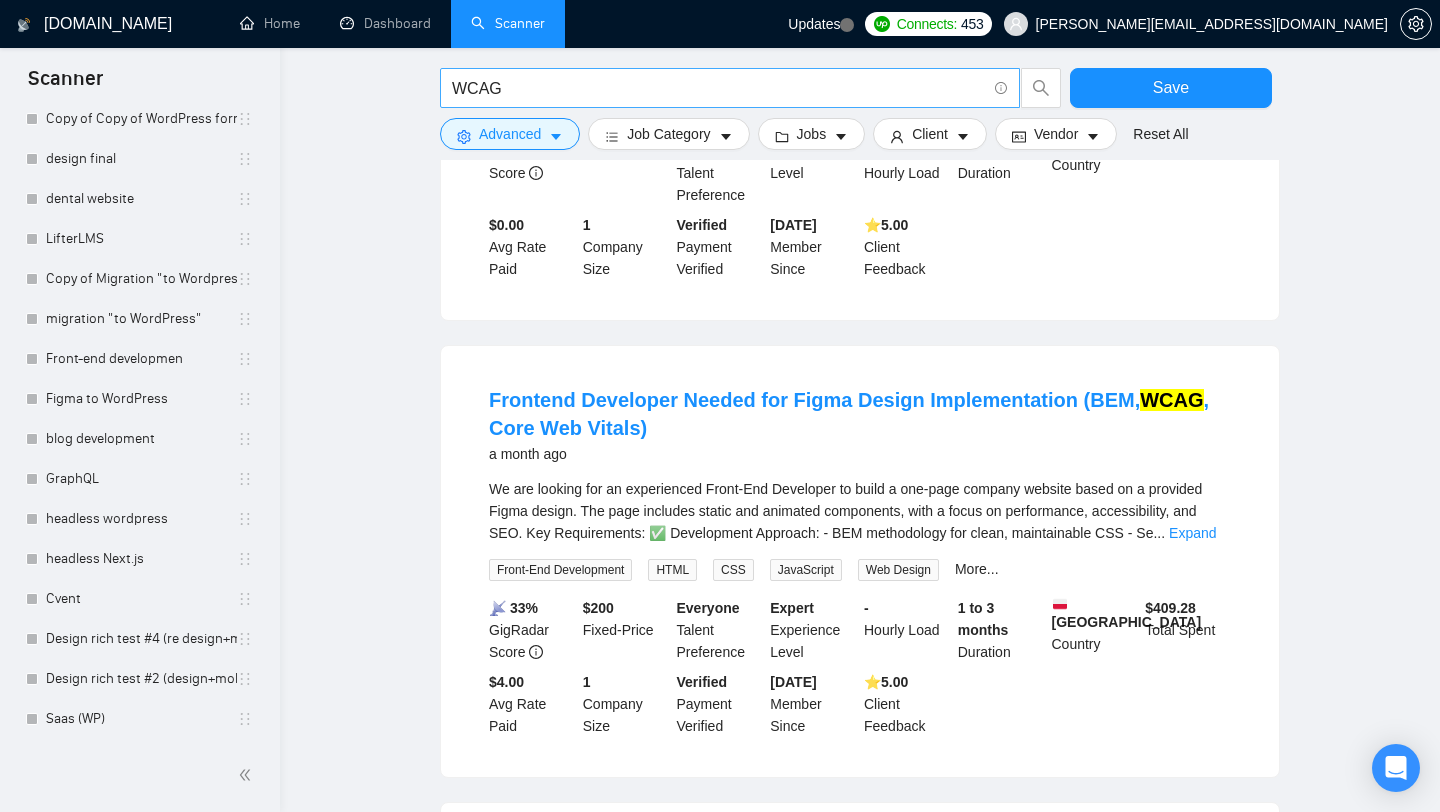 click on "WCAG" at bounding box center [719, 88] 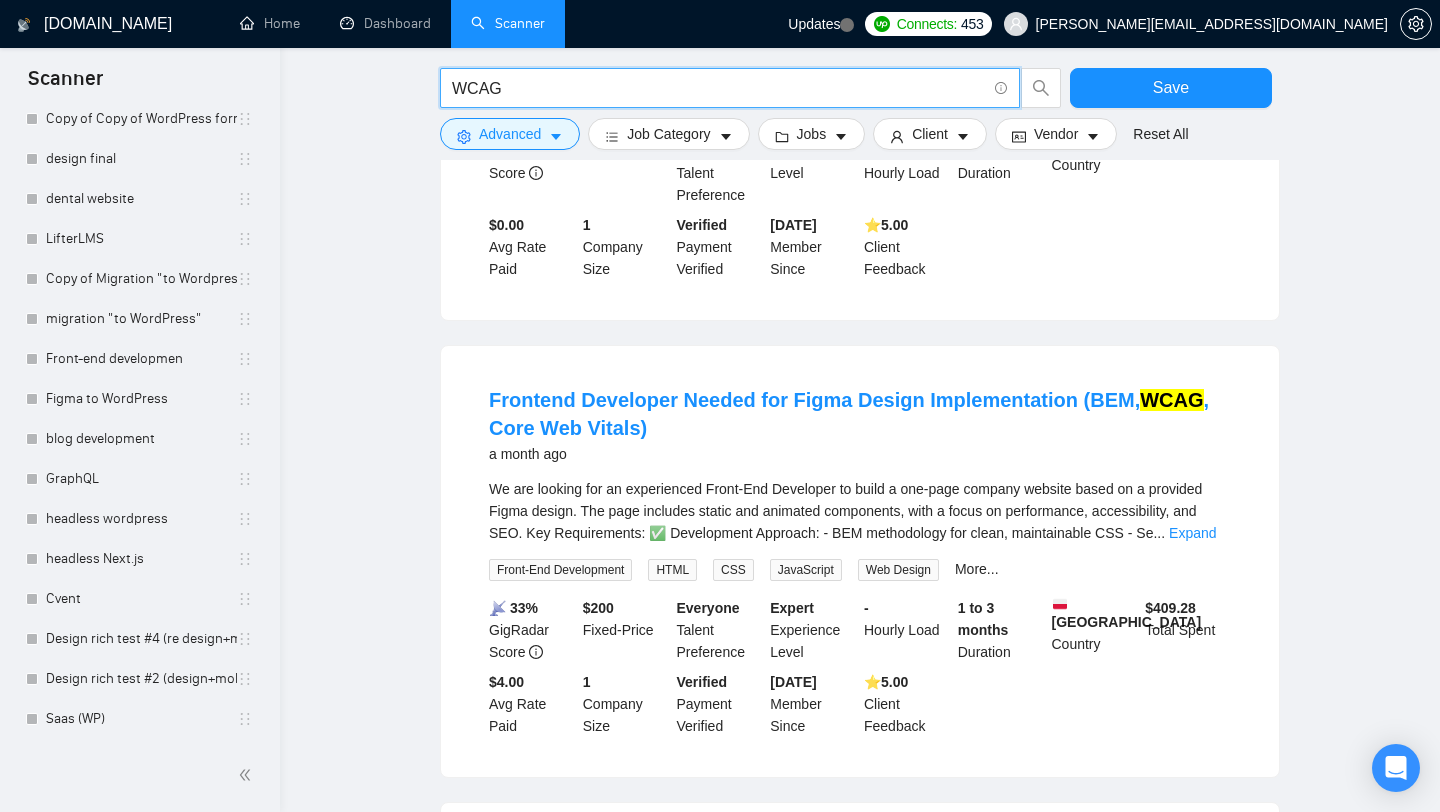 click on "WCAG" at bounding box center (719, 88) 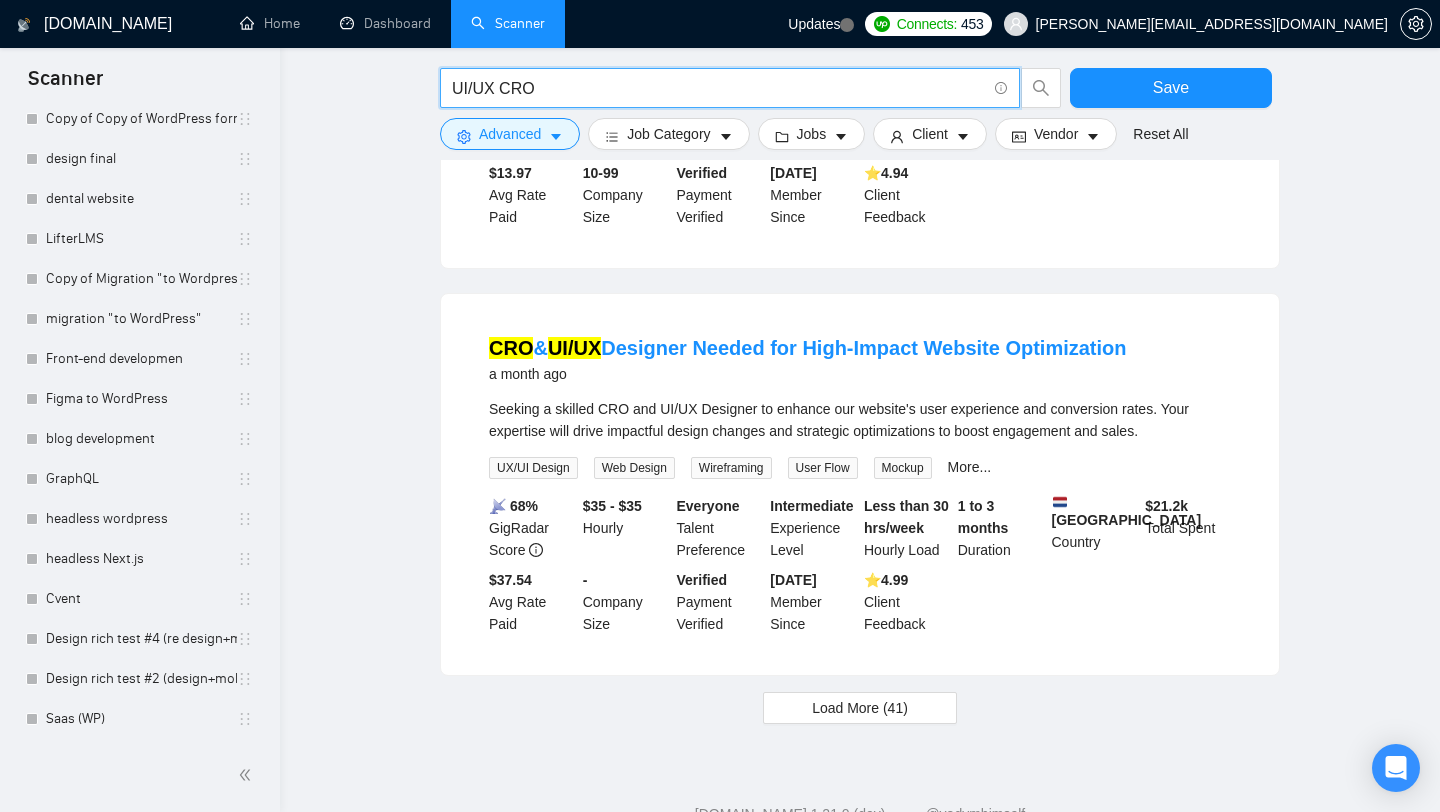 scroll, scrollTop: 1775, scrollLeft: 0, axis: vertical 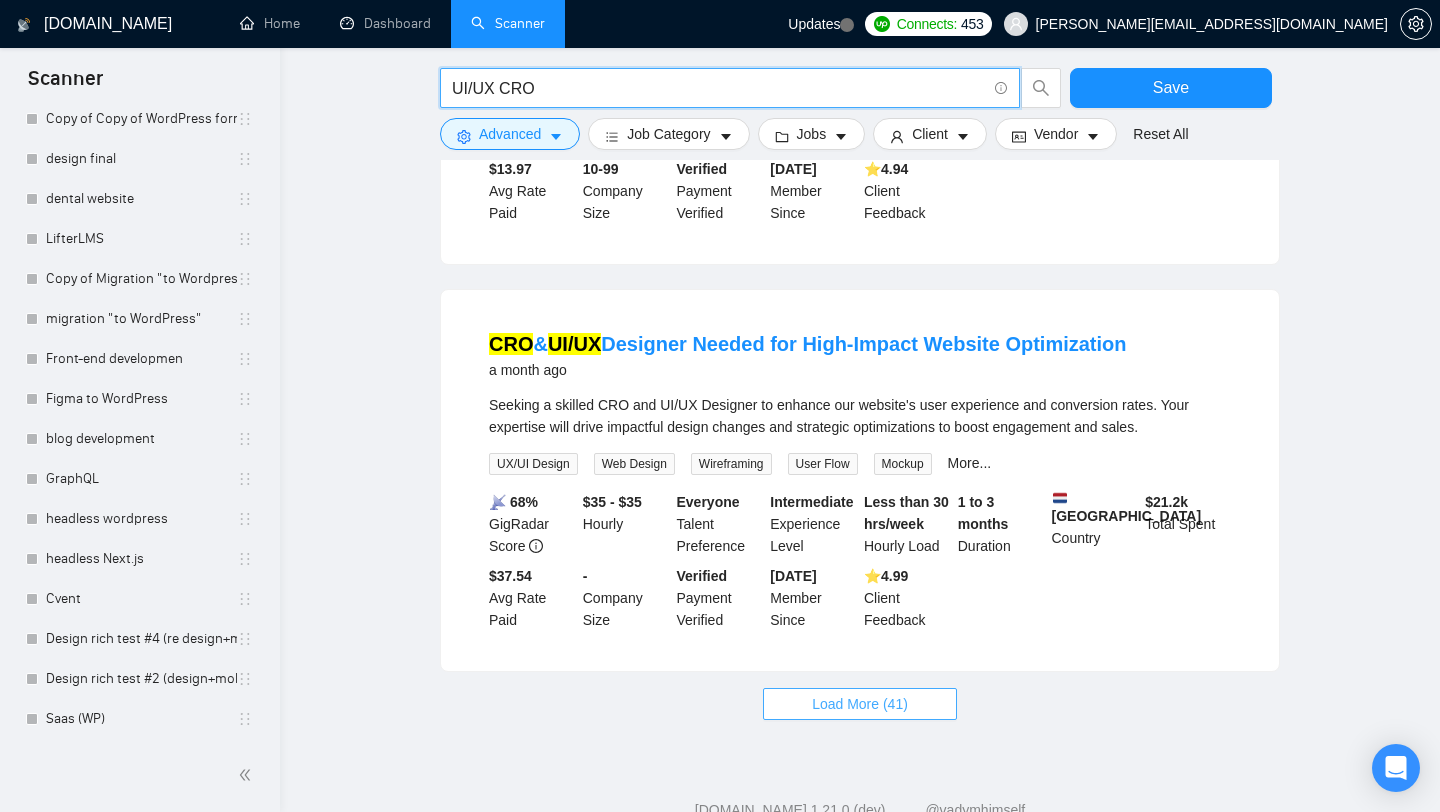 type on "UI/UX CRO" 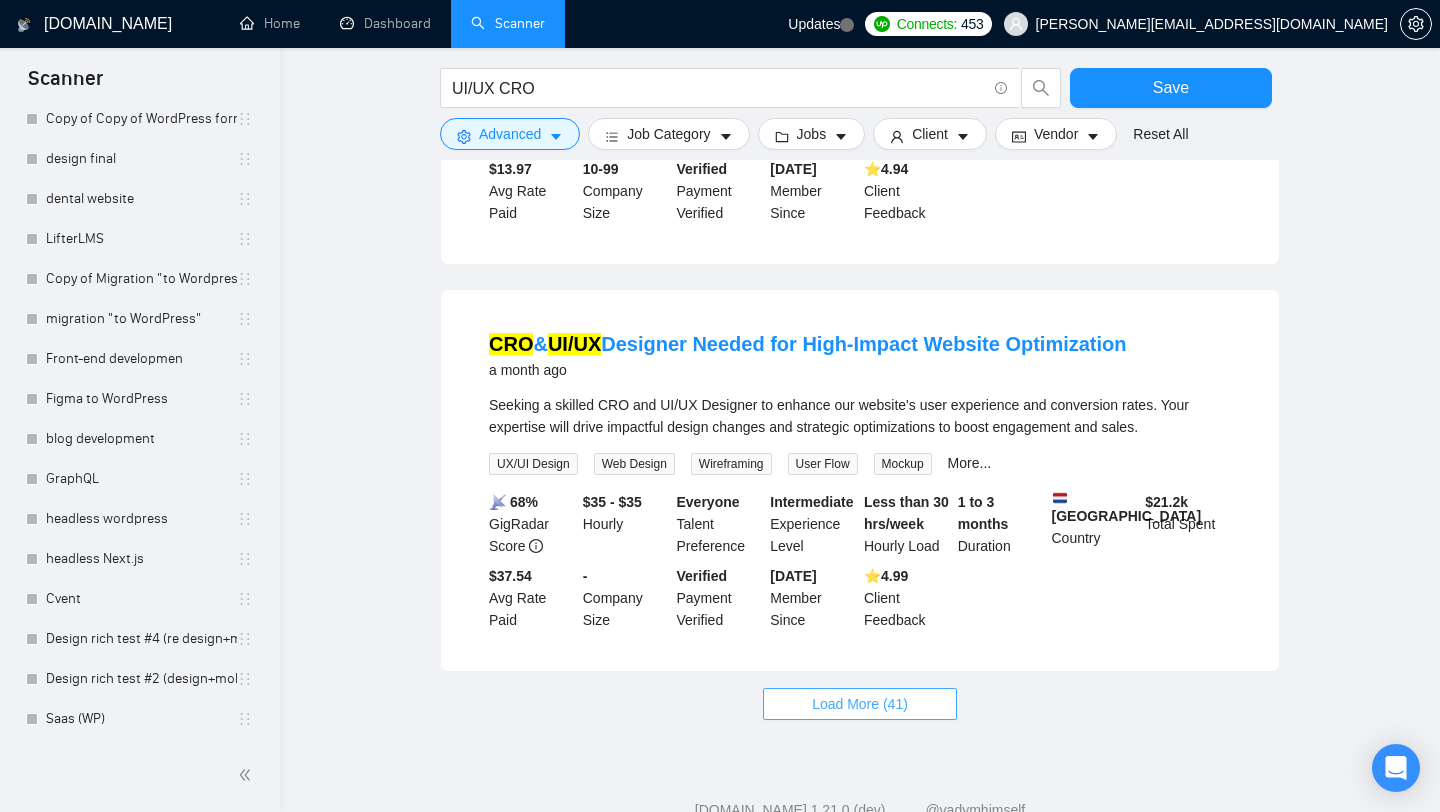 click on "Load More (41)" at bounding box center (860, 704) 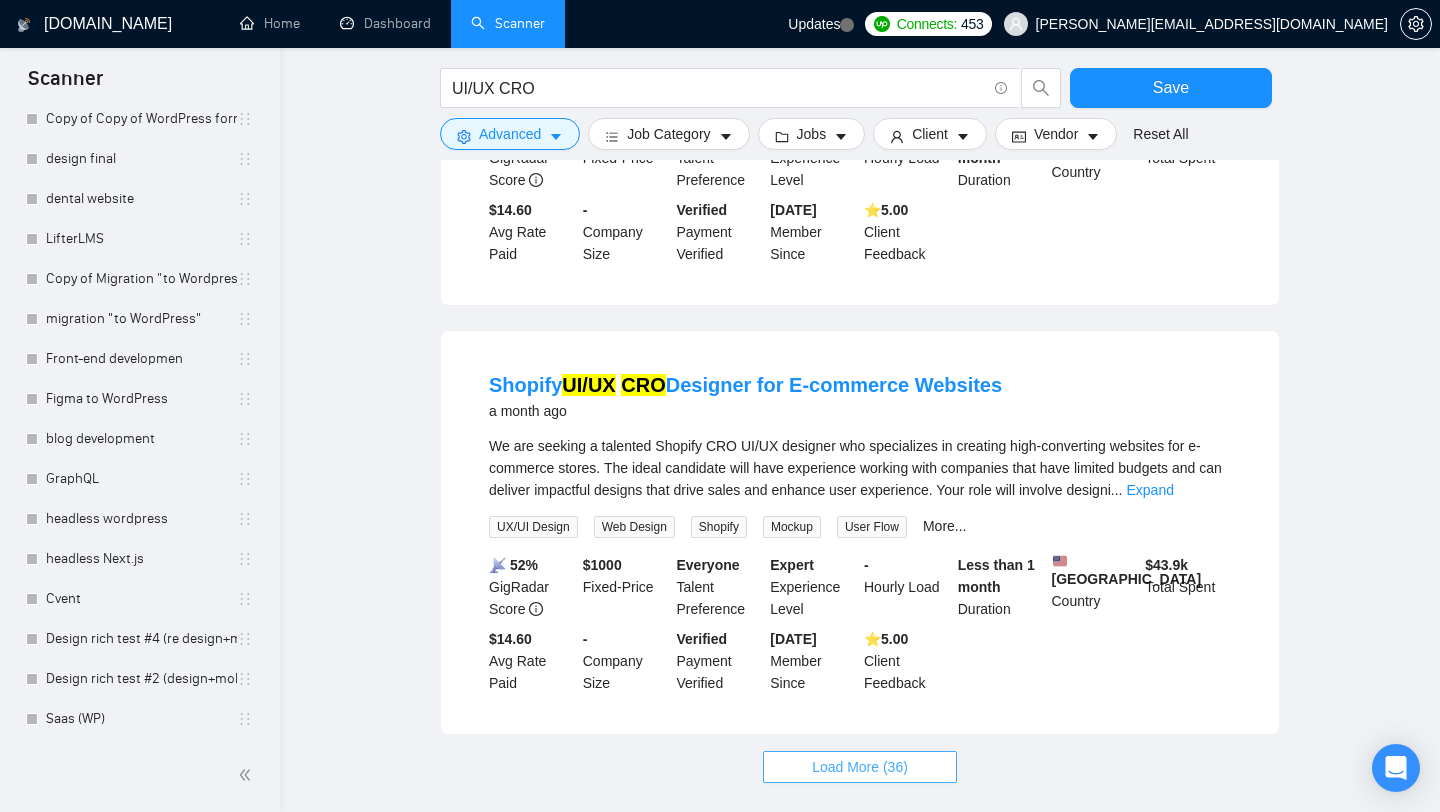 scroll, scrollTop: 4019, scrollLeft: 0, axis: vertical 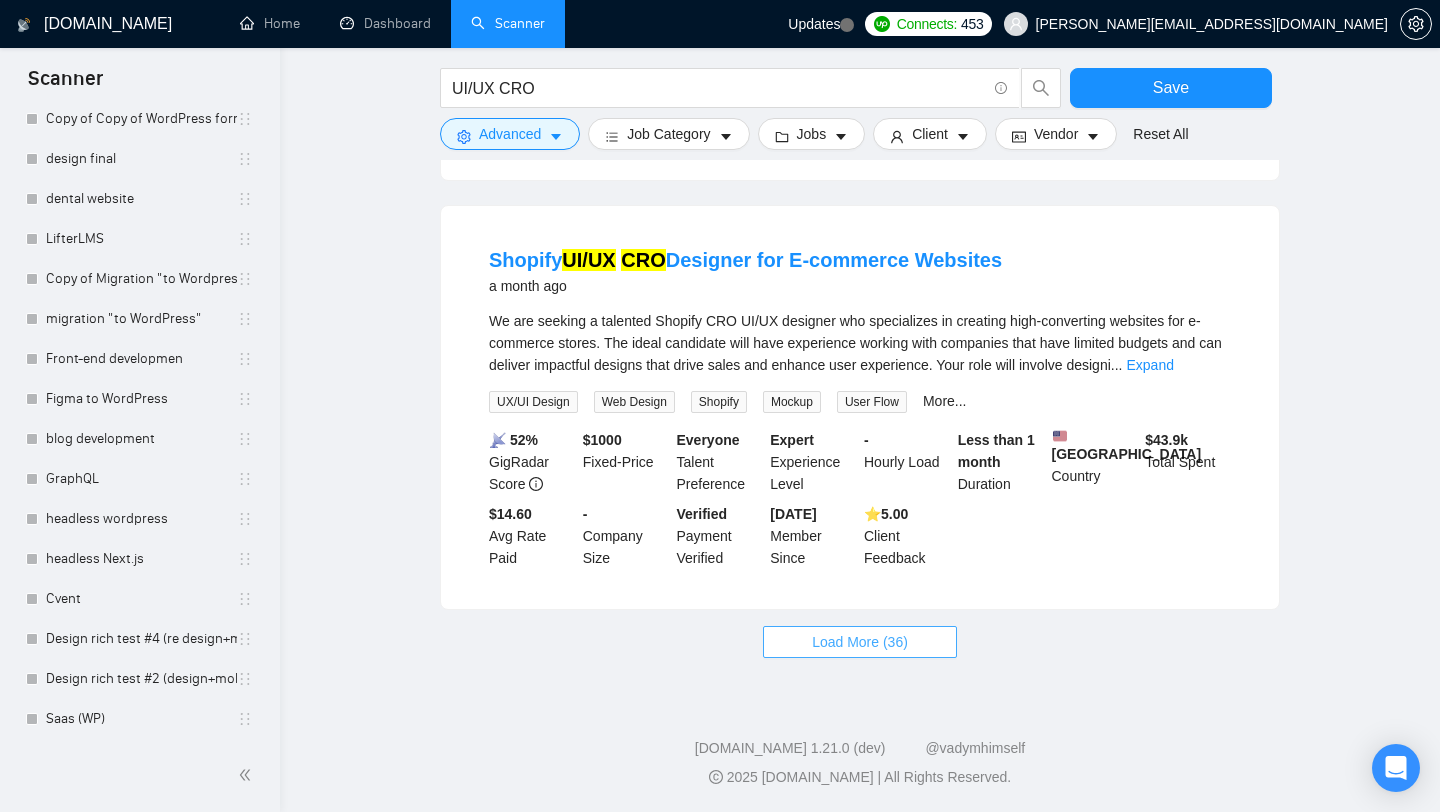 click on "Load More (36)" at bounding box center (860, 642) 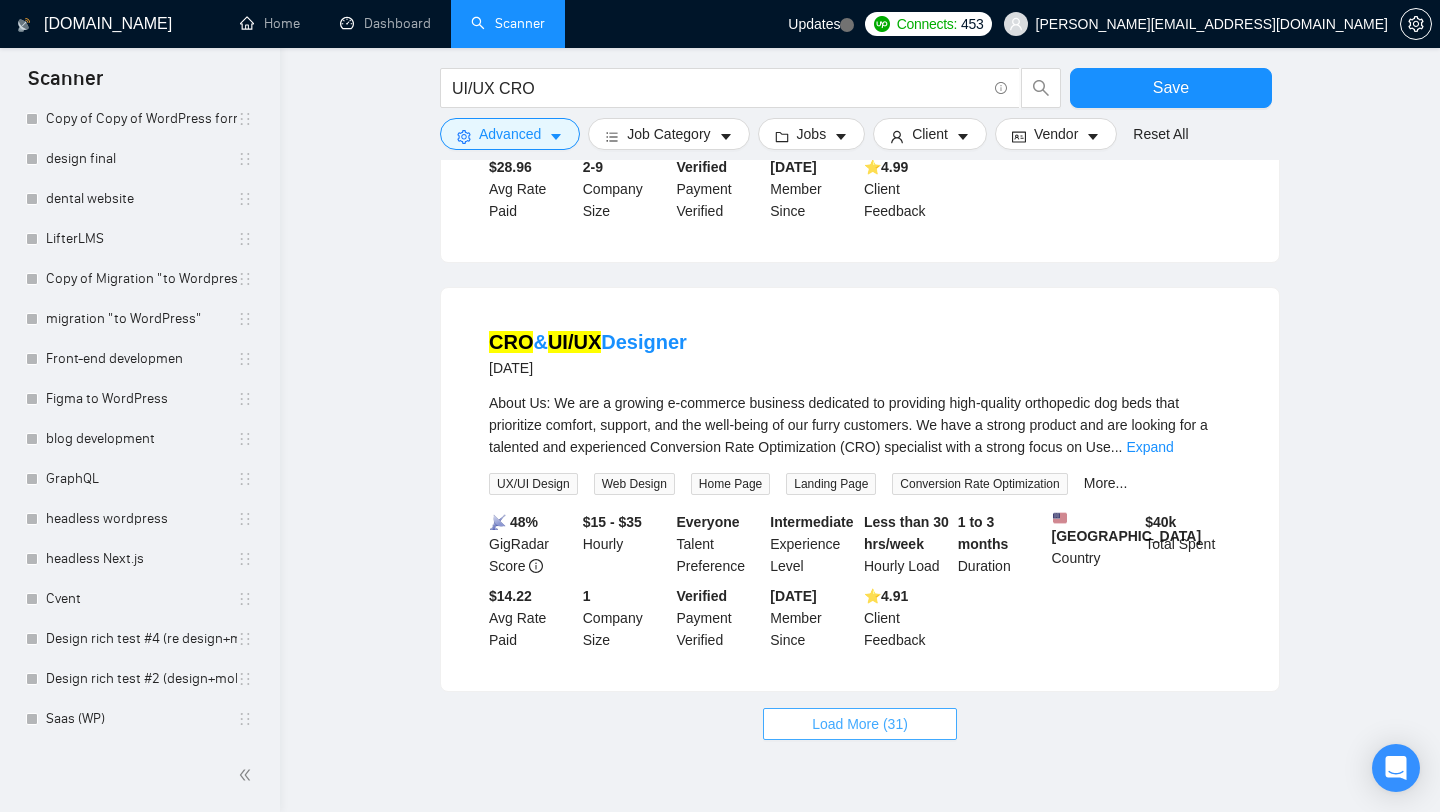 scroll, scrollTop: 6146, scrollLeft: 0, axis: vertical 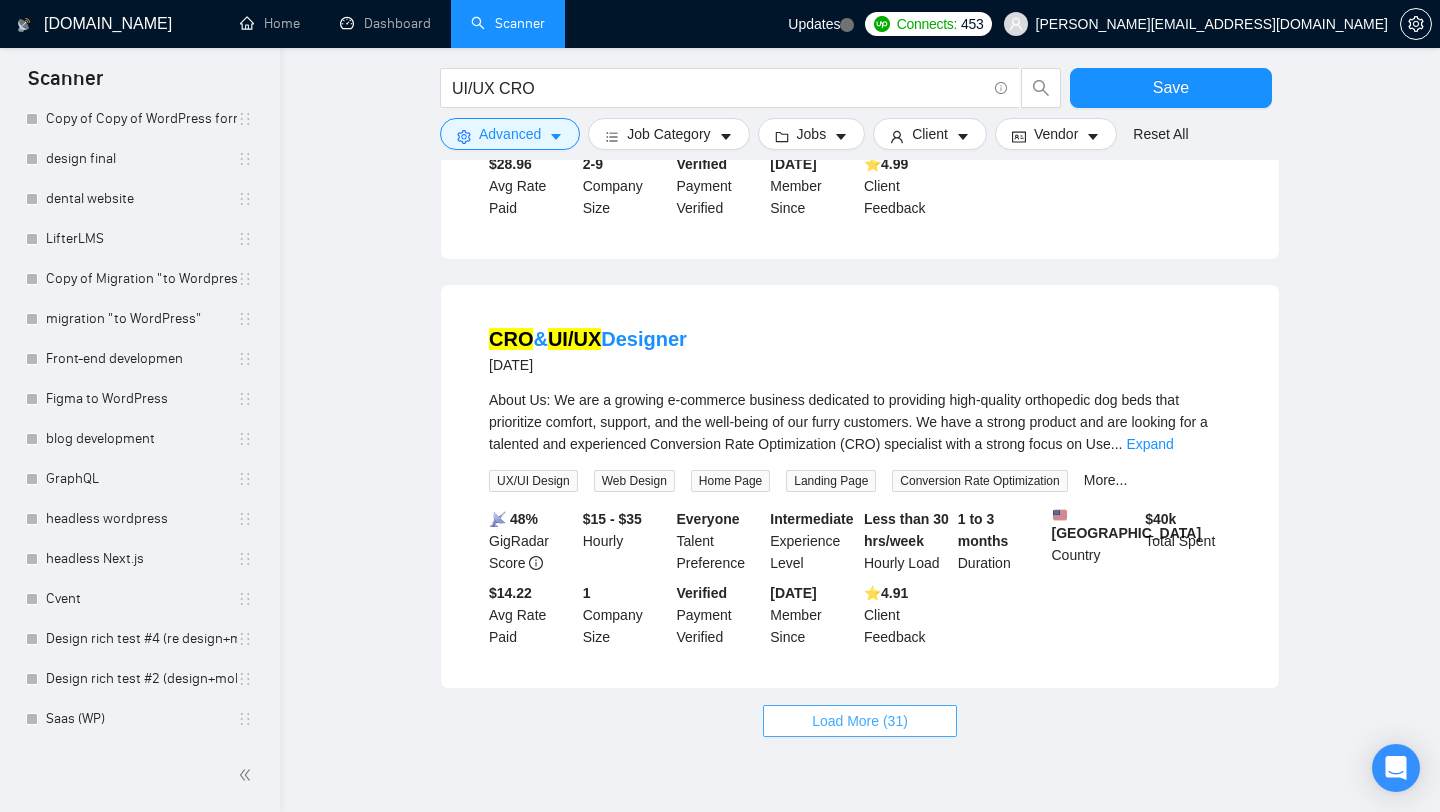 click on "Load More (31)" at bounding box center [860, 721] 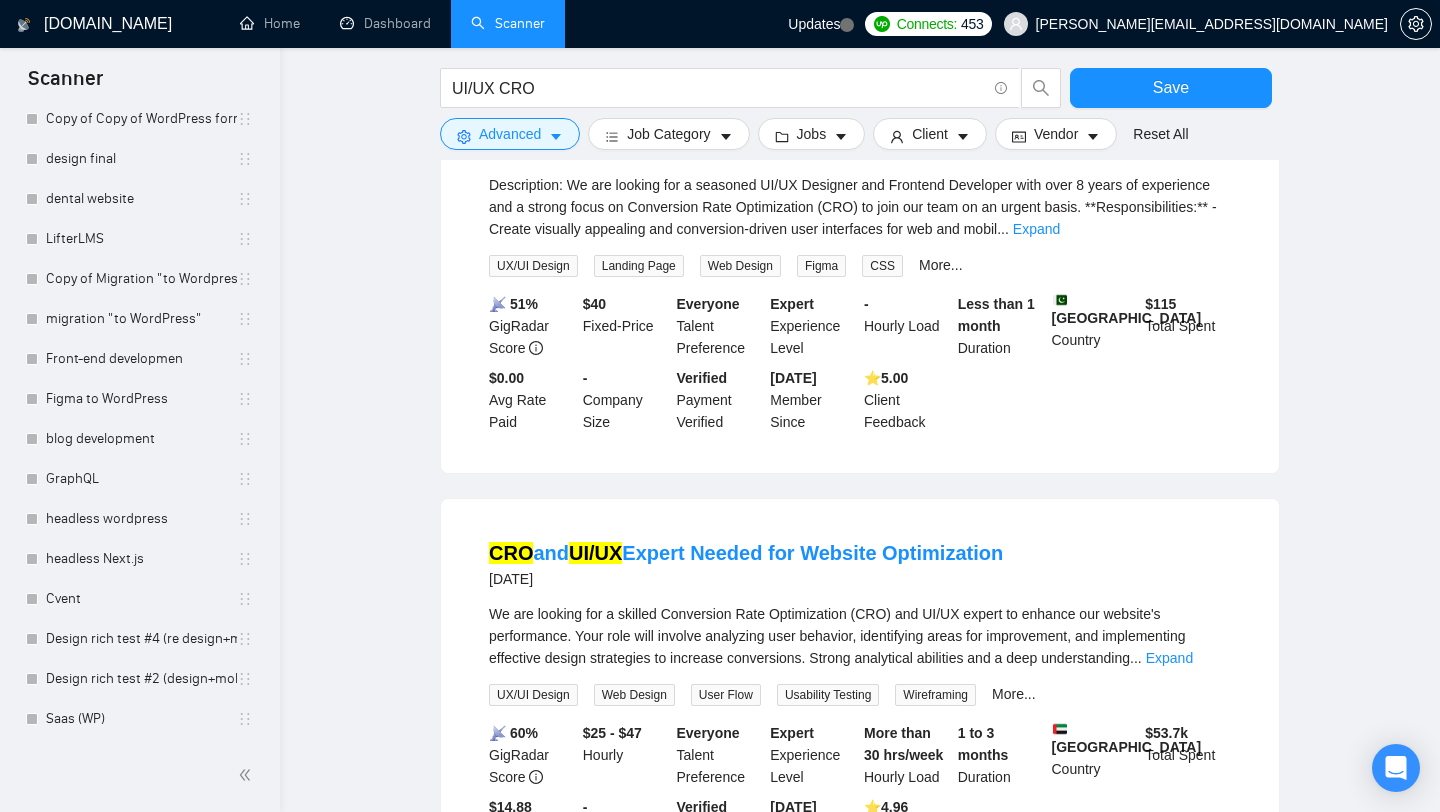 scroll, scrollTop: 8098, scrollLeft: 0, axis: vertical 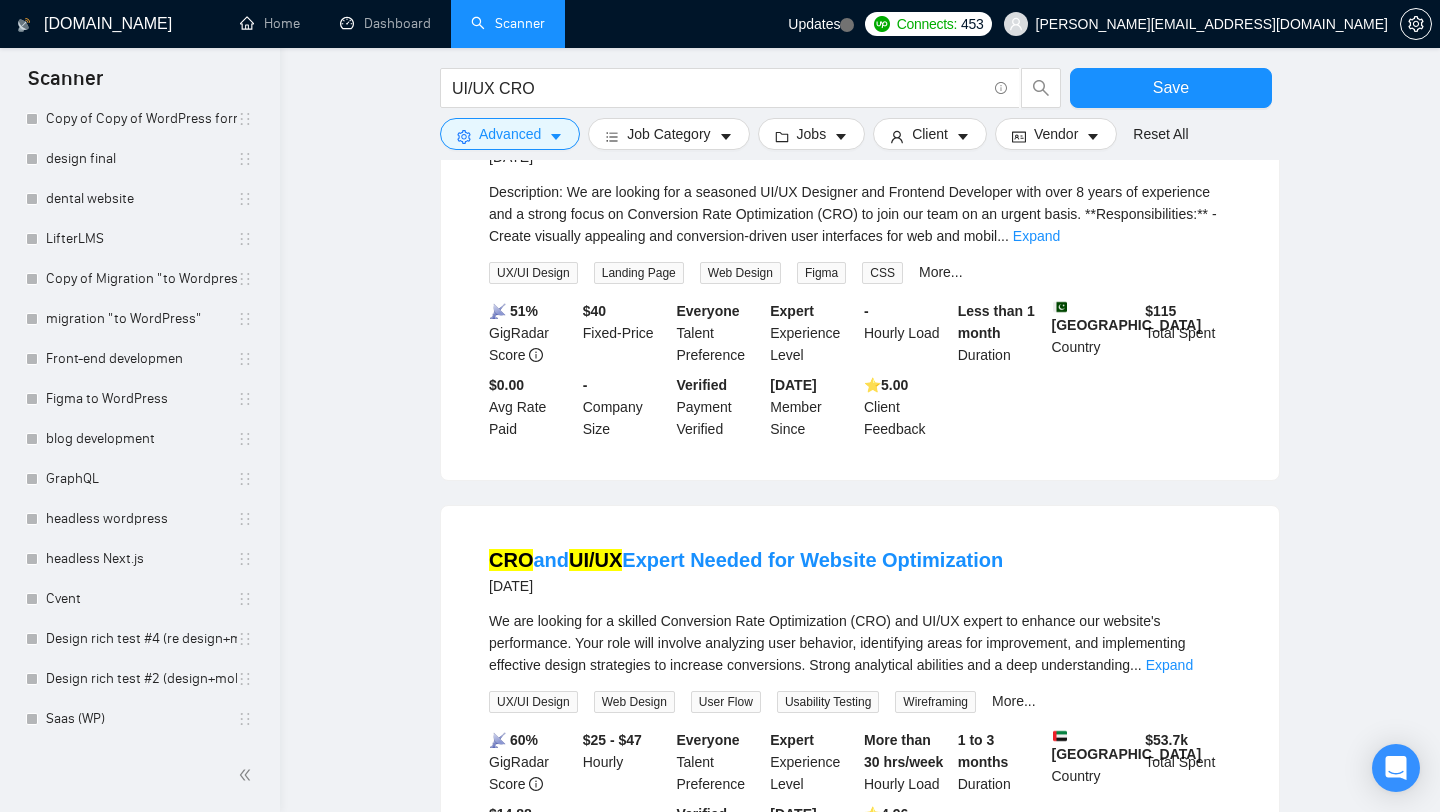 click on "Description:
We are looking for a seasoned UI/UX Designer and Frontend Developer with over 8 years of experience and a strong focus on Conversion Rate Optimization (CRO) to join our team on an urgent basis.
**Responsibilities:**
- Create visually appealing and conversion-driven user interfaces for web and mobil ... Expand" at bounding box center (860, 214) 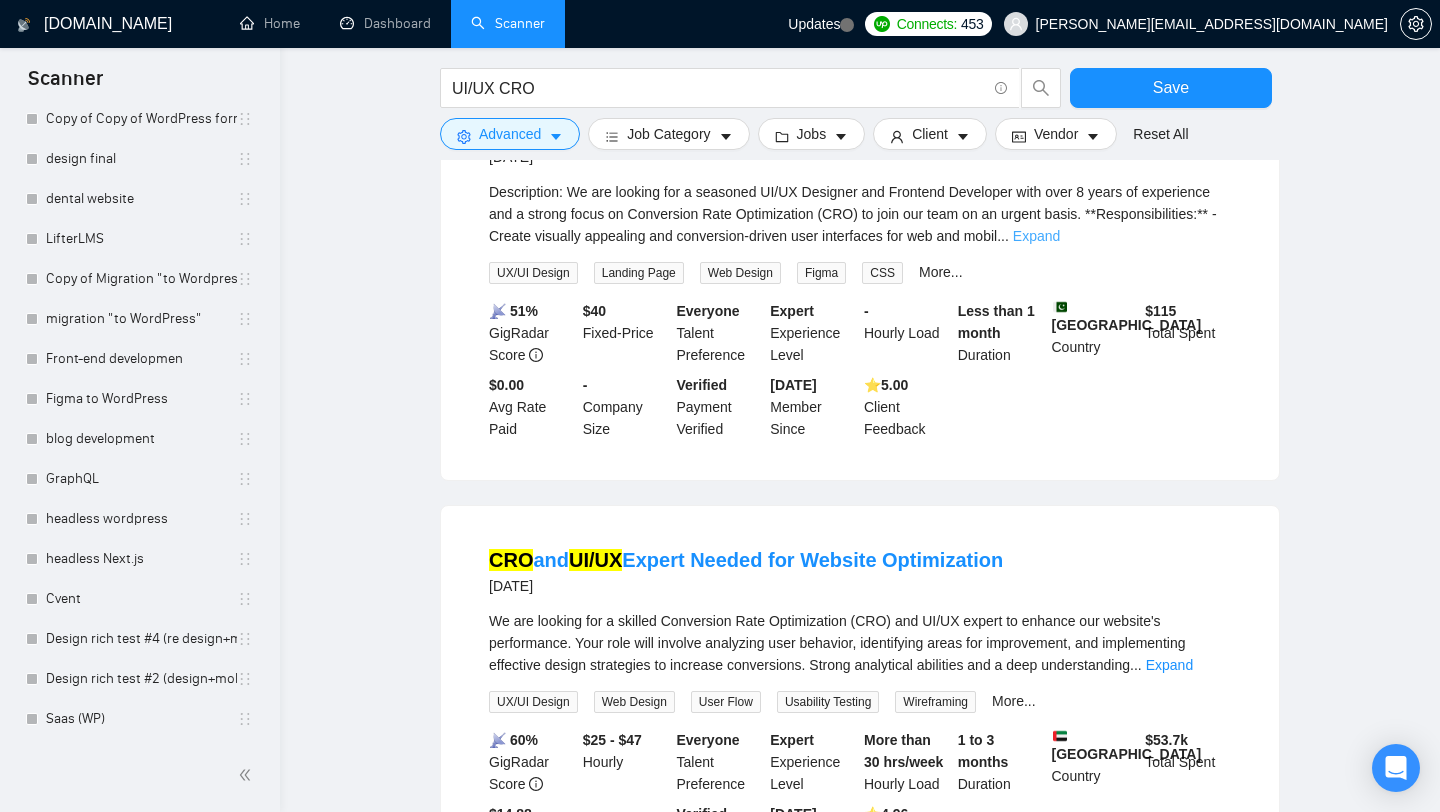 click on "Expand" at bounding box center (1036, 236) 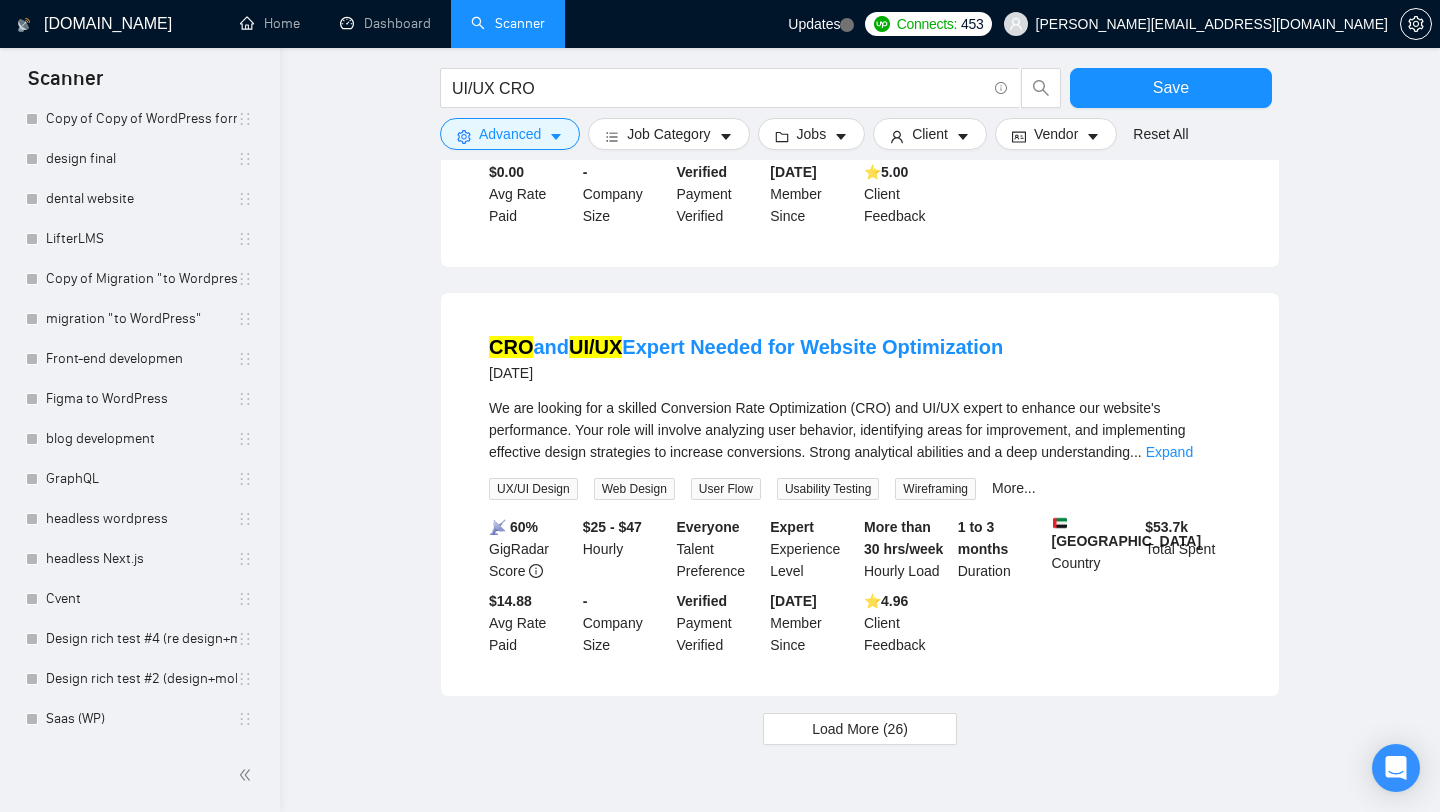 scroll, scrollTop: 8714, scrollLeft: 0, axis: vertical 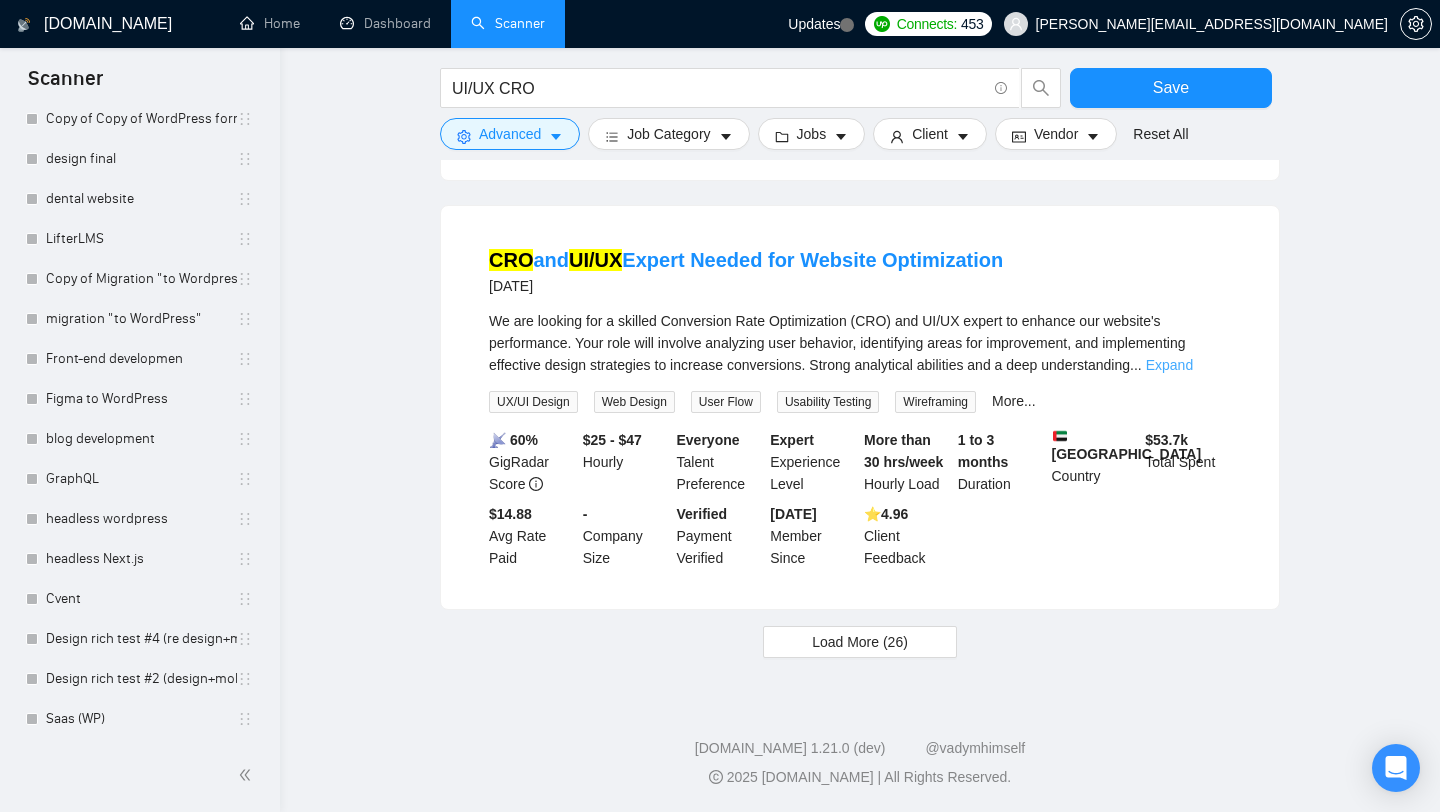 click on "Expand" at bounding box center [1169, 365] 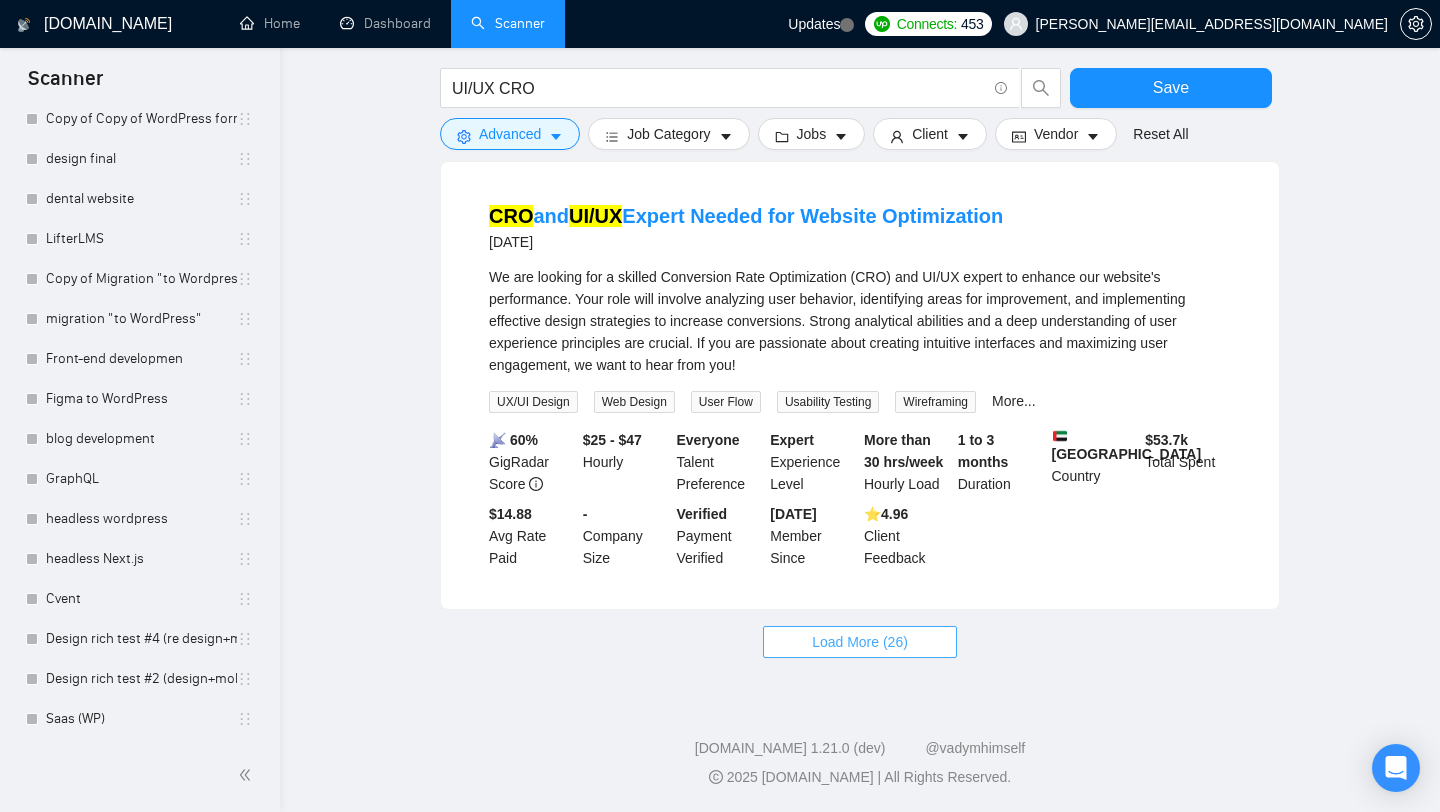 click on "Load More (26)" at bounding box center [860, 642] 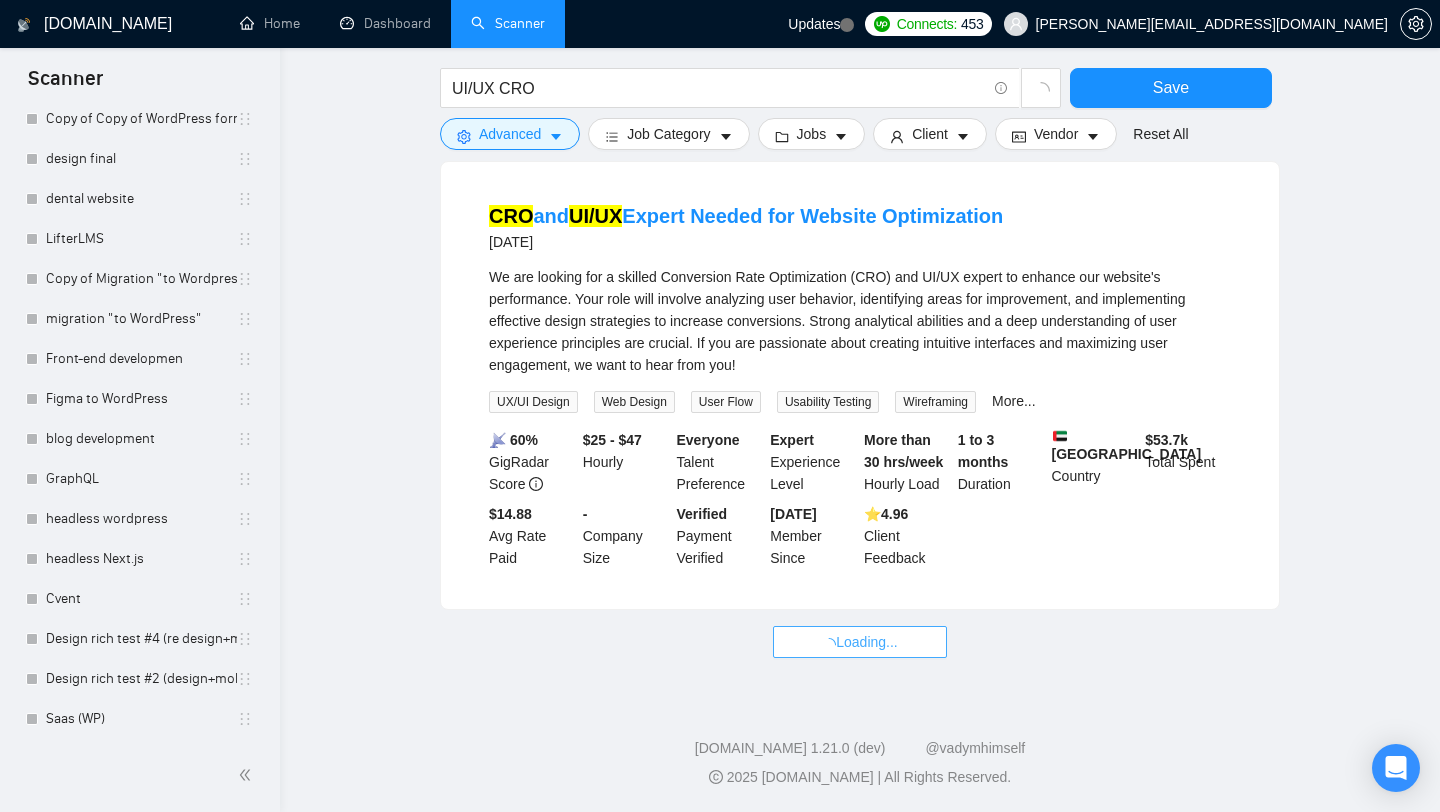 click on "Loading..." at bounding box center (860, 642) 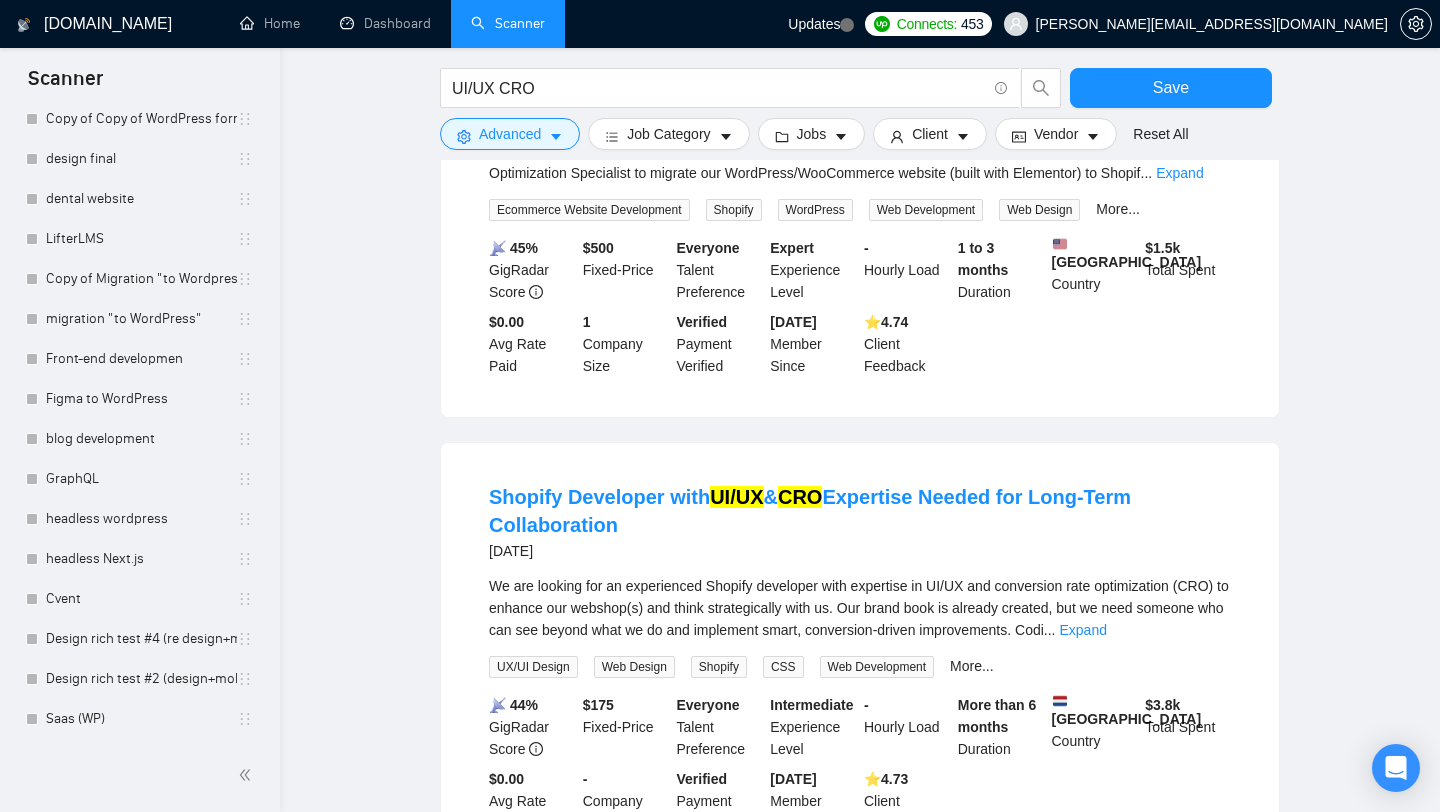 scroll, scrollTop: 9322, scrollLeft: 0, axis: vertical 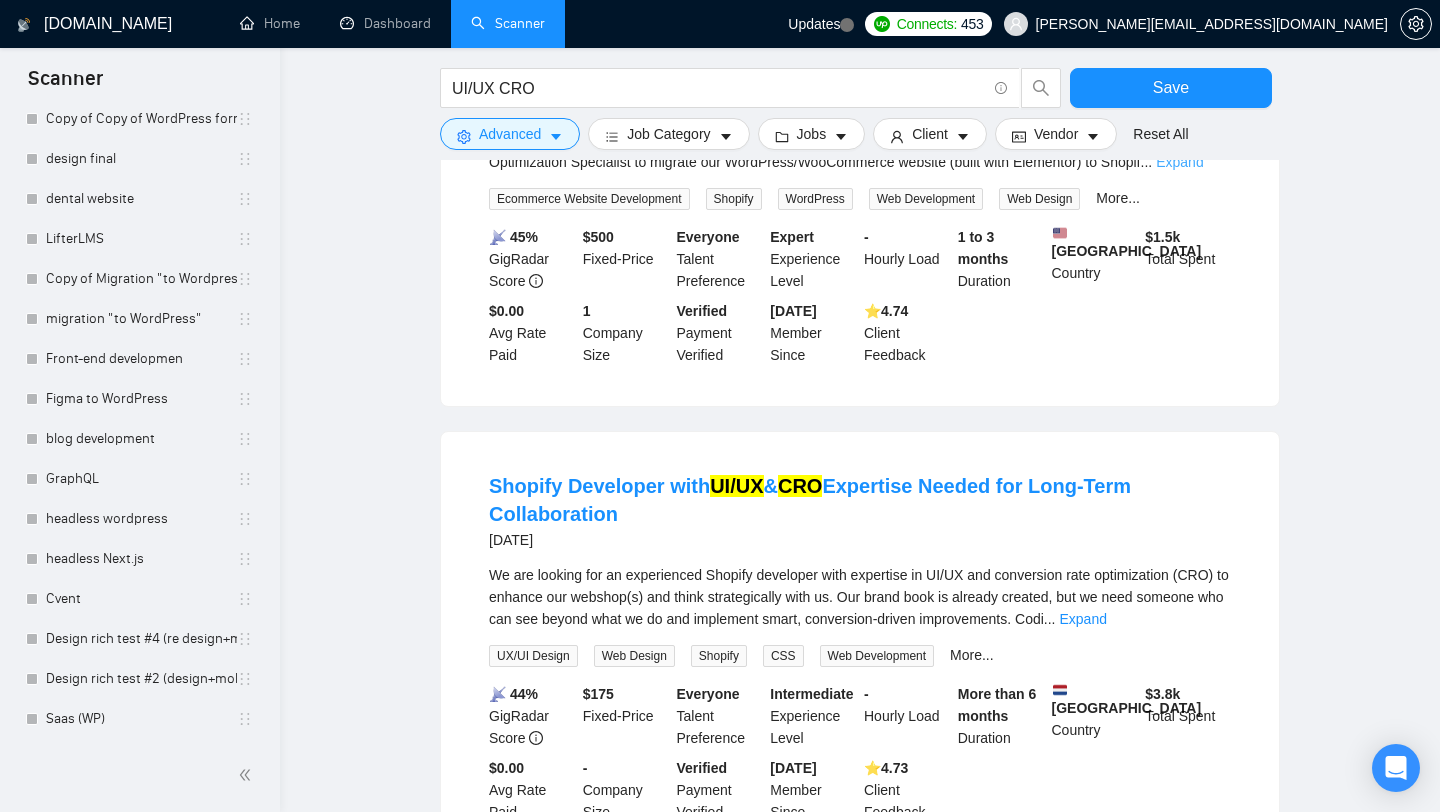 click on "Expand" at bounding box center (1179, 162) 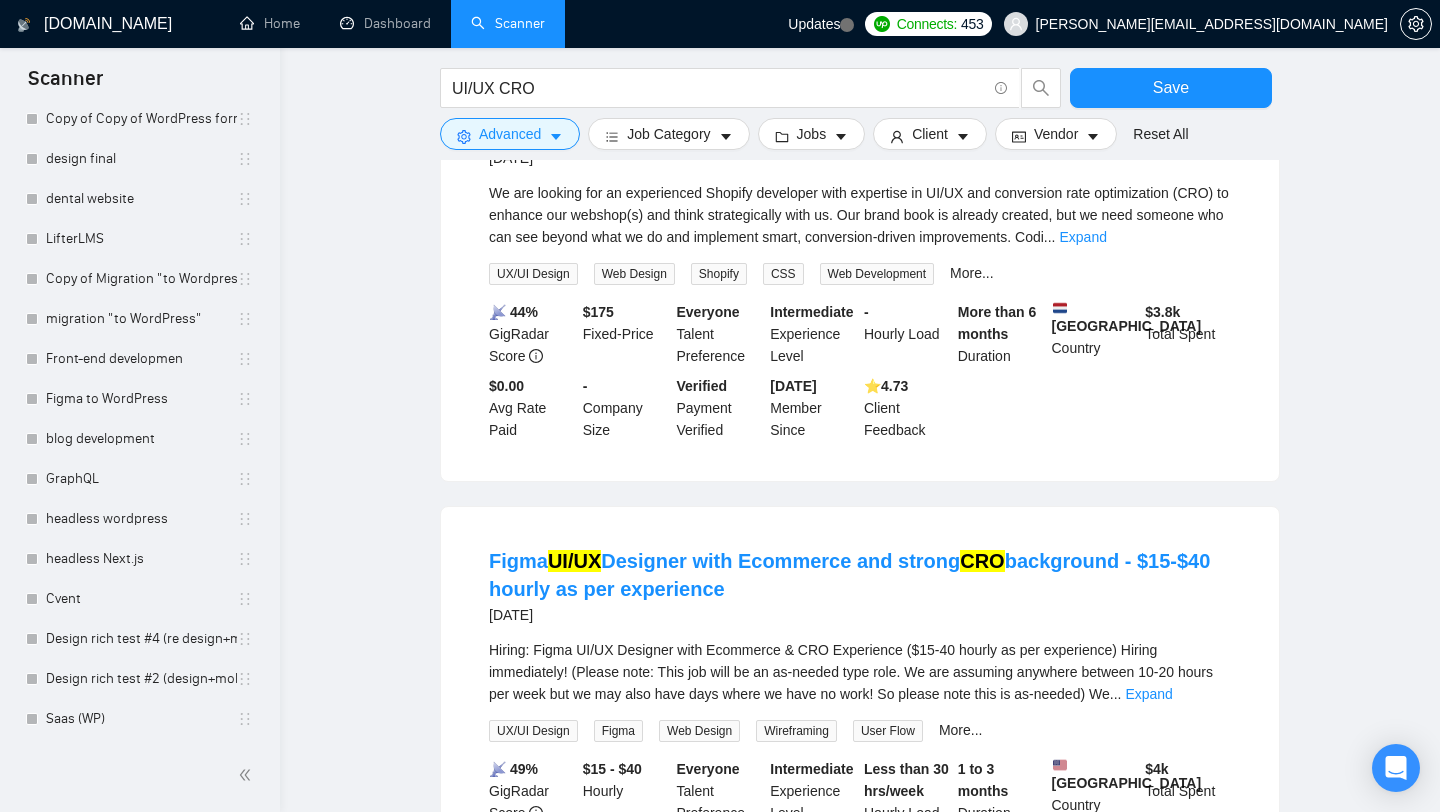 scroll, scrollTop: 10690, scrollLeft: 0, axis: vertical 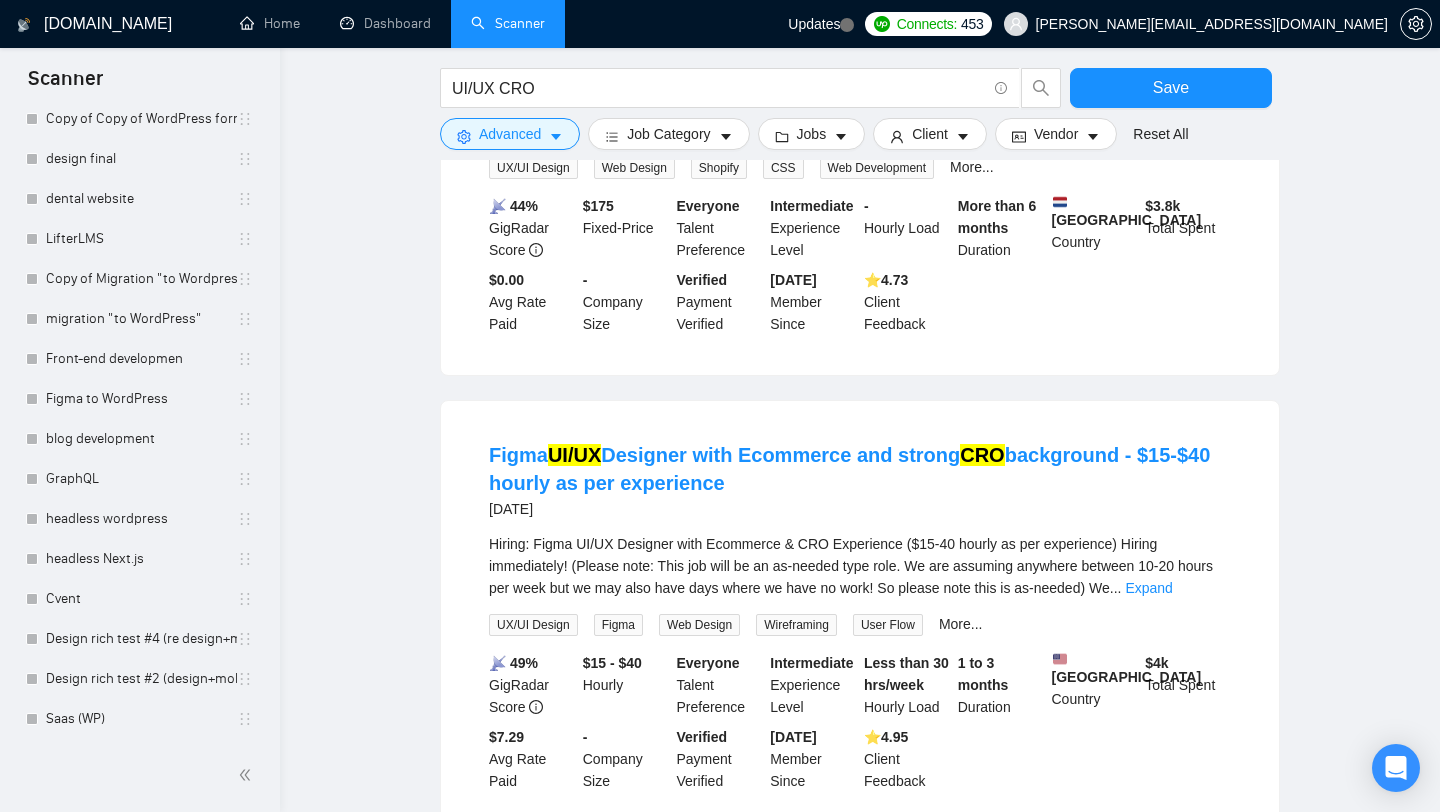 click on "Expand" at bounding box center (1083, 131) 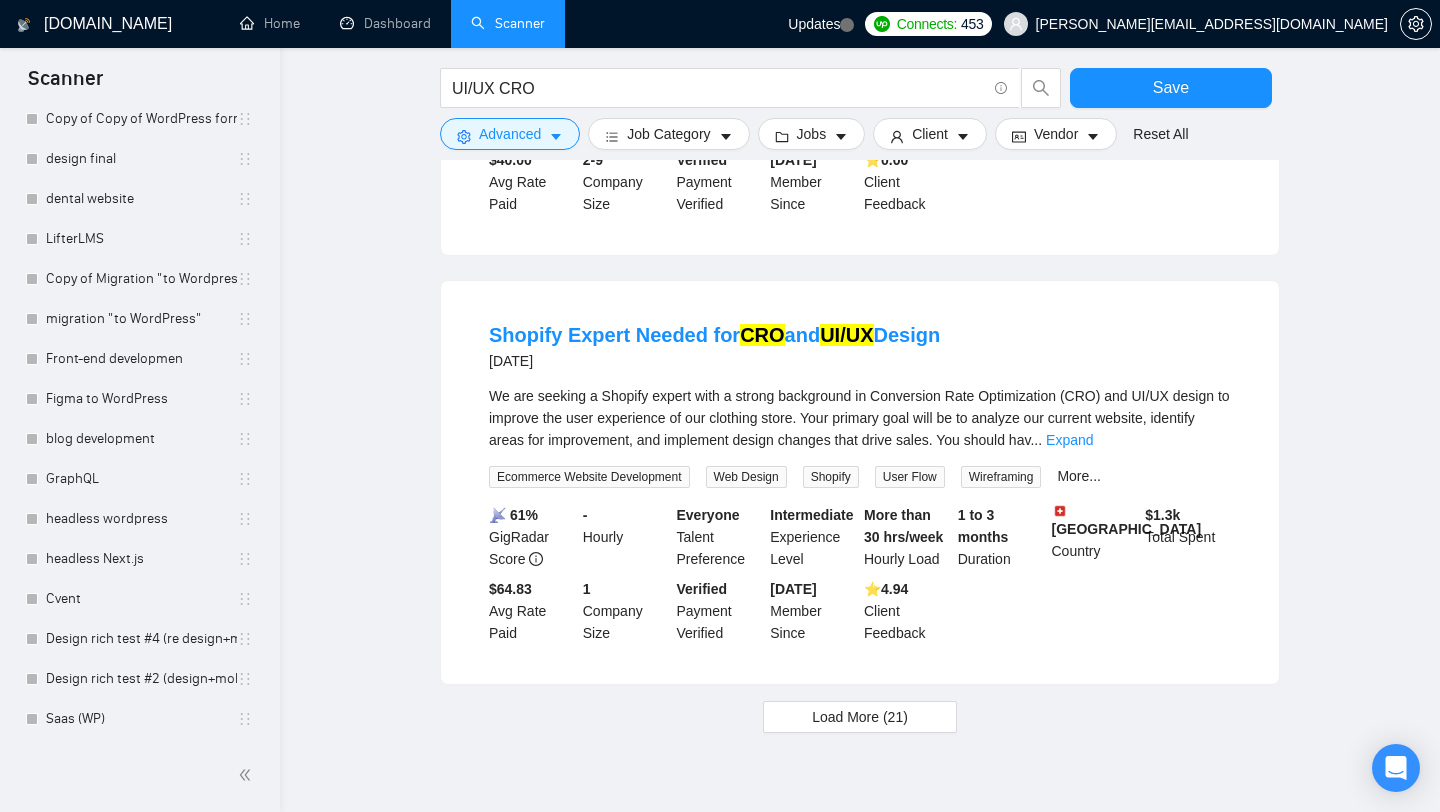 scroll, scrollTop: 12079, scrollLeft: 0, axis: vertical 